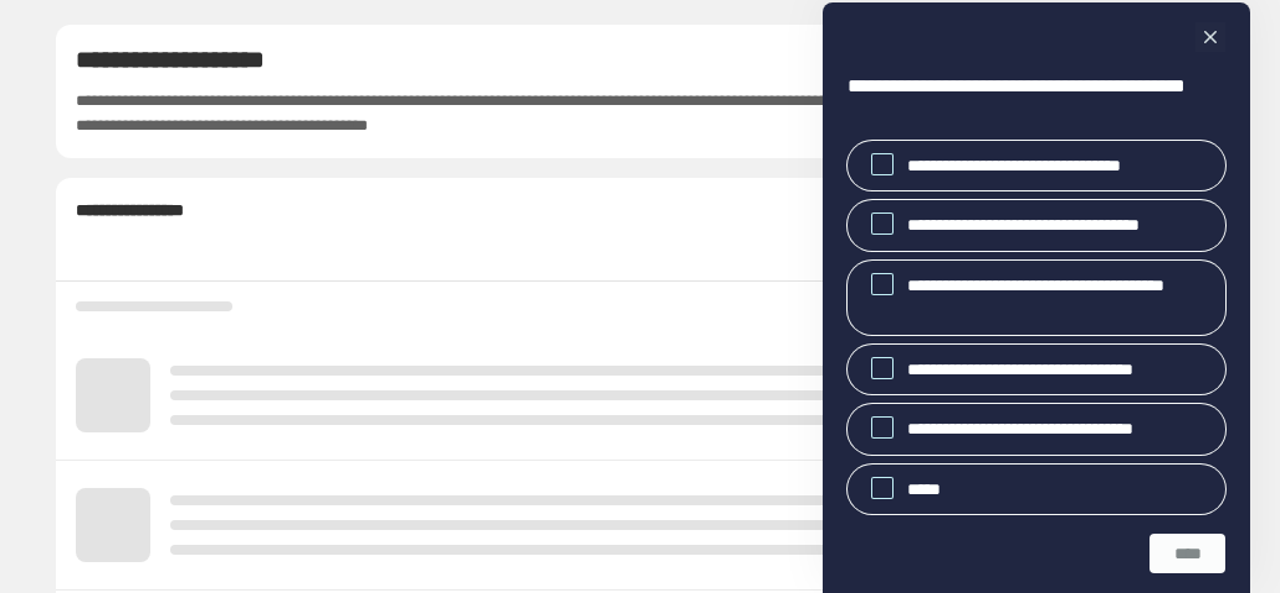 scroll, scrollTop: 0, scrollLeft: 0, axis: both 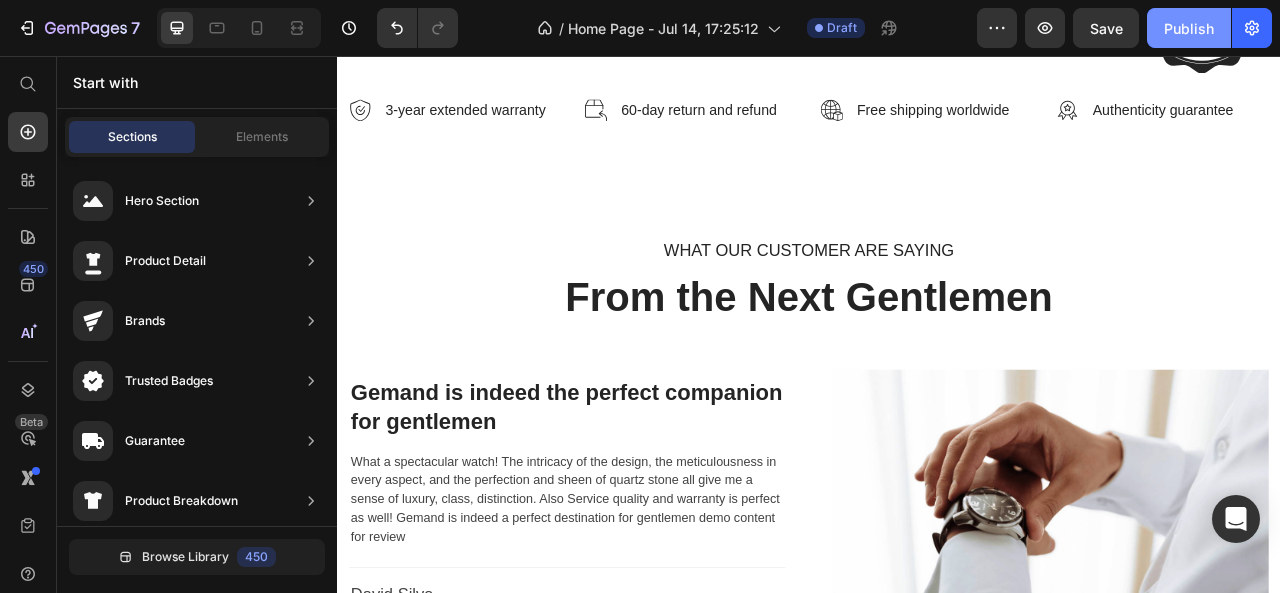click on "Publish" at bounding box center [1189, 28] 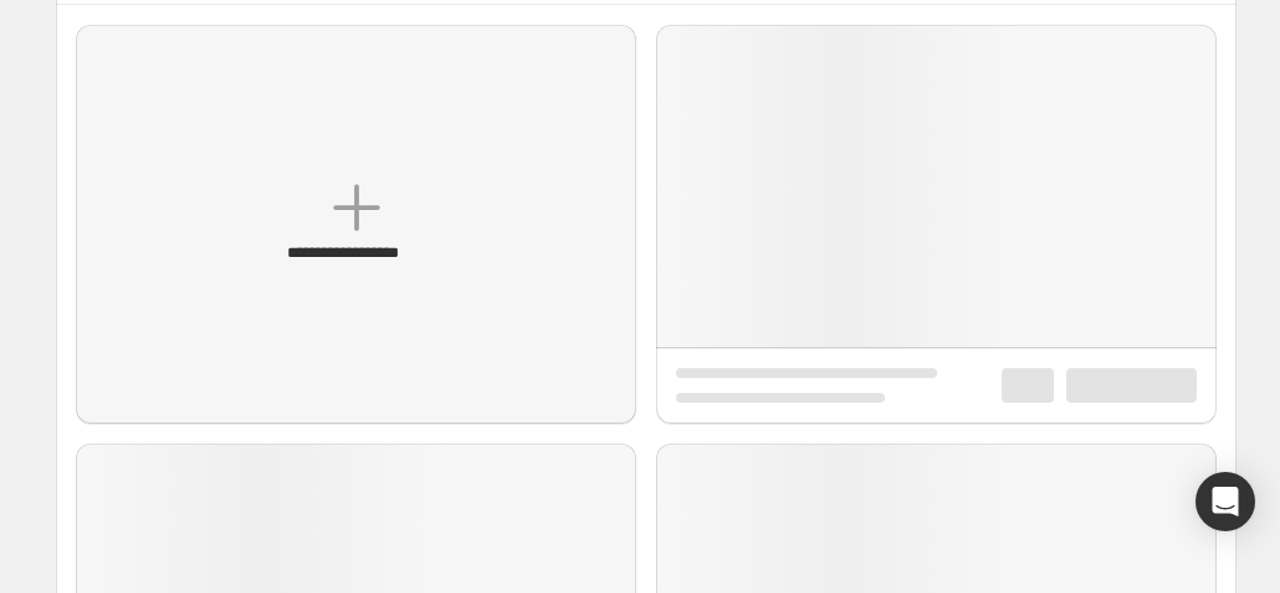 click on "Publish" at bounding box center [902, 363] 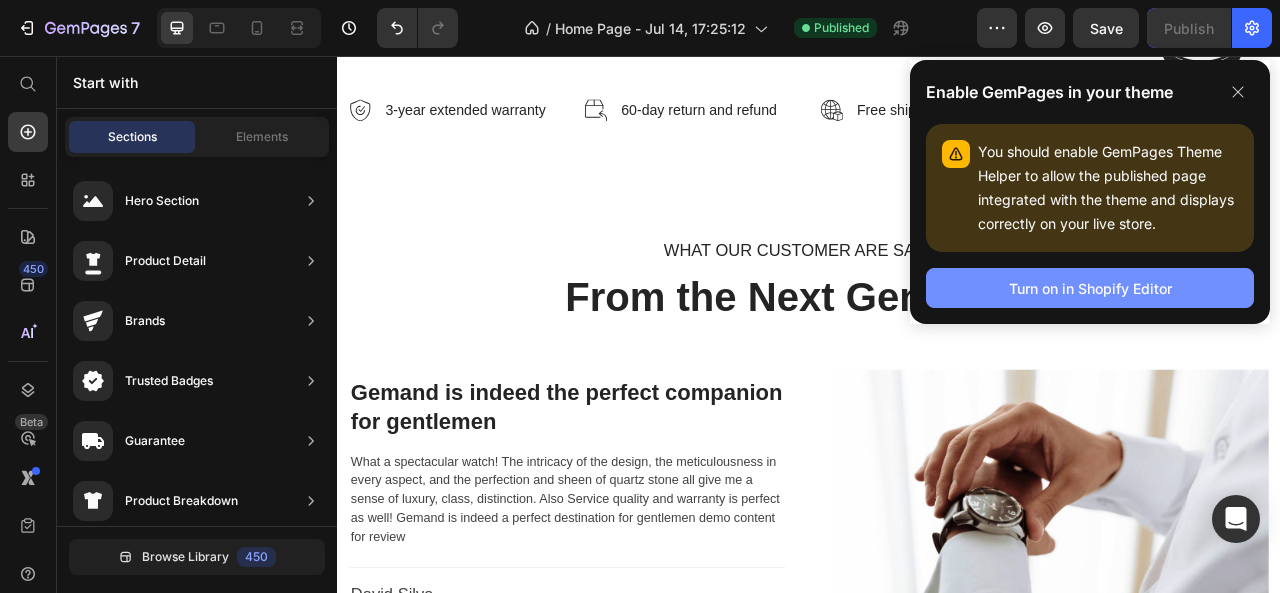 click on "Turn on in Shopify Editor" at bounding box center (1090, 288) 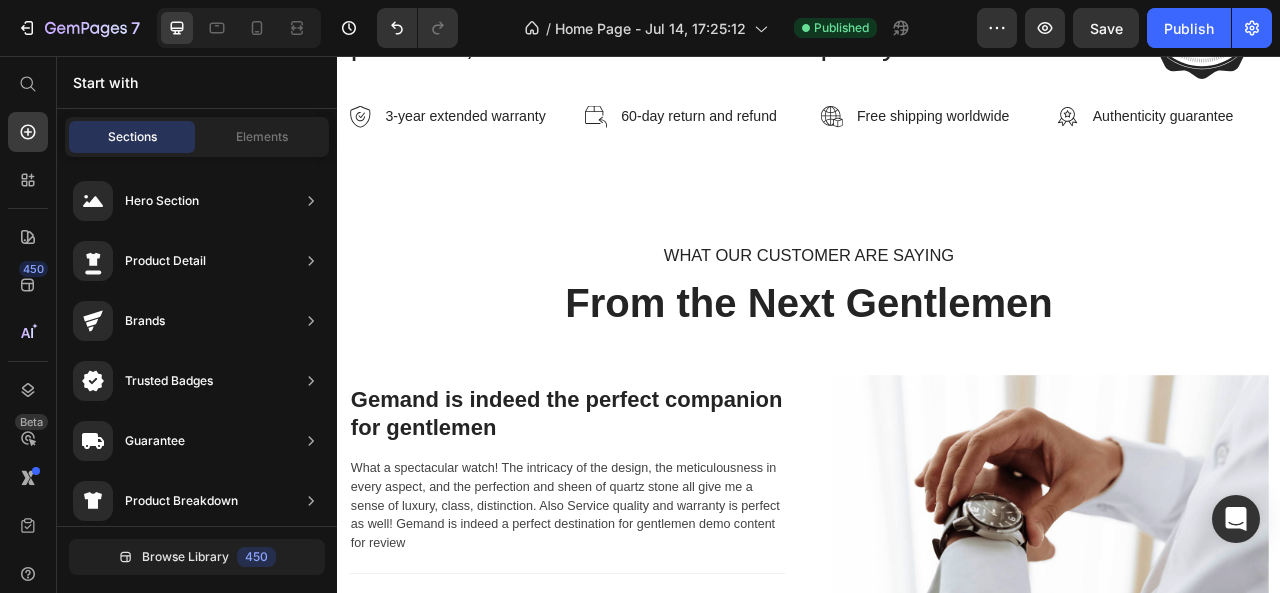 scroll, scrollTop: 1574, scrollLeft: 0, axis: vertical 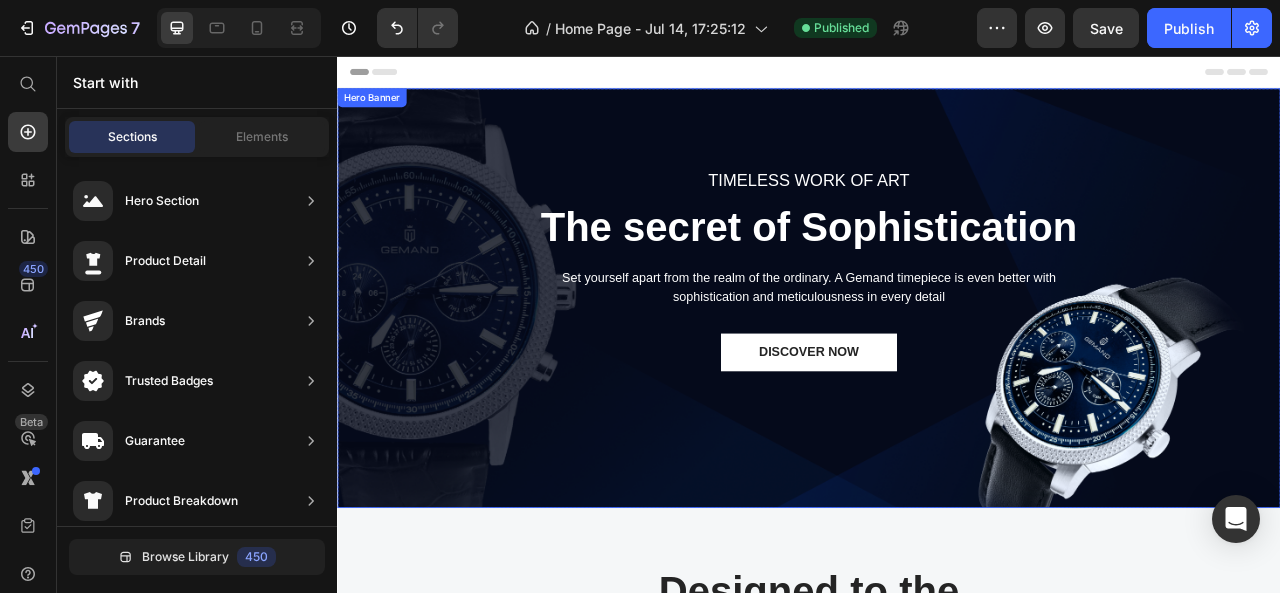click on "TIMELESS WORK OF ART Text block The secret of Sophistication Heading Set yourself apart from the realm of the ordinary. A Gemand timepiece is even better with sophistication and meticulousness in every detail  Text block DISCOVER NOW Button Row" at bounding box center [937, 364] 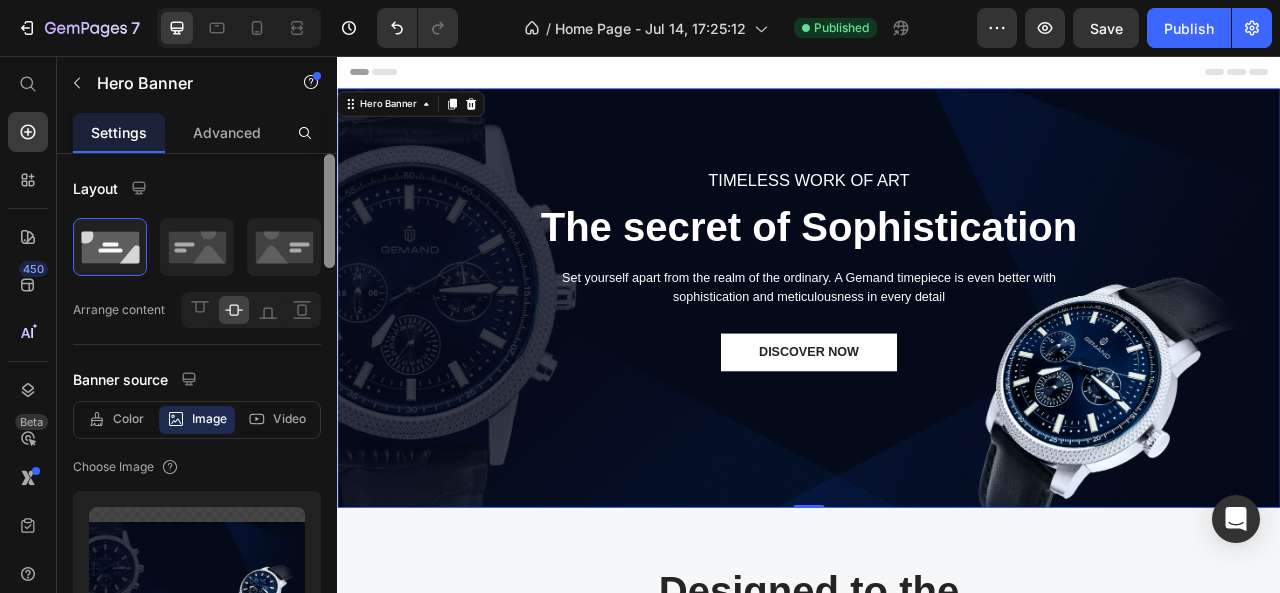 scroll, scrollTop: 82, scrollLeft: 0, axis: vertical 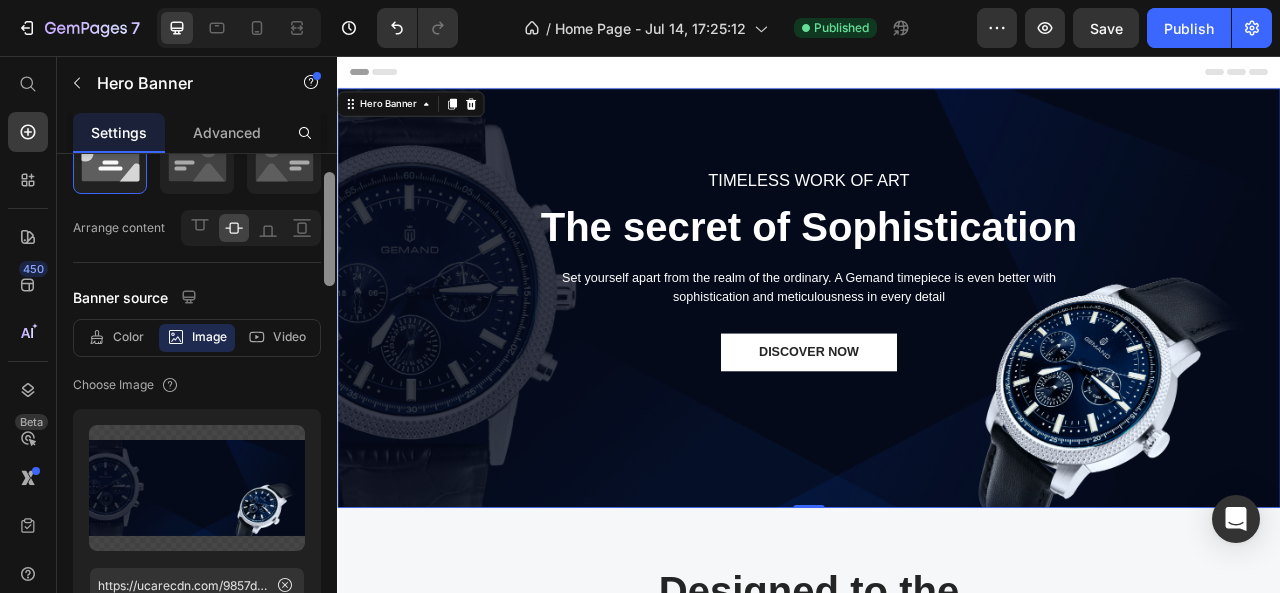 drag, startPoint x: 668, startPoint y: 289, endPoint x: 338, endPoint y: 347, distance: 335.0582 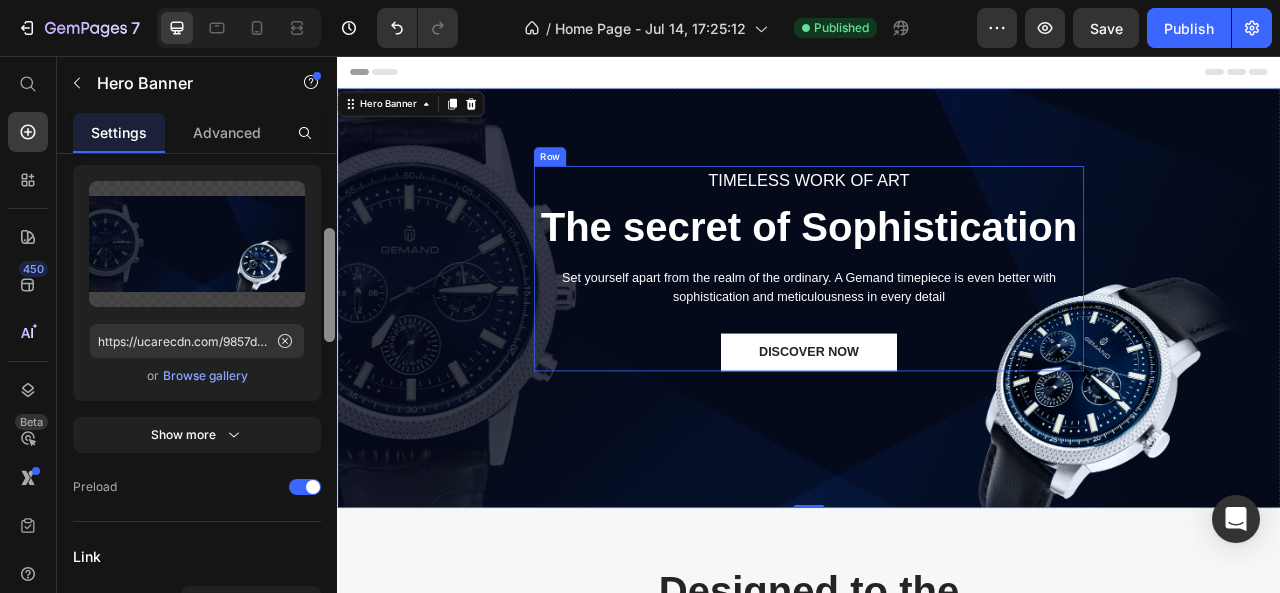 scroll, scrollTop: 339, scrollLeft: 0, axis: vertical 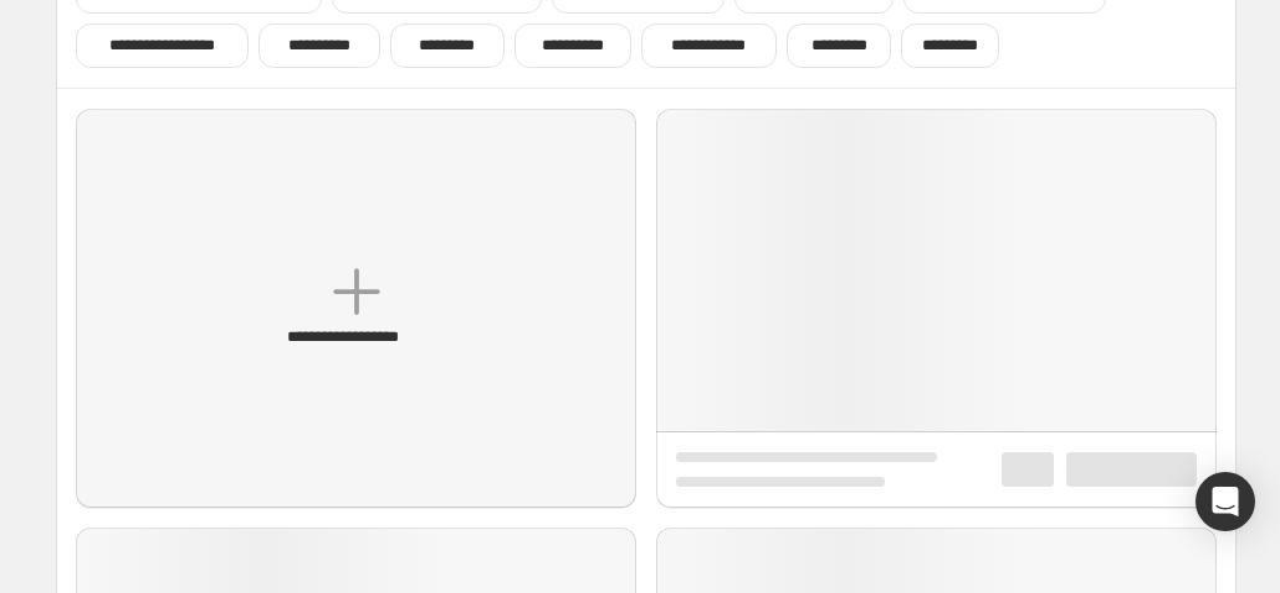 click at bounding box center [671, 457] 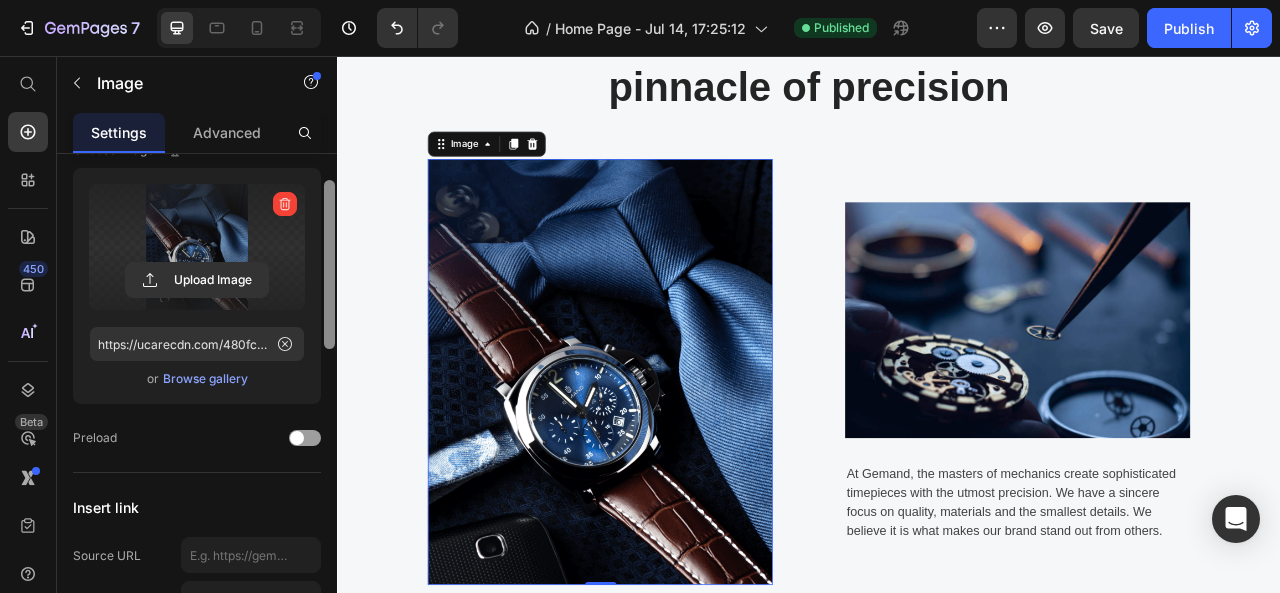 scroll, scrollTop: 86, scrollLeft: 0, axis: vertical 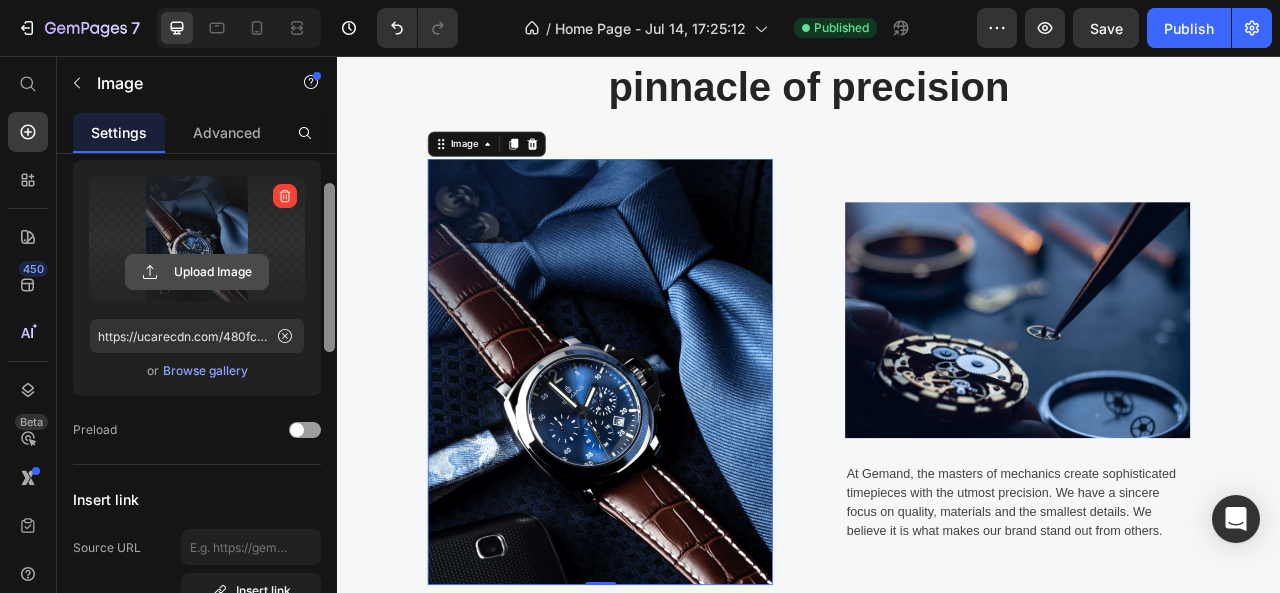 click 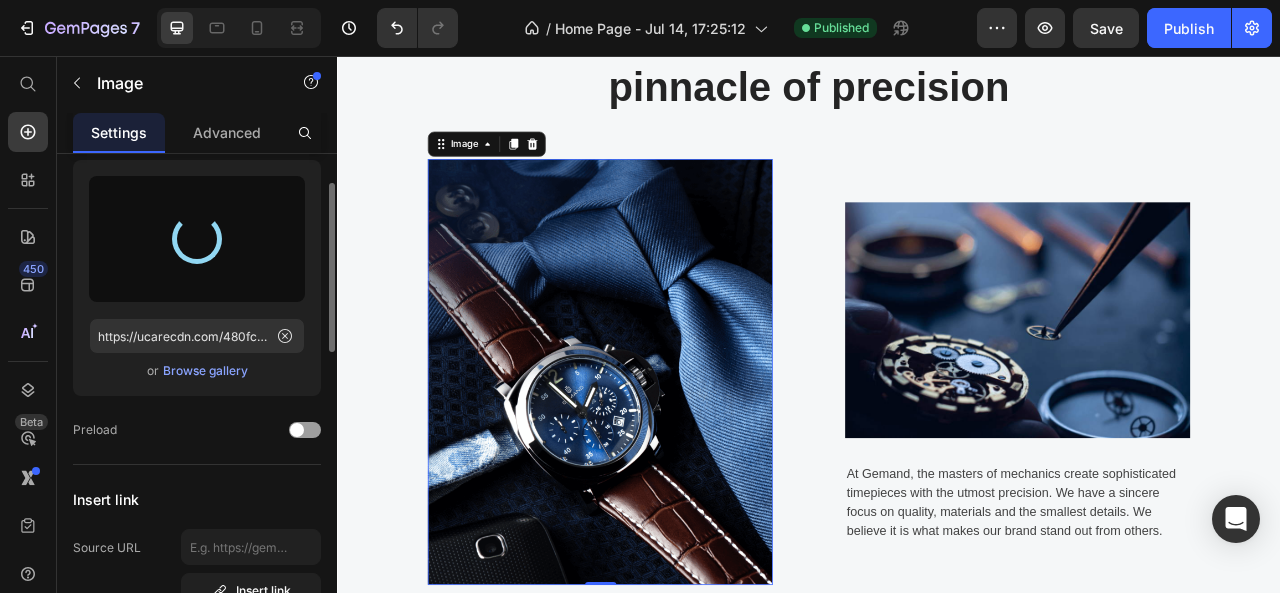 type on "https://cdn.shopify.com/s/files/1/0751/6753/1262/files/gempages_571719493294752640-e209a9fa-2914-495f-b2c1-2aca2d451a13.jpg" 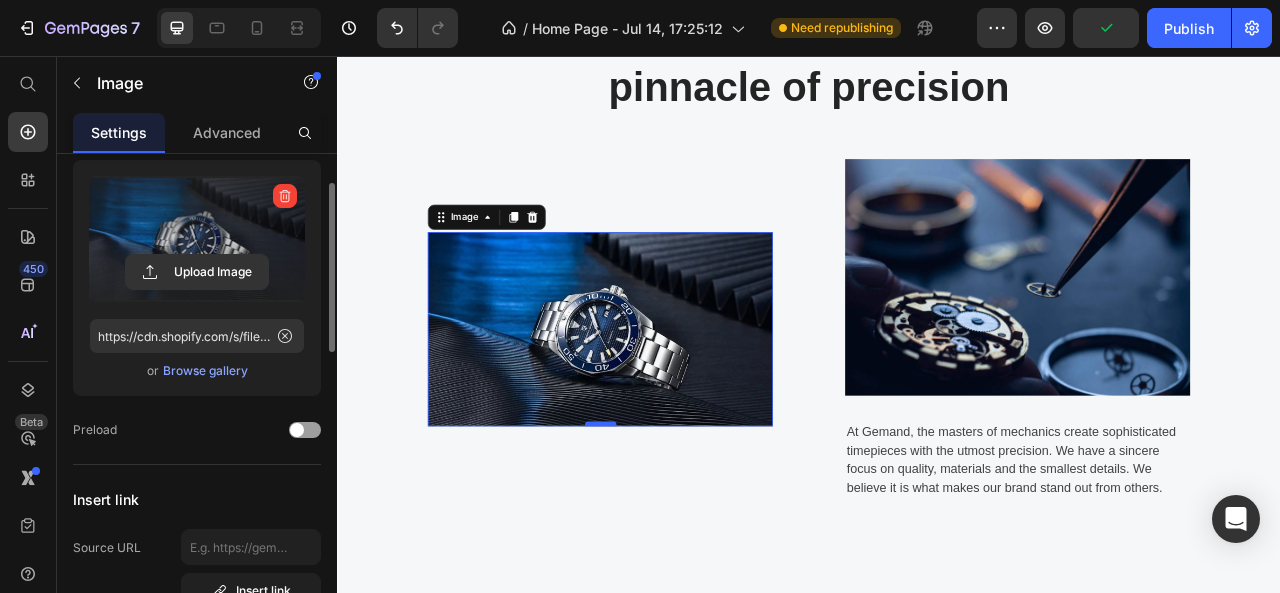 click at bounding box center (672, 524) 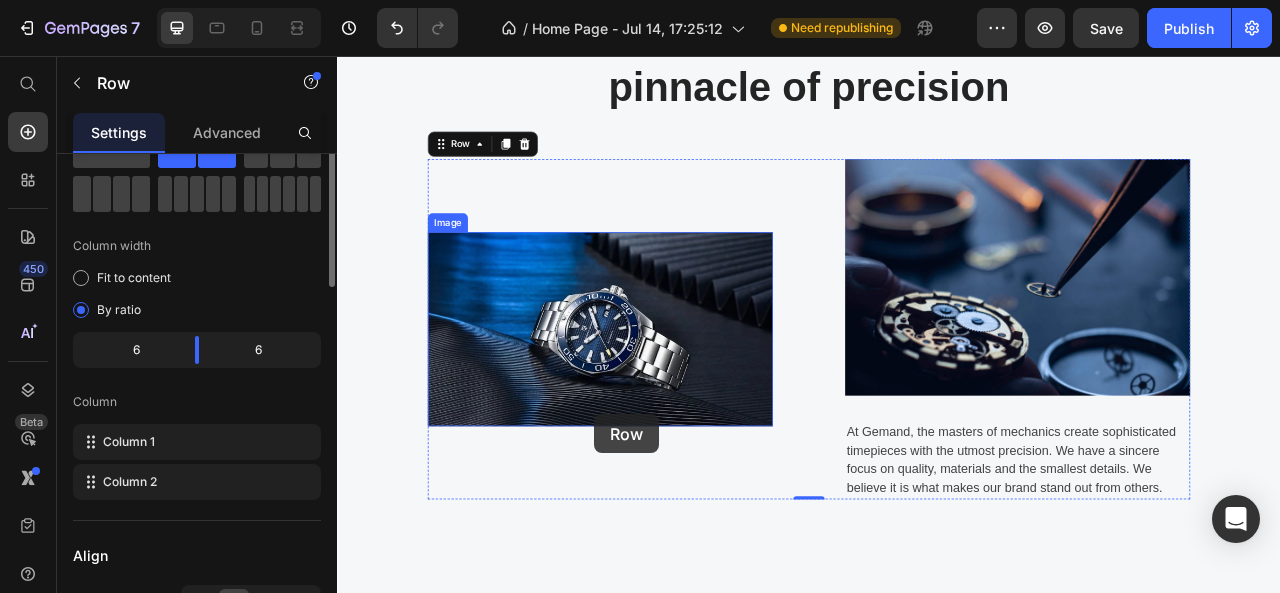scroll, scrollTop: 0, scrollLeft: 0, axis: both 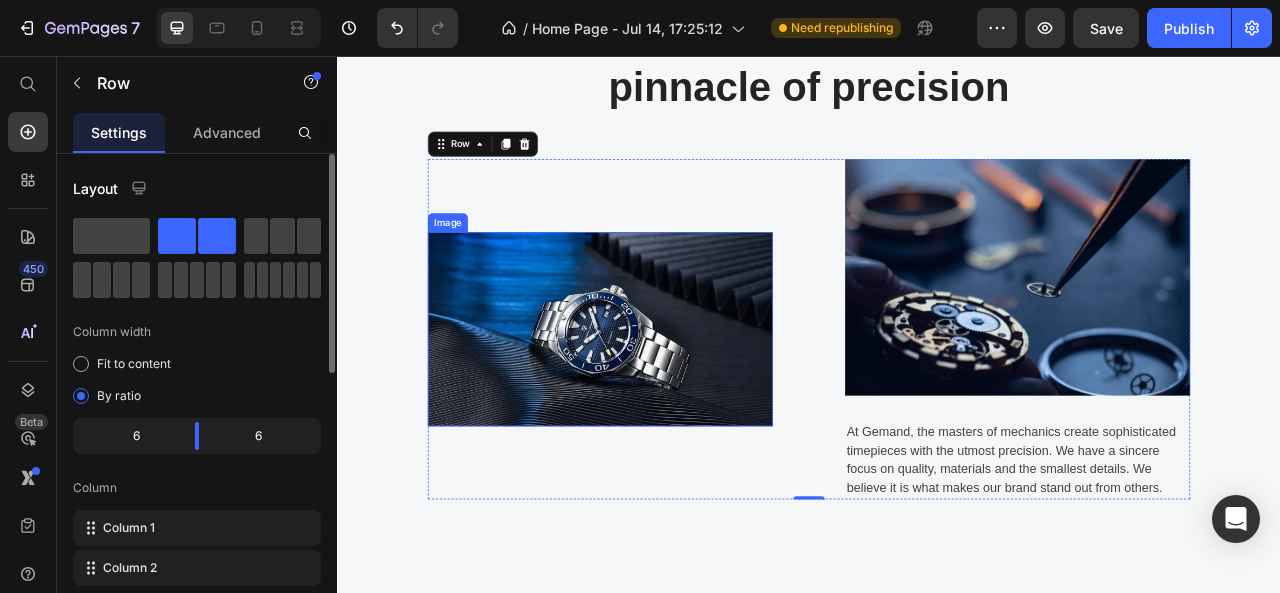 click at bounding box center [671, 403] 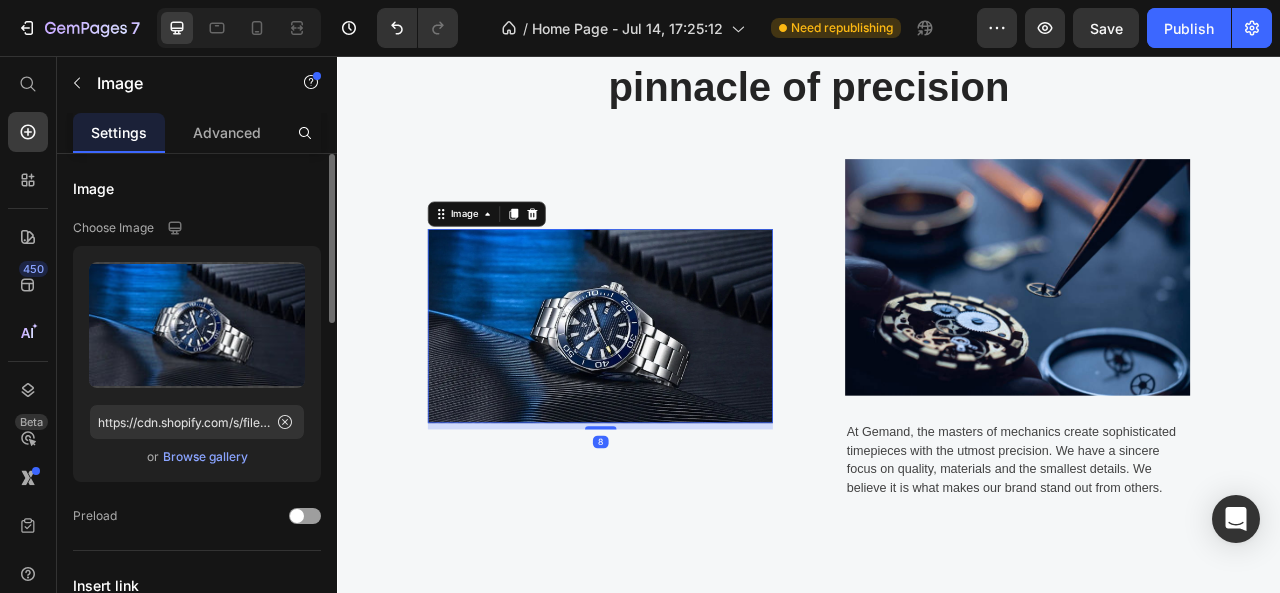 click at bounding box center [672, 529] 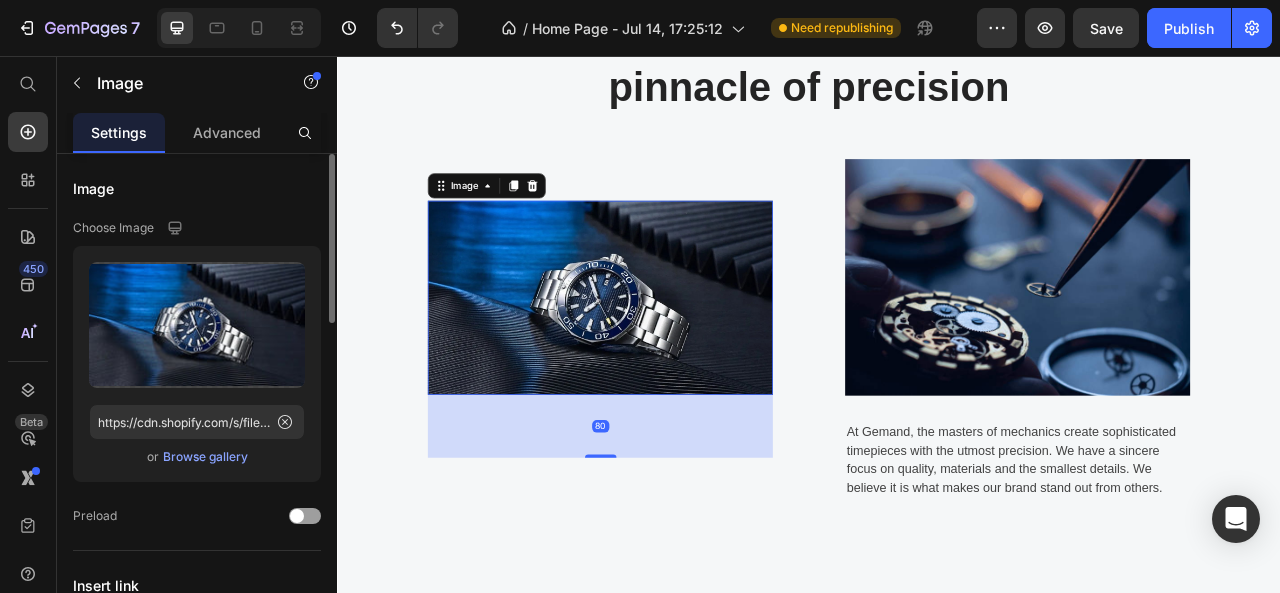 drag, startPoint x: 667, startPoint y: 524, endPoint x: 668, endPoint y: 596, distance: 72.00694 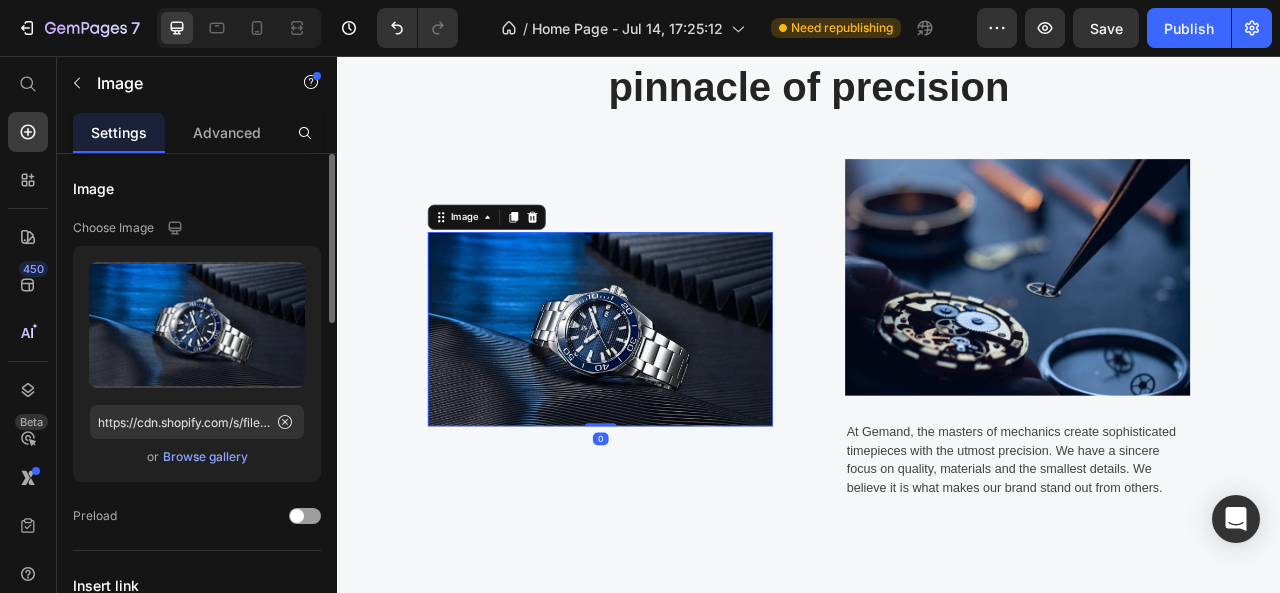 drag, startPoint x: 668, startPoint y: 558, endPoint x: 663, endPoint y: 439, distance: 119.104996 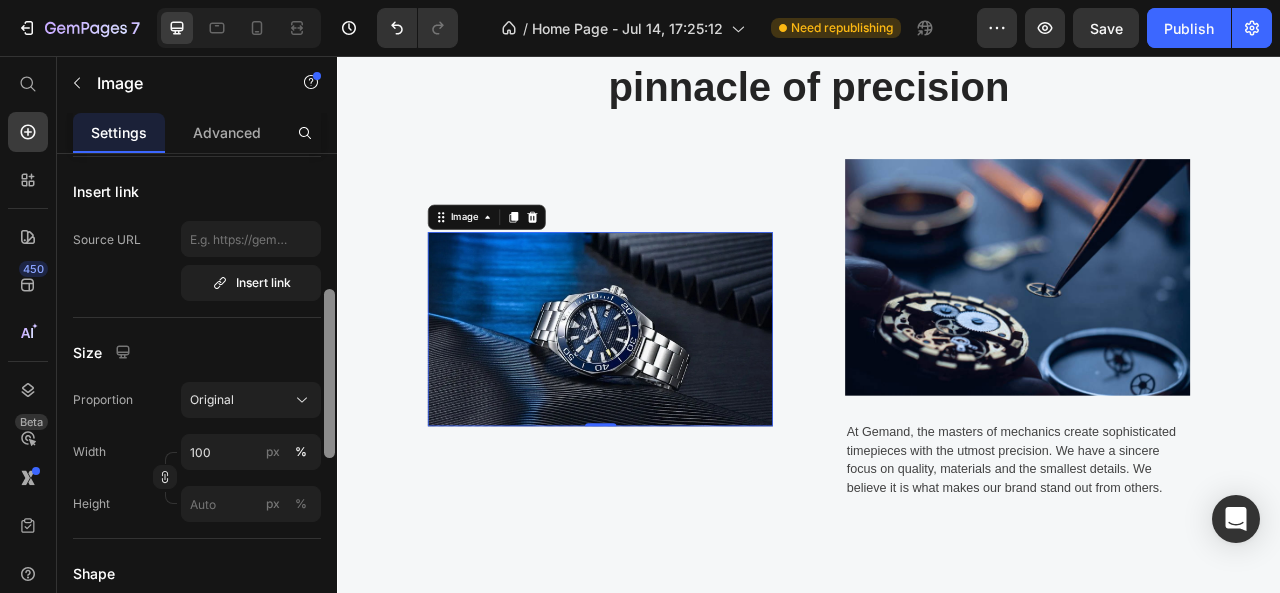 drag, startPoint x: 328, startPoint y: 306, endPoint x: 335, endPoint y: 440, distance: 134.18271 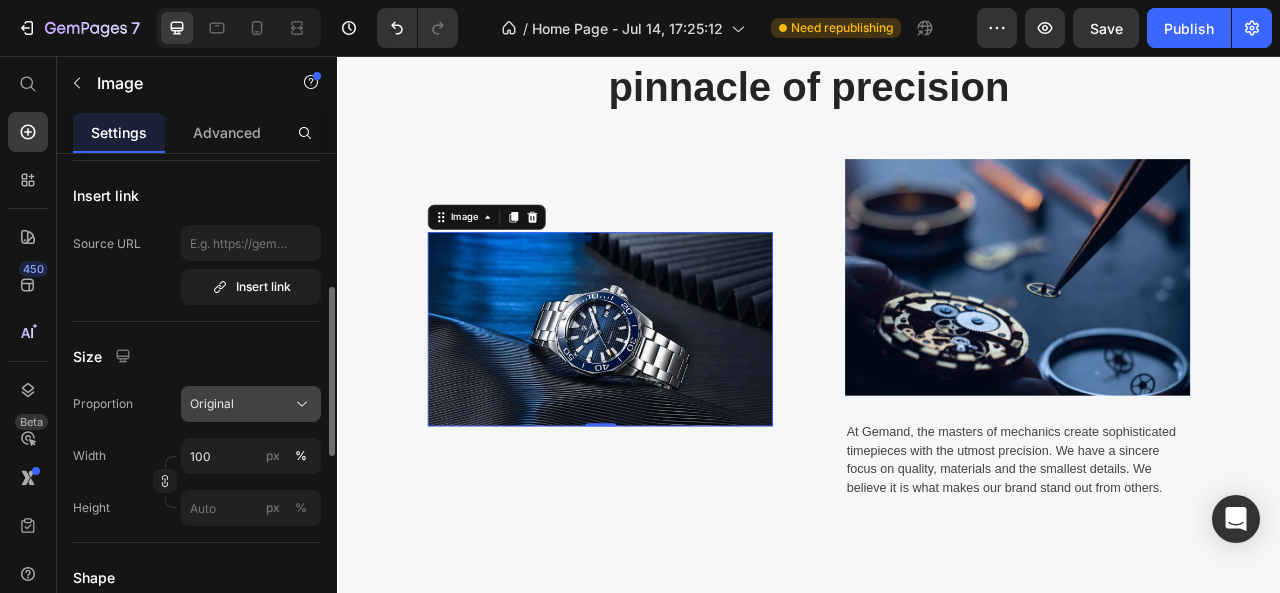 click 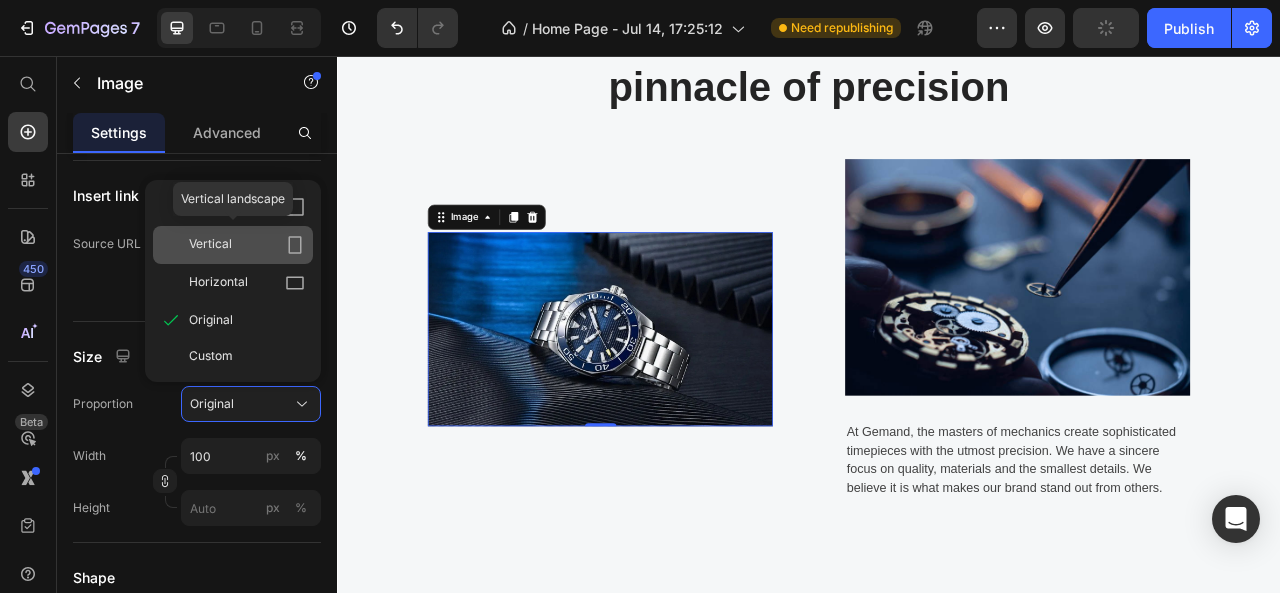 click 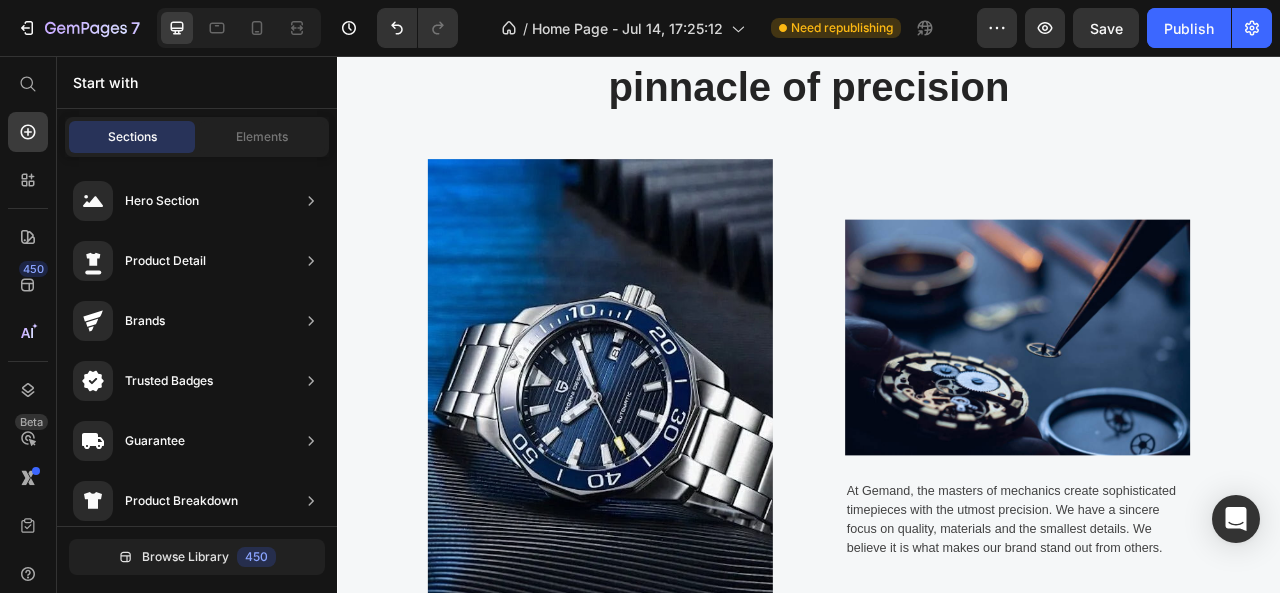 scroll, scrollTop: 792, scrollLeft: 0, axis: vertical 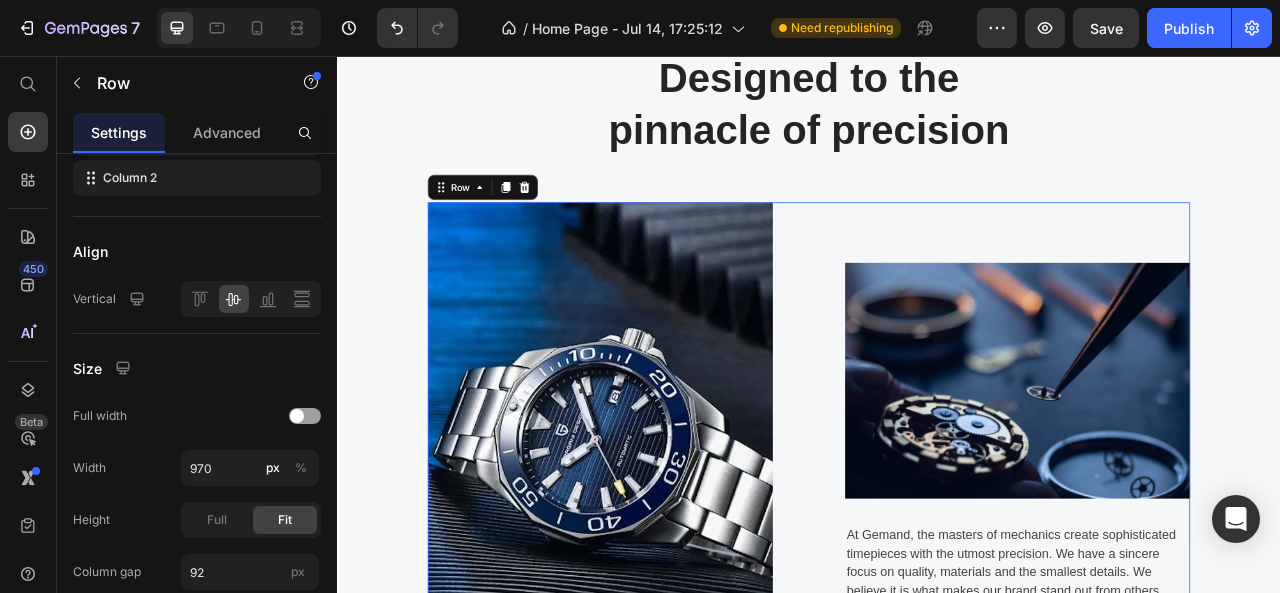 click on "Image Image At Gemand, the masters of mechanics create sophisticated timepieces with the utmost precision. We have a sincere focus on quality, materials and the smallest details. We believe it is what makes our brand stand out from others. Text block Row   0" at bounding box center [937, 534] 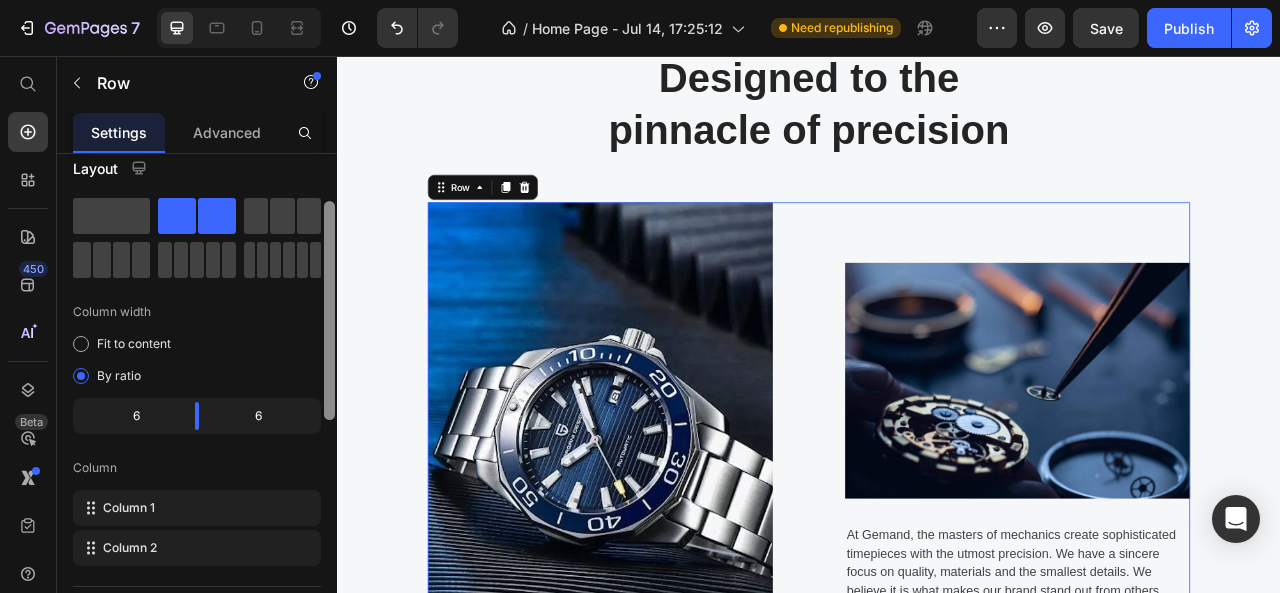 scroll, scrollTop: 0, scrollLeft: 0, axis: both 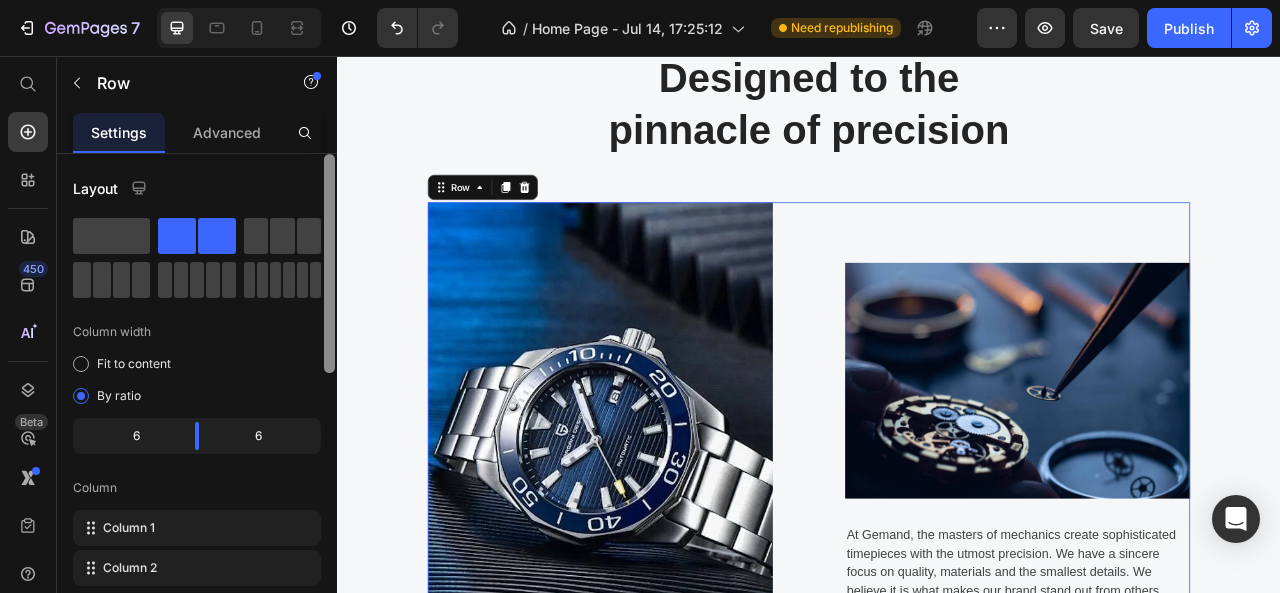 drag, startPoint x: 328, startPoint y: 295, endPoint x: 326, endPoint y: 268, distance: 27.073973 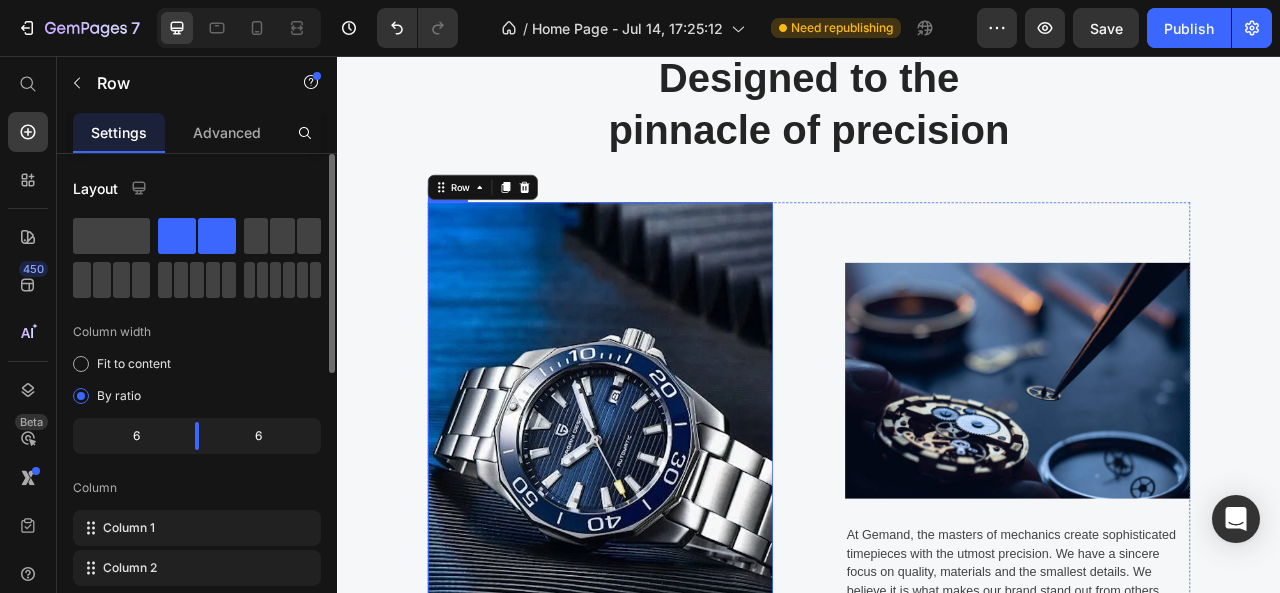 click at bounding box center [671, 534] 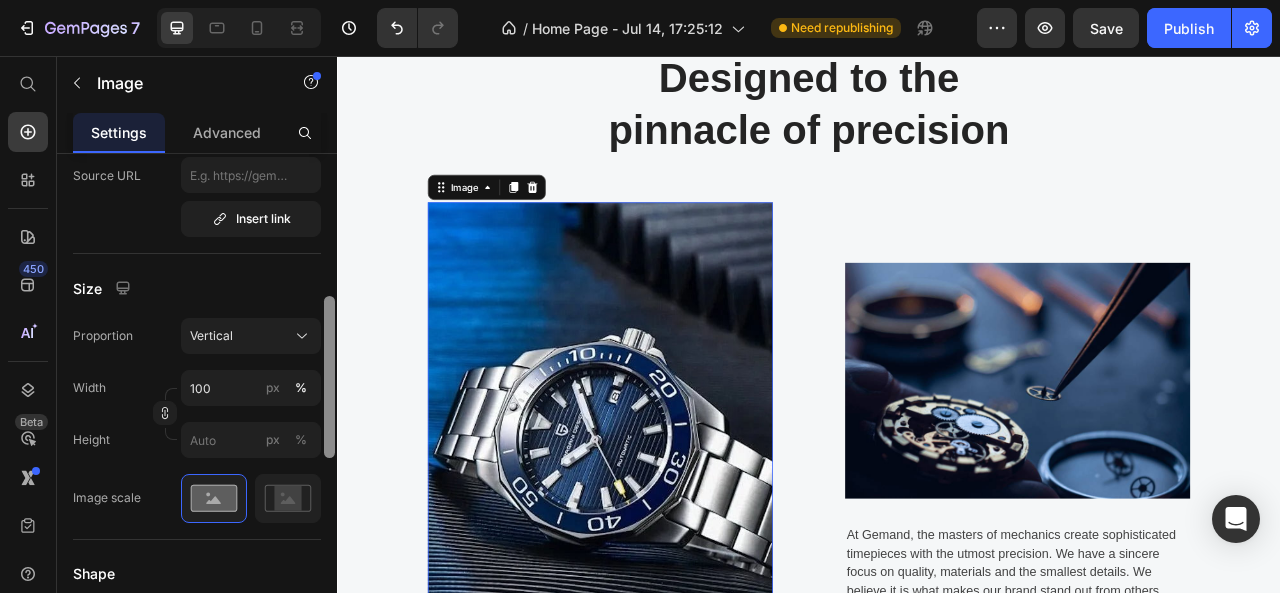 drag, startPoint x: 333, startPoint y: 309, endPoint x: 332, endPoint y: 457, distance: 148.00337 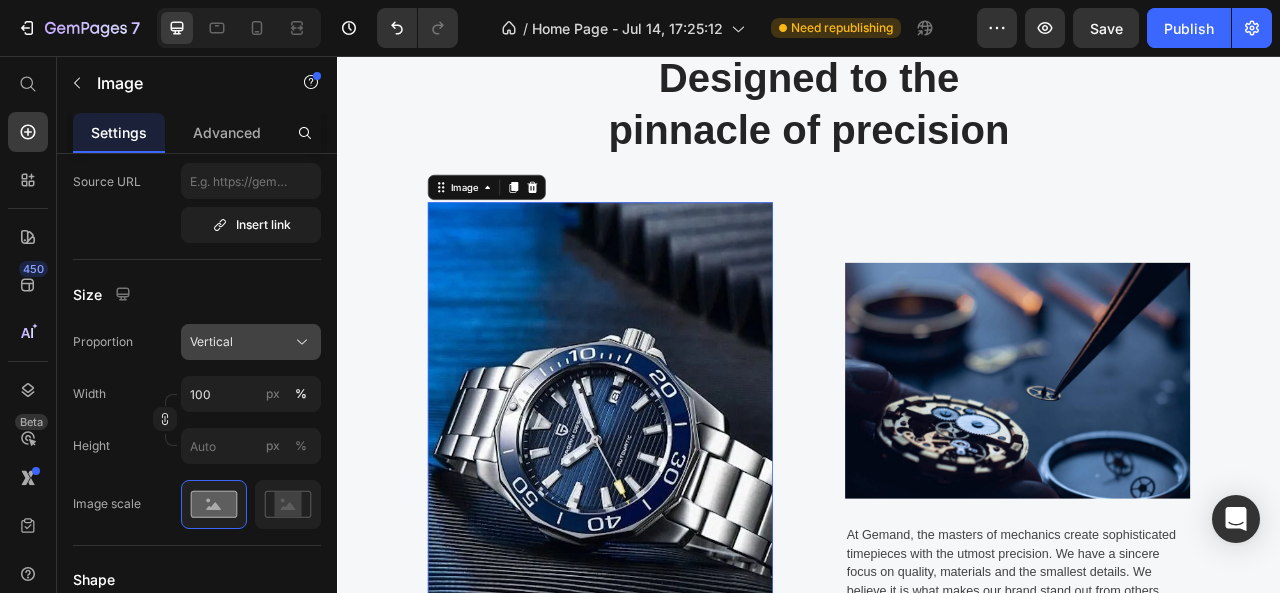 click on "Vertical" 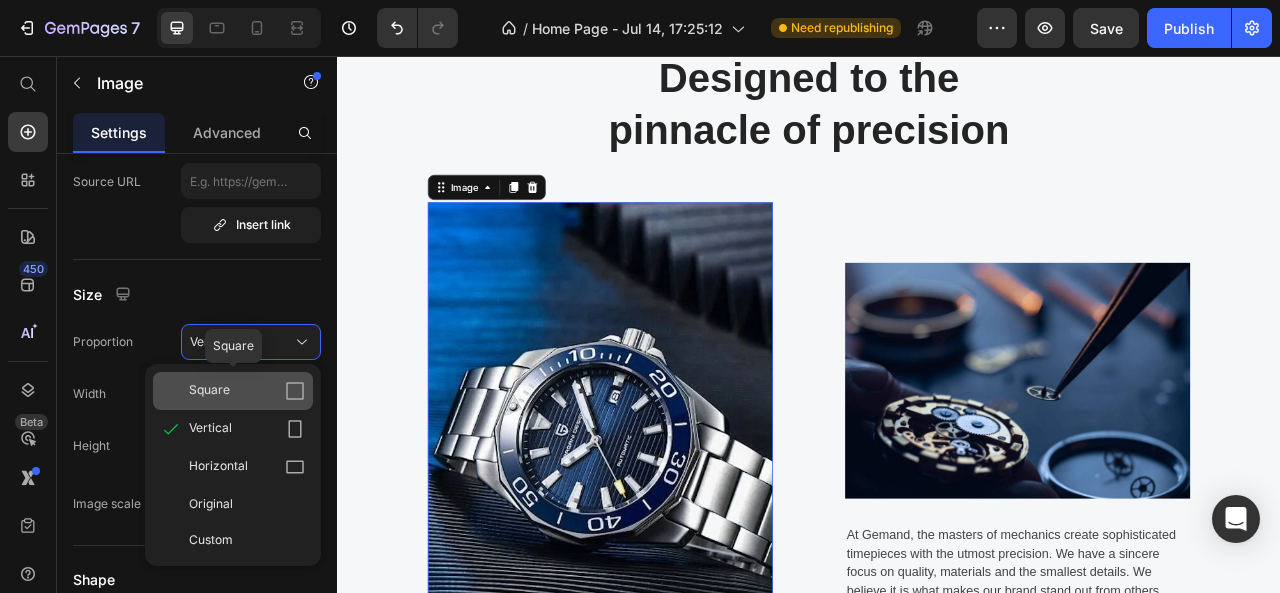click on "Square" 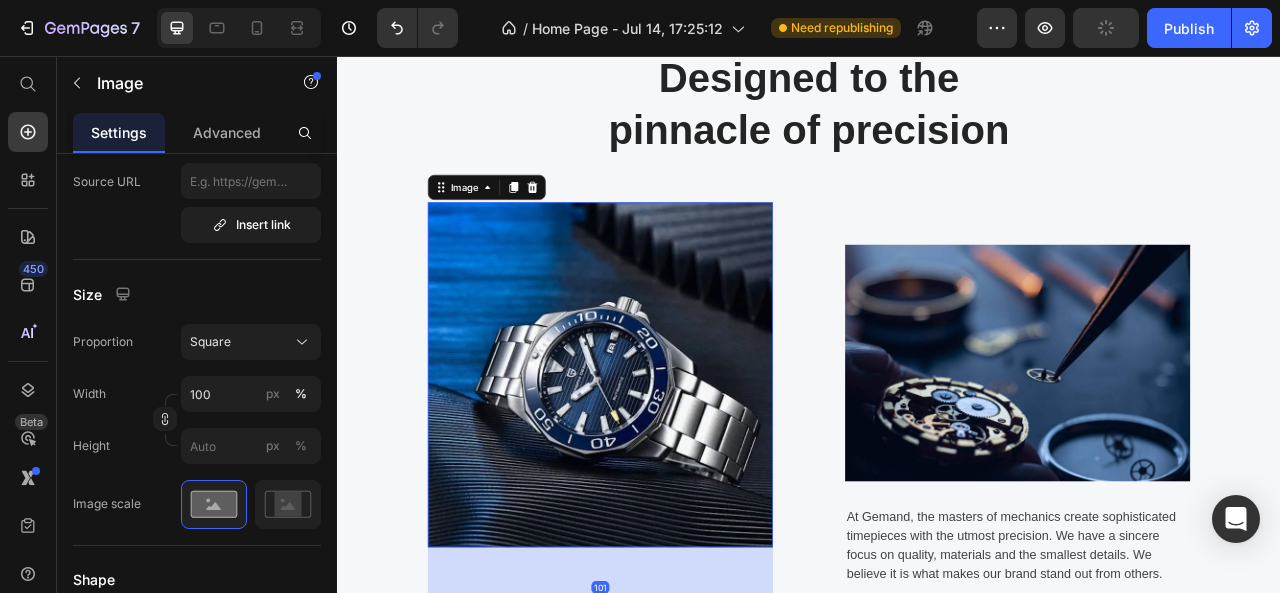 drag, startPoint x: 656, startPoint y: 672, endPoint x: 662, endPoint y: 773, distance: 101.17806 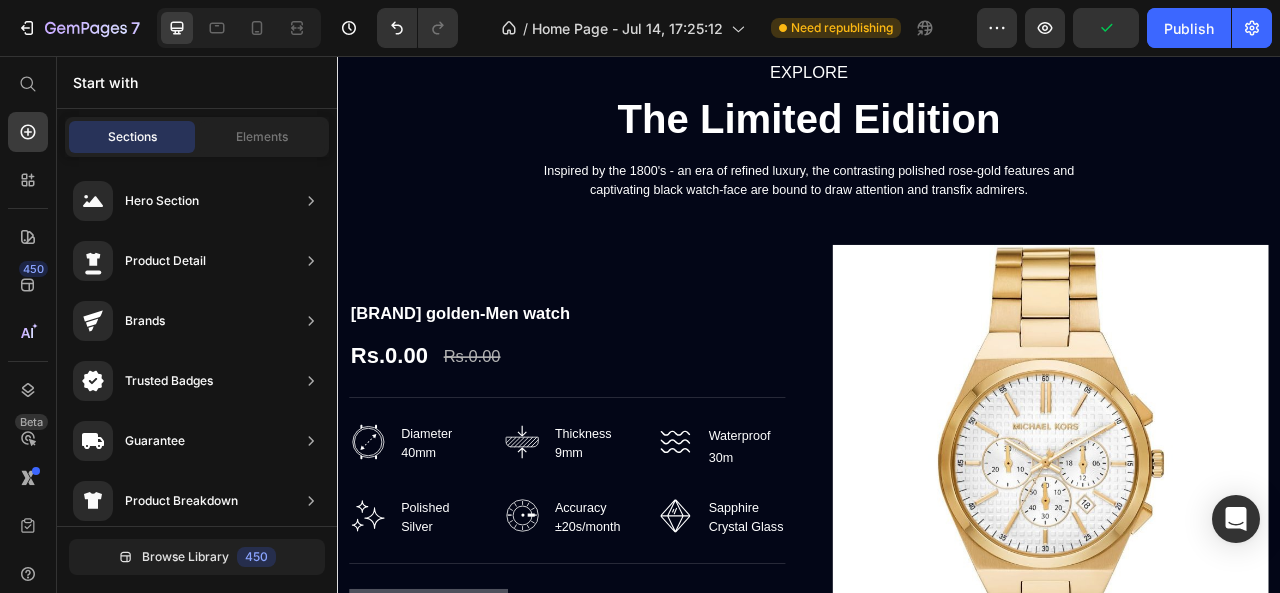 scroll, scrollTop: 2346, scrollLeft: 0, axis: vertical 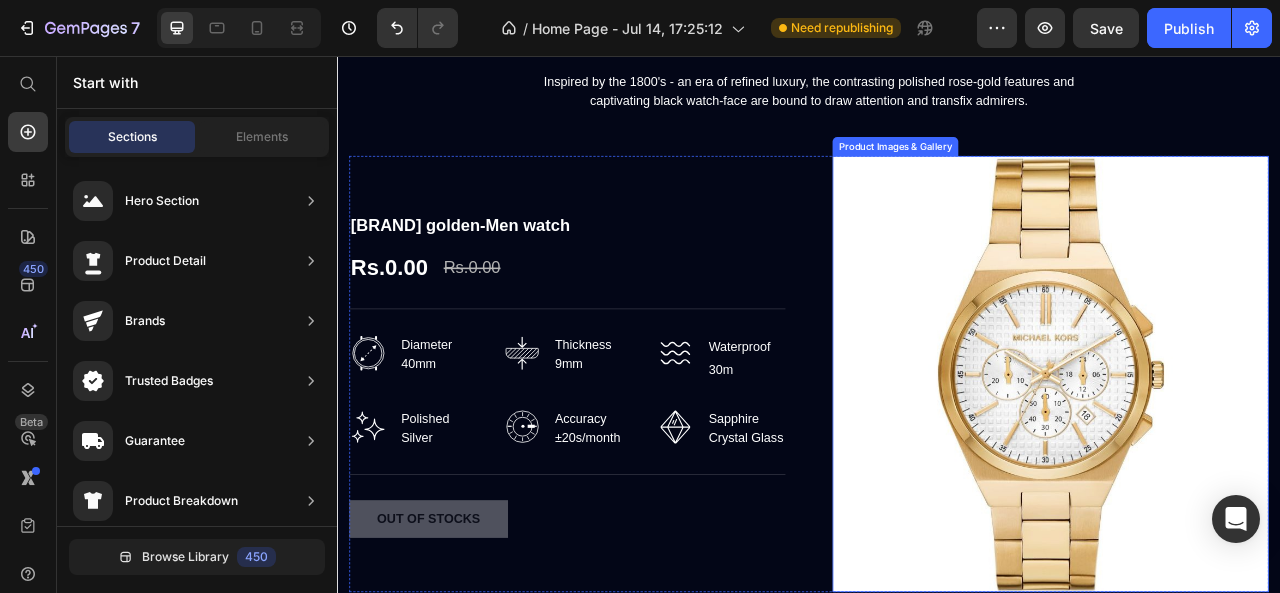 click at bounding box center (1244, 460) 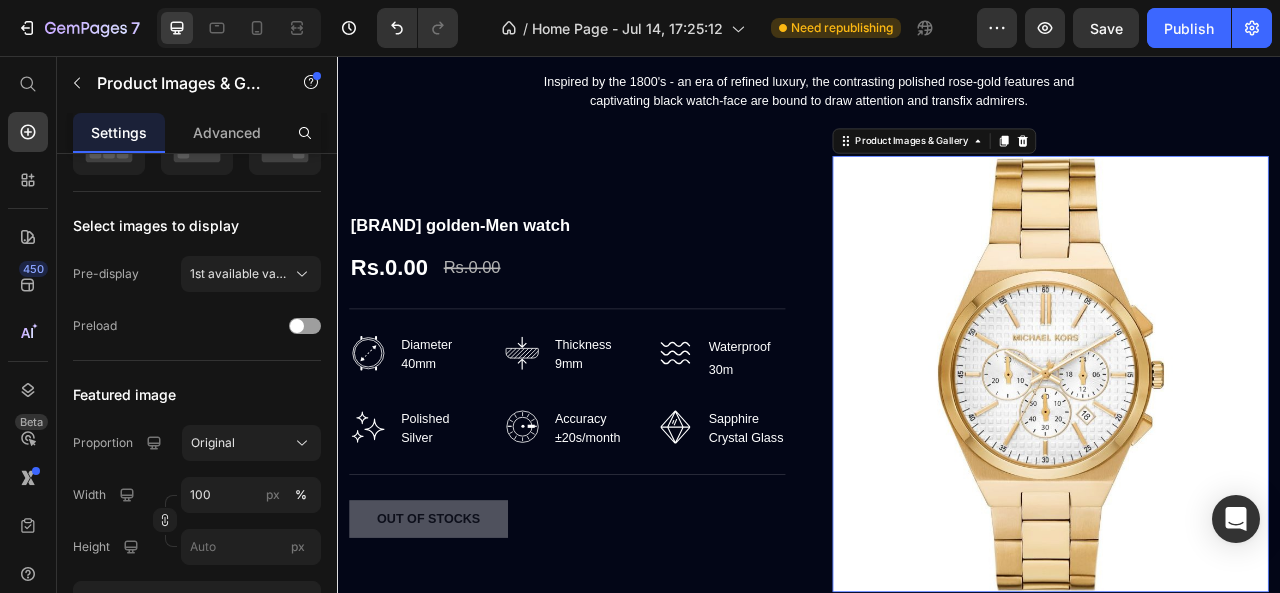 scroll, scrollTop: 0, scrollLeft: 0, axis: both 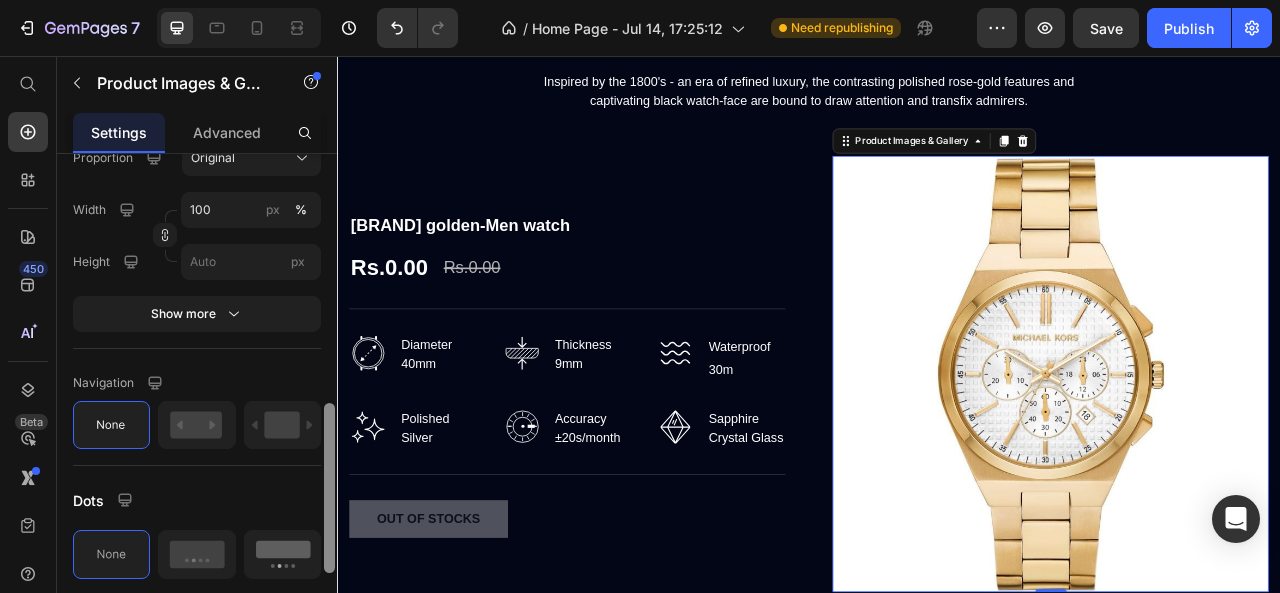 drag, startPoint x: 329, startPoint y: 278, endPoint x: 314, endPoint y: 532, distance: 254.44254 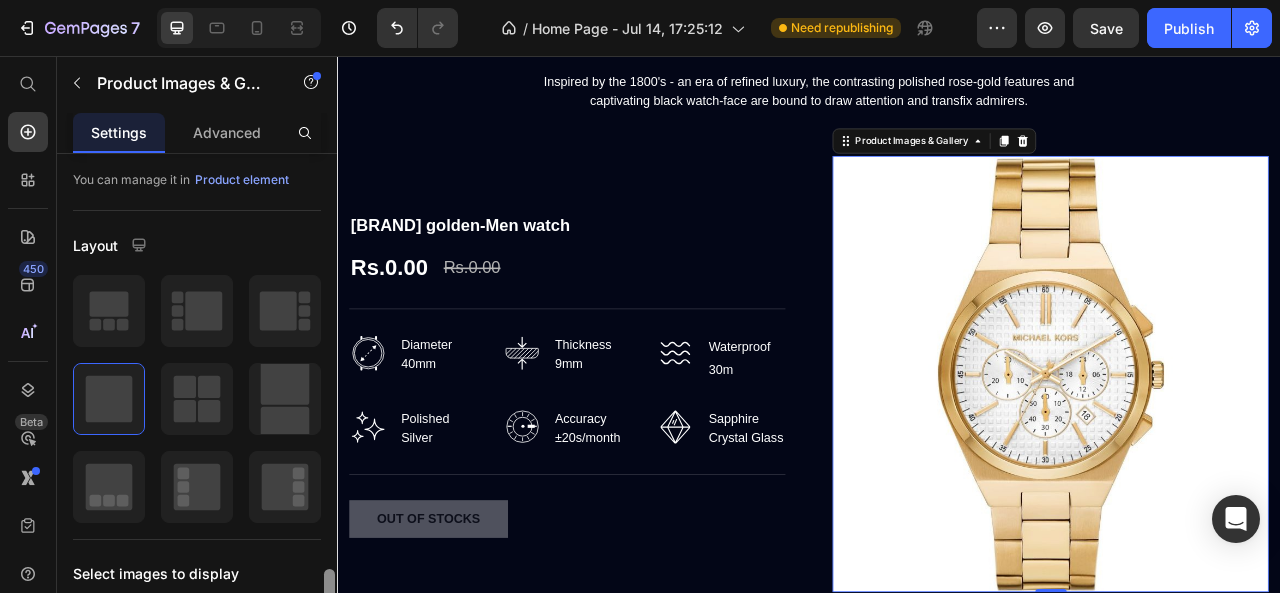 scroll, scrollTop: 0, scrollLeft: 0, axis: both 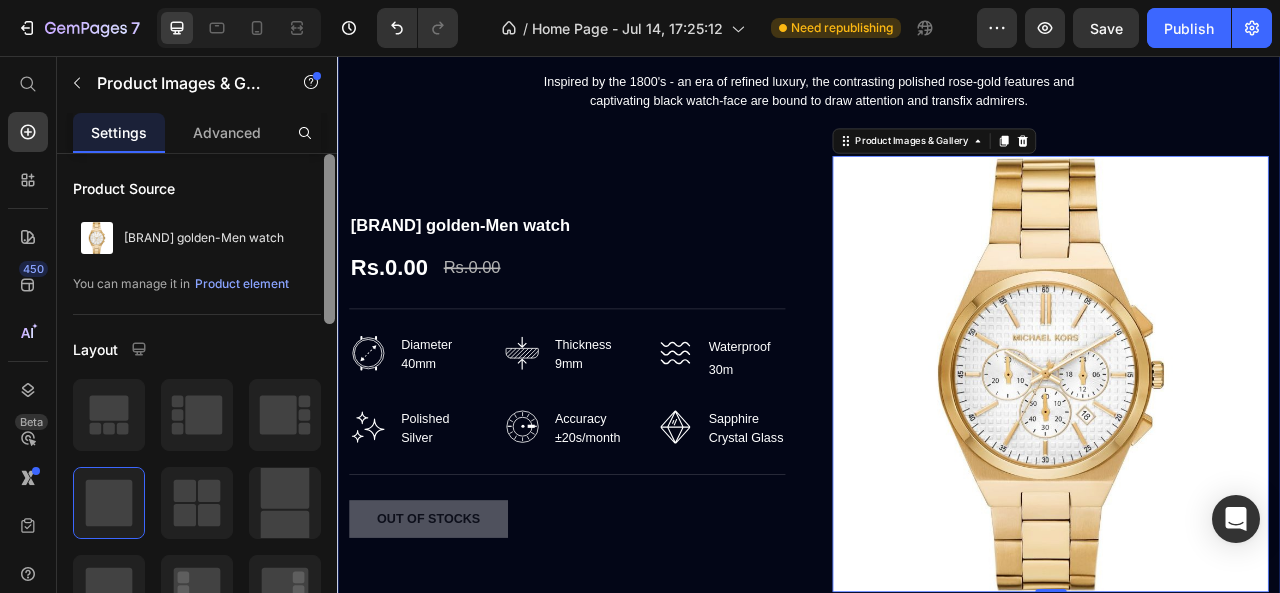 drag, startPoint x: 667, startPoint y: 584, endPoint x: 343, endPoint y: 201, distance: 501.66223 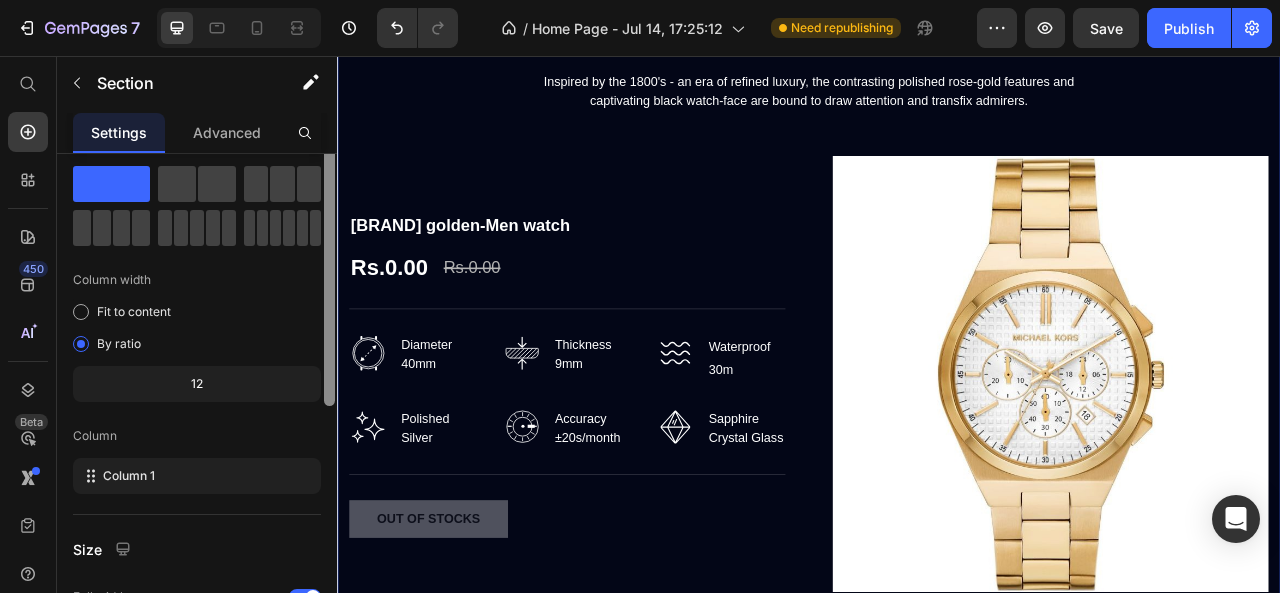 scroll, scrollTop: 0, scrollLeft: 0, axis: both 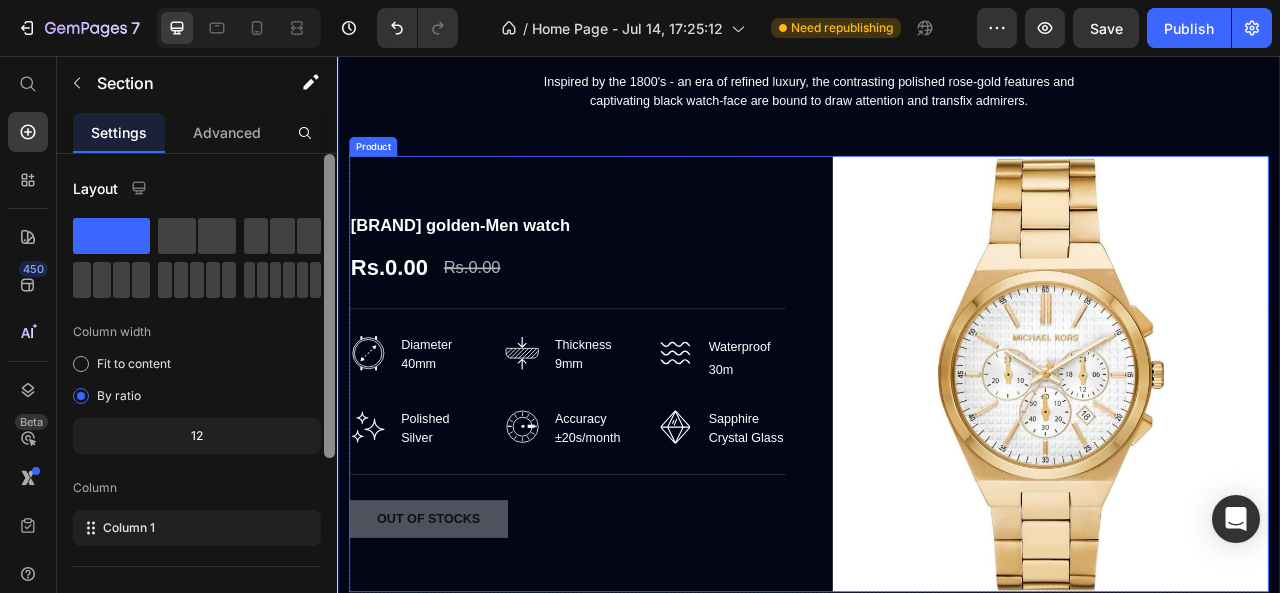 click on "Micheal Kors golden-Men watch (P) Title Rs.0.00 (P) Price Rs.0.00 (P) Price Row                Title Line Image Diameter  40mm Text block Row Image Thickness 9mm Text block Row Image Waterproof  30m Text block Row Row Image Polished Silver Text block Row Image Accuracy ±20s/month Text block Row Image Sapphire Crystal Glass Text block Row Row Row Image Diameter 40mm Text block Row Image Thickness 9mm Text block Row Image Waterproof 30m Text block Row Row Image Polished Silver Text block Row Image Accuracy ±20s/month Text block Row Image Sapphire Crystal Glass Text block Row Row                Title Line Out of stocks (P) Cart Button Product Images & Gallery Product" at bounding box center [937, 460] 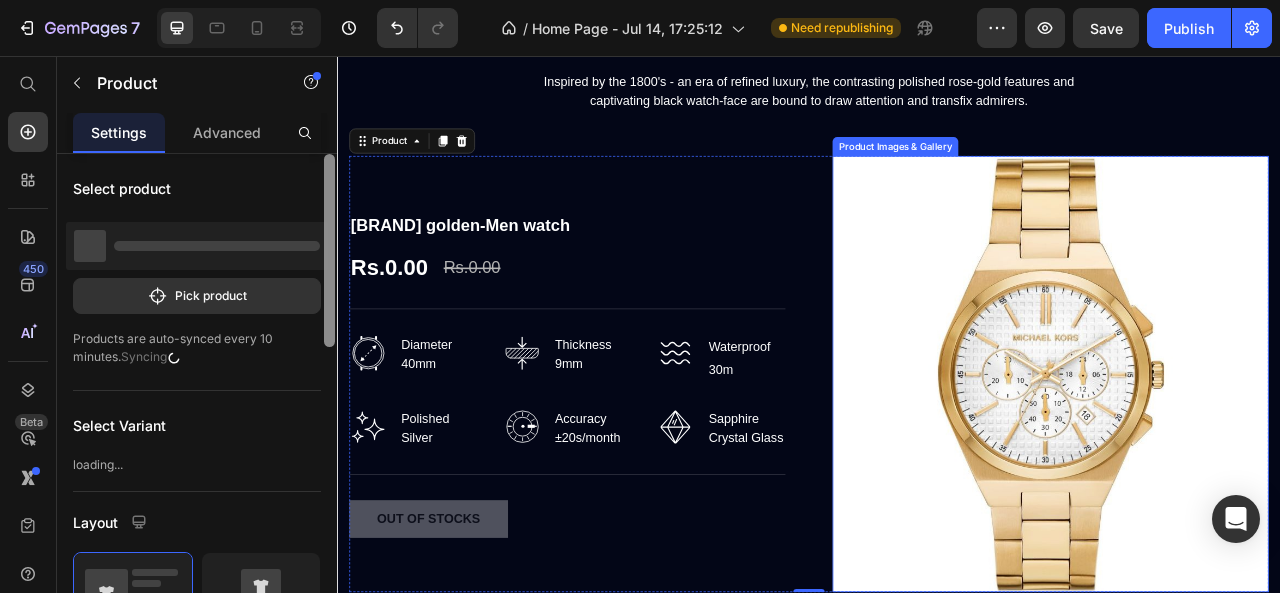 click on "Father's Day Watches  Get up to 20% OFF Heading If you're still looking for the perfect Father's Day 2022 gifts: Gemand’s collection of Father's Day watches are perfect for your loved ones.  Text block End in: Text block 00 Days 16 Hours 44 Mins 14 Secs CountDown Timer Row SHOP NOW Button Row" at bounding box center [1244, 1115] 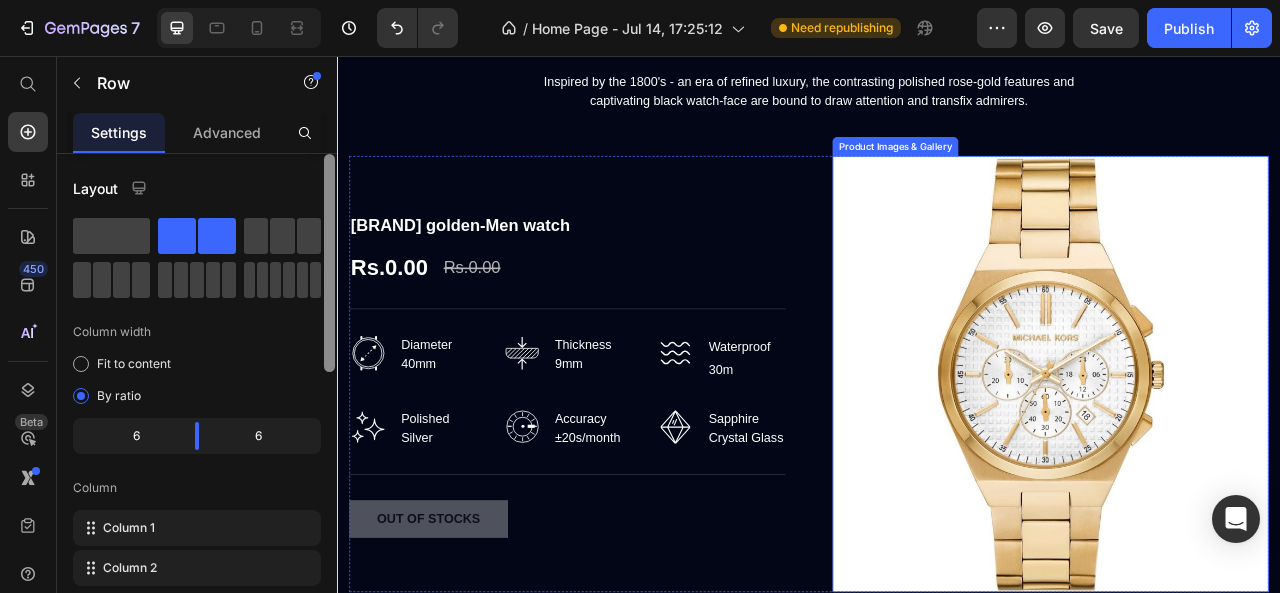 click at bounding box center [1244, 460] 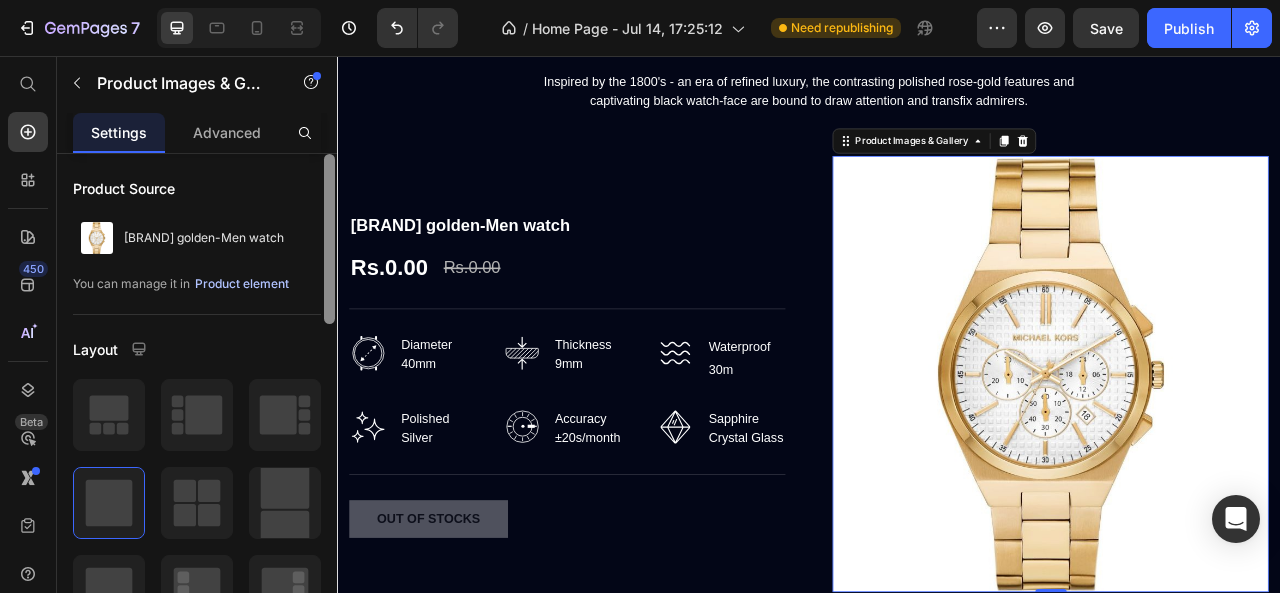 scroll, scrollTop: 8, scrollLeft: 0, axis: vertical 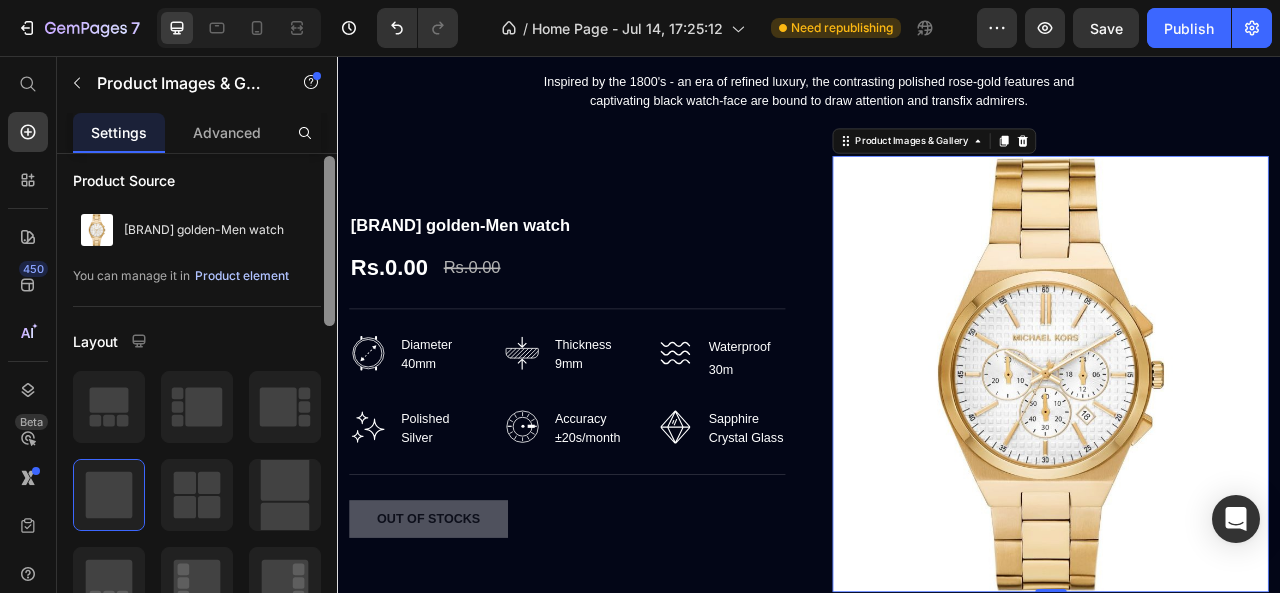 click on "Product element" at bounding box center [242, 276] 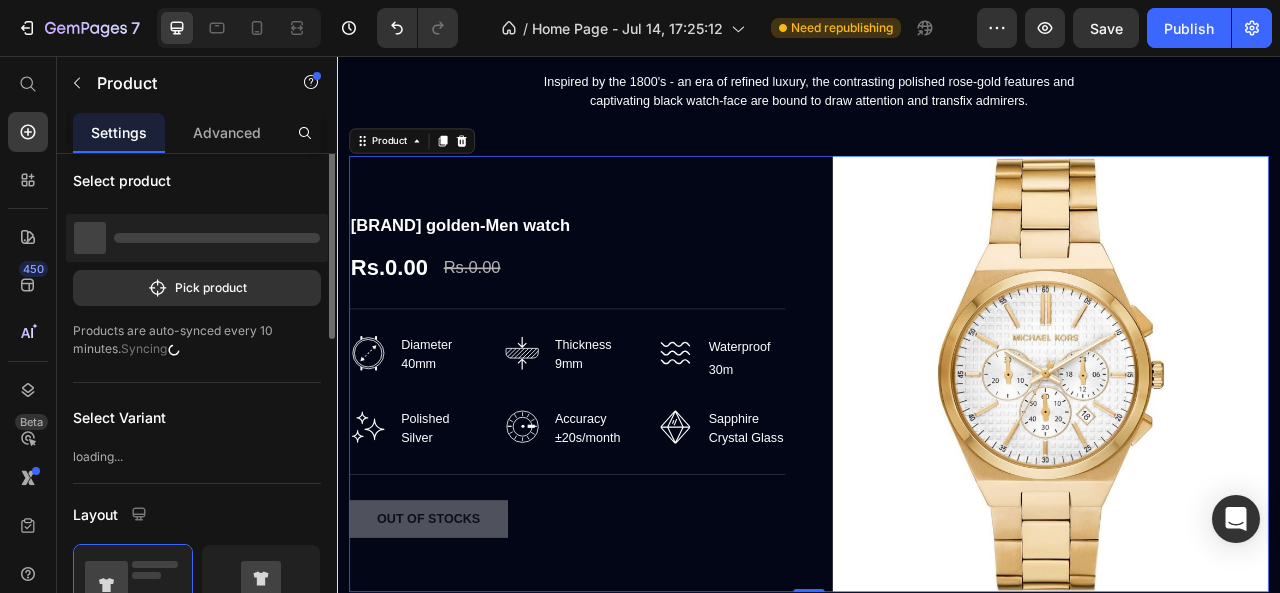 scroll, scrollTop: 0, scrollLeft: 0, axis: both 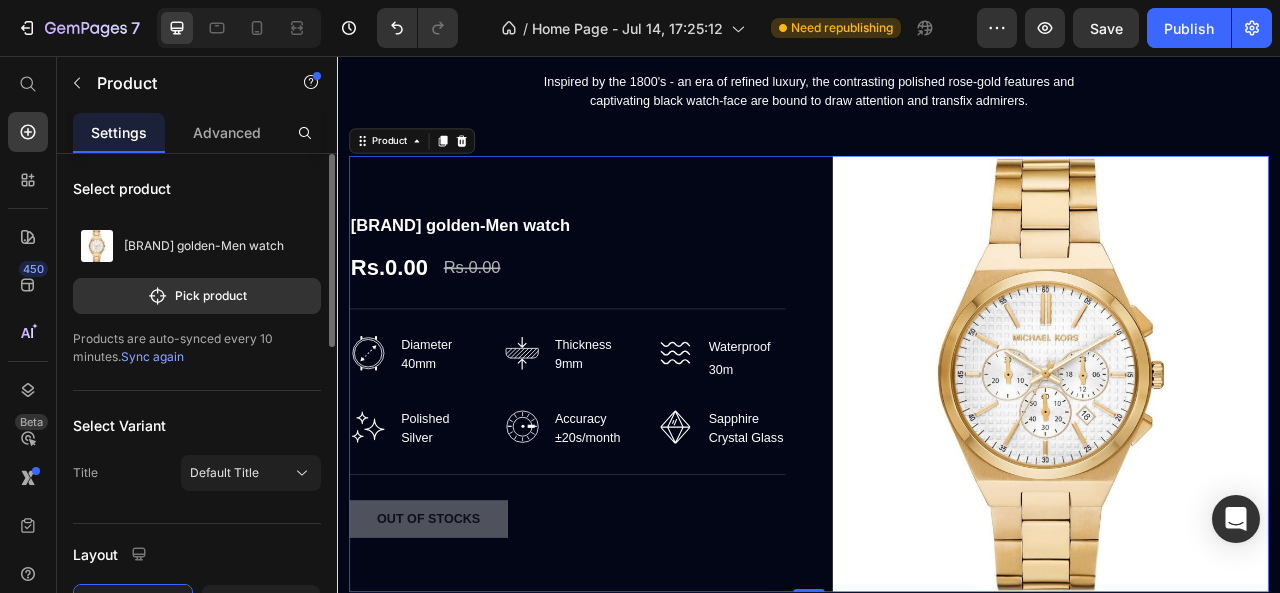 click on "Pick product" 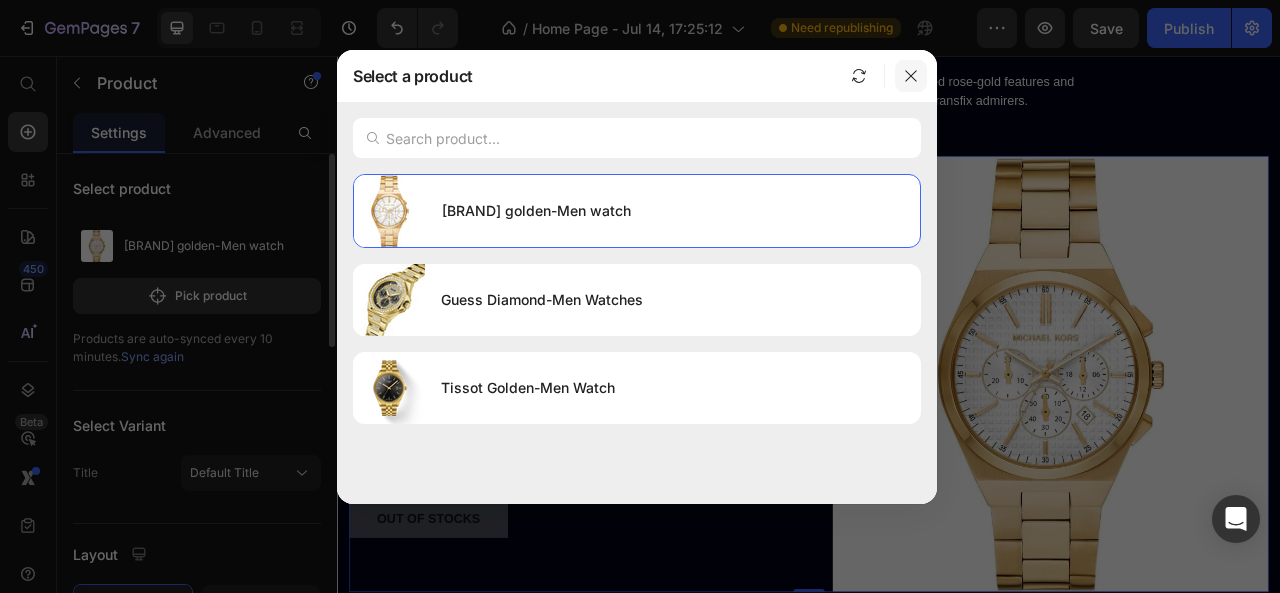 click 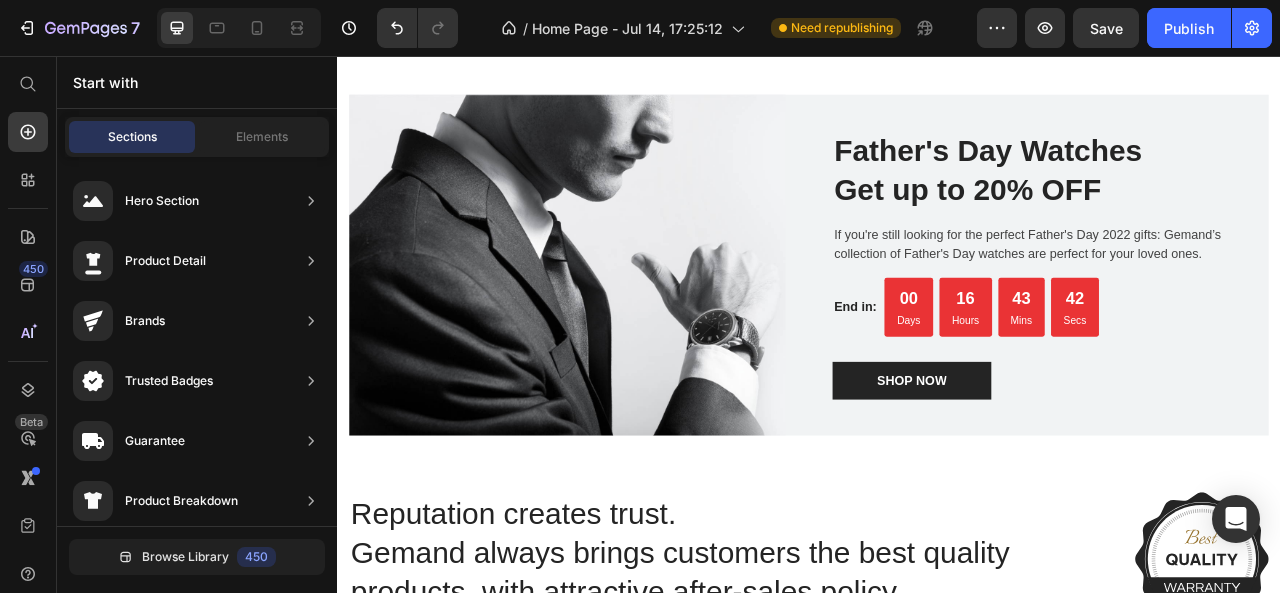 scroll, scrollTop: 3153, scrollLeft: 0, axis: vertical 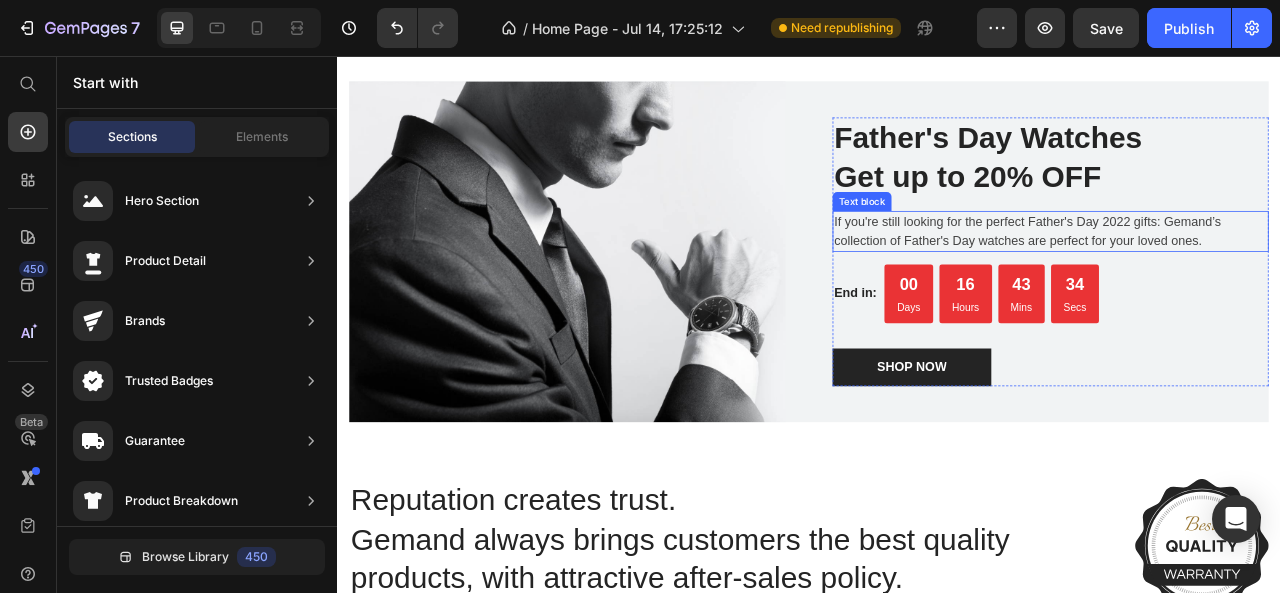 click on "If you're still looking for the perfect Father's Day 2022 gifts: Gemand’s collection of Father's Day watches are perfect for your loved ones." at bounding box center (1244, 279) 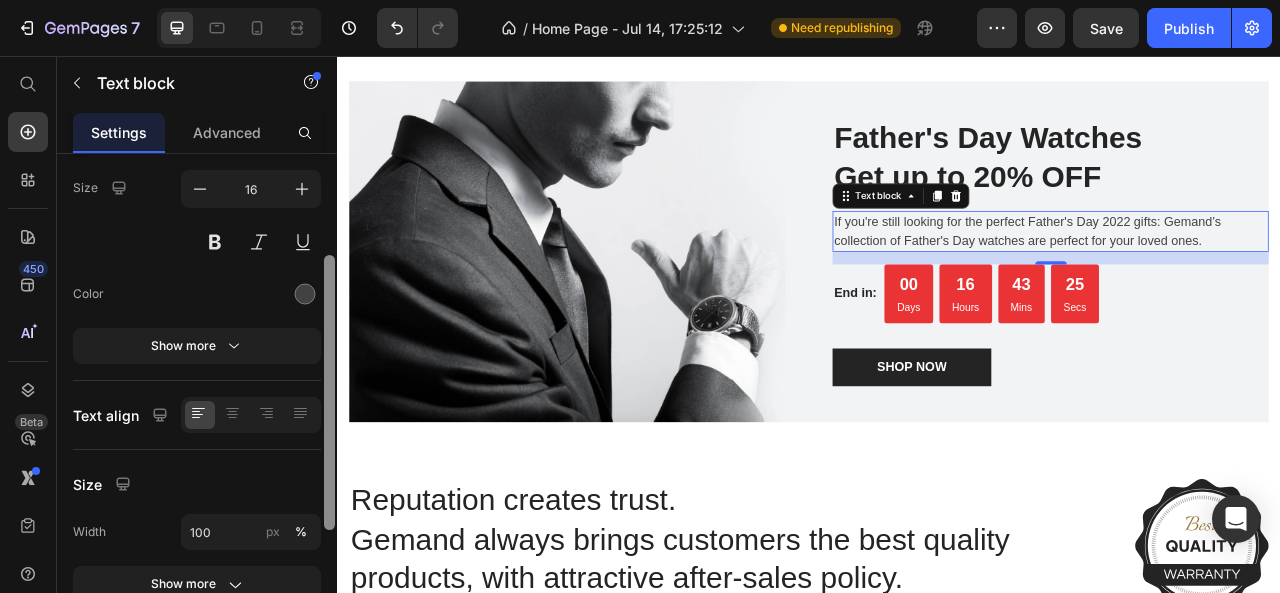 scroll, scrollTop: 163, scrollLeft: 0, axis: vertical 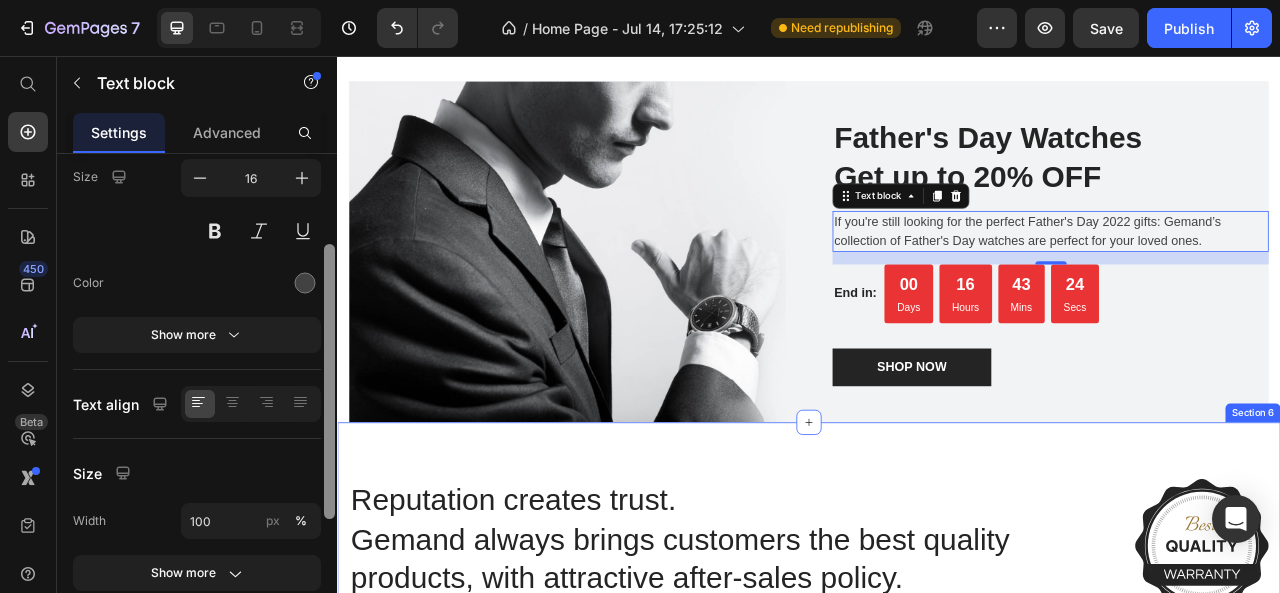 drag, startPoint x: 661, startPoint y: 356, endPoint x: 708, endPoint y: 332, distance: 52.773098 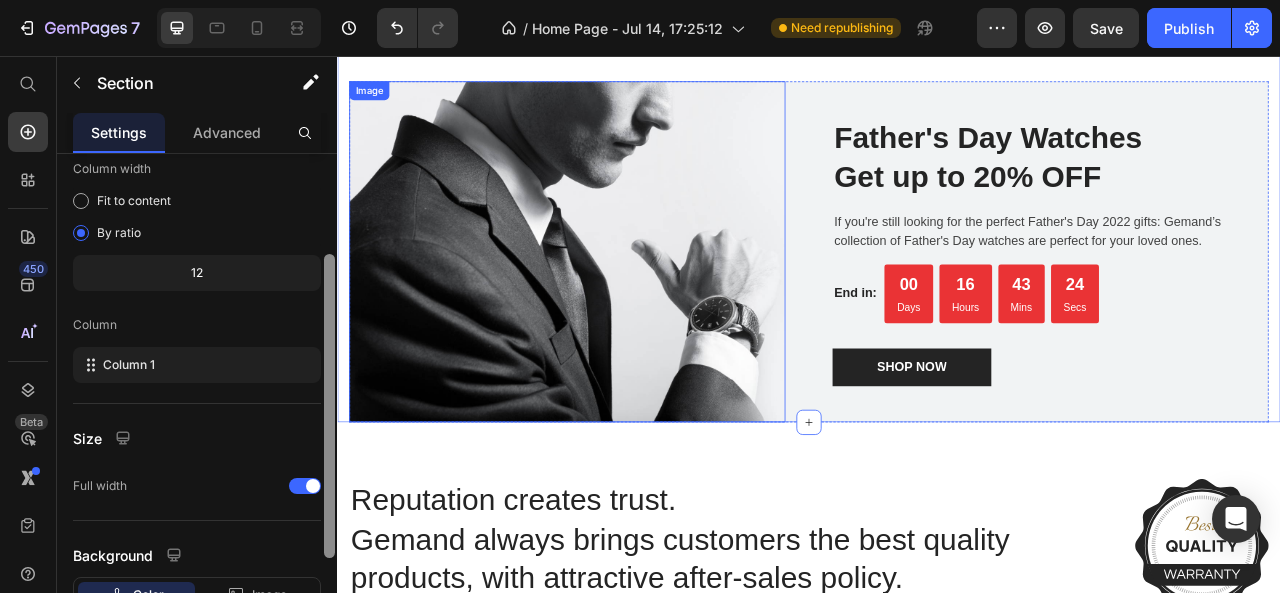 scroll, scrollTop: 0, scrollLeft: 0, axis: both 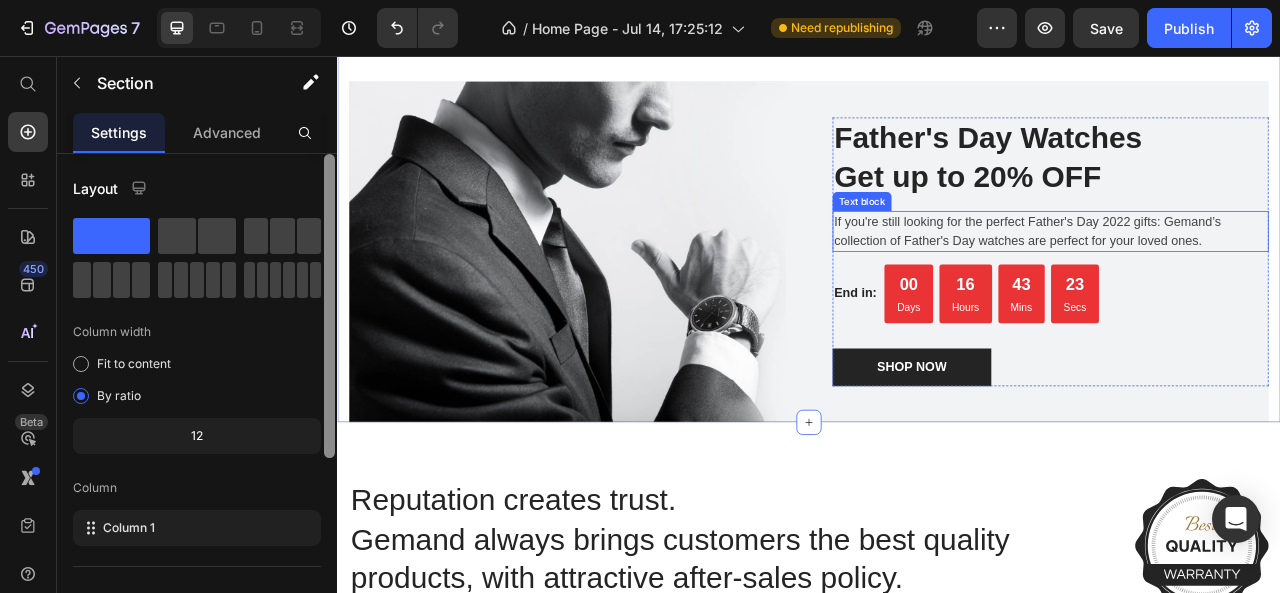 click on "If you're still looking for the perfect Father's Day 2022 gifts: Gemand’s collection of Father's Day watches are perfect for your loved ones." at bounding box center [1244, 279] 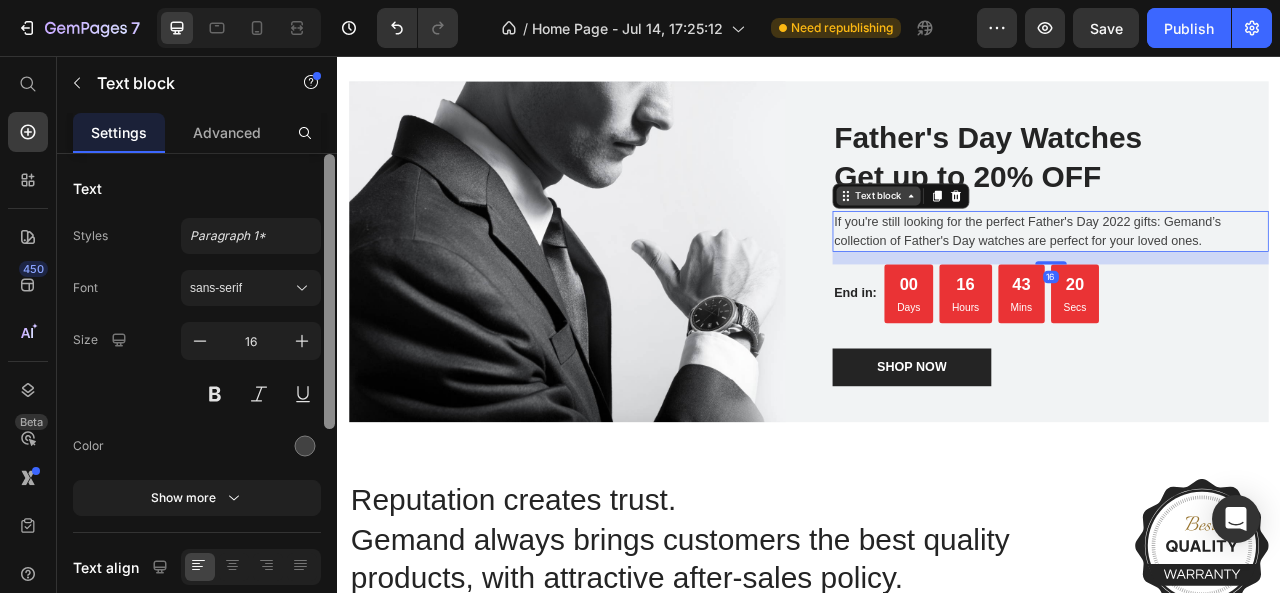 click on "Text block" at bounding box center (1025, 234) 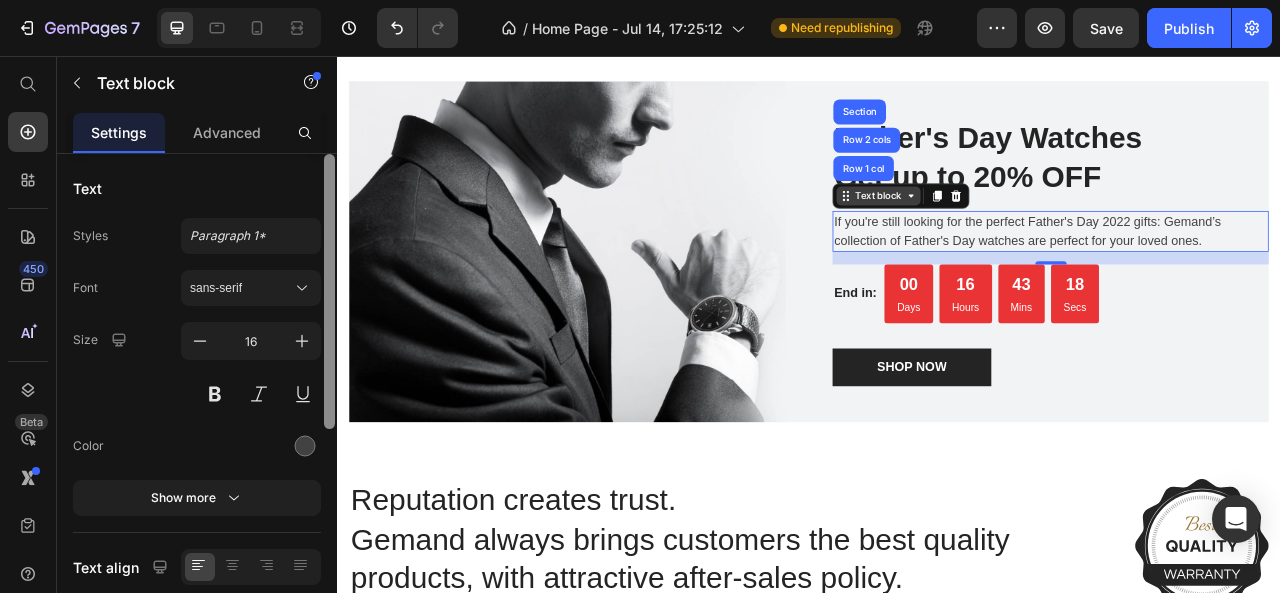 click on "Text block" at bounding box center (1025, 234) 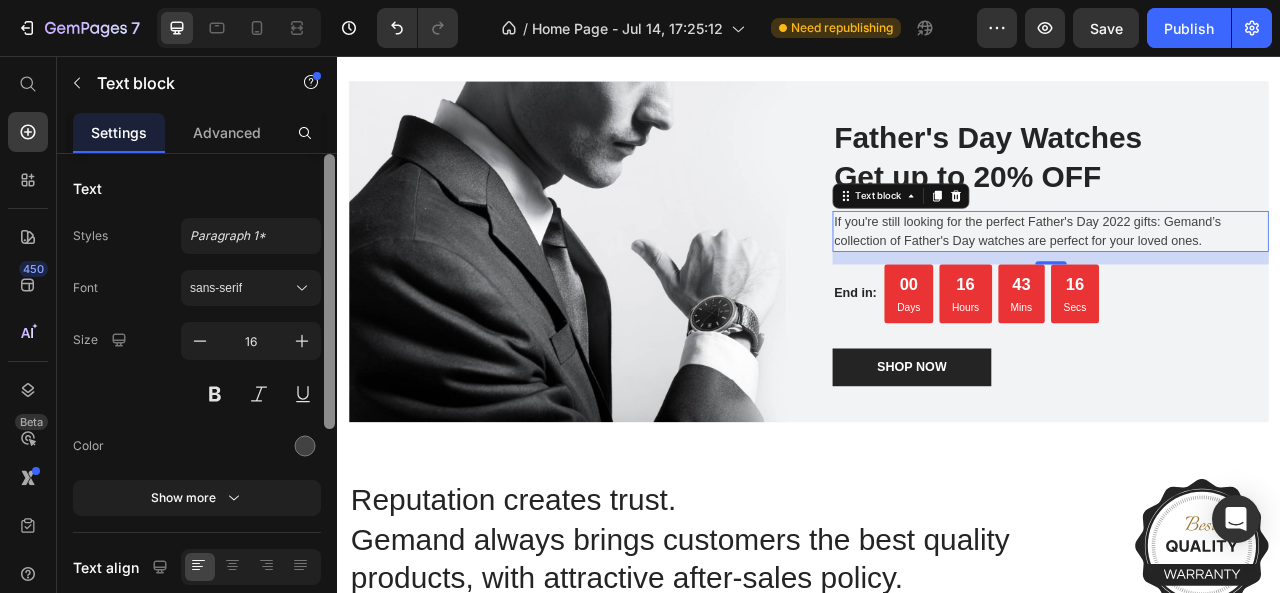 click on "If you're still looking for the perfect Father's Day 2022 gifts: Gemand’s collection of Father's Day watches are perfect for your loved ones." at bounding box center [1244, 279] 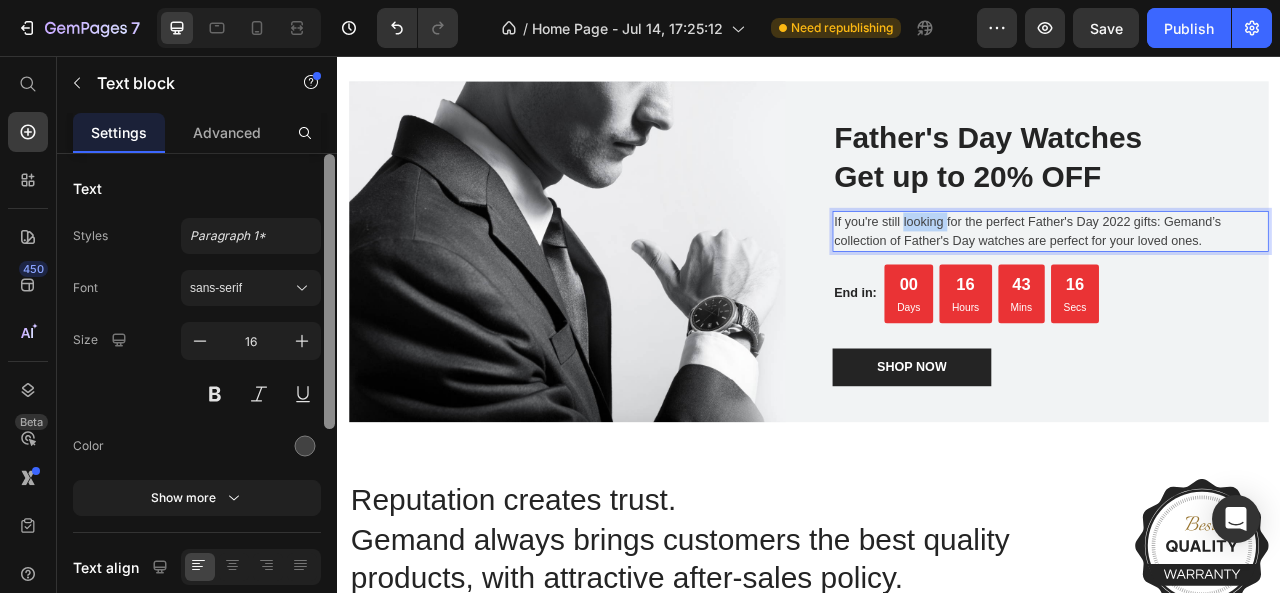 click on "If you're still looking for the perfect Father's Day 2022 gifts: Gemand’s collection of Father's Day watches are perfect for your loved ones." at bounding box center (1244, 279) 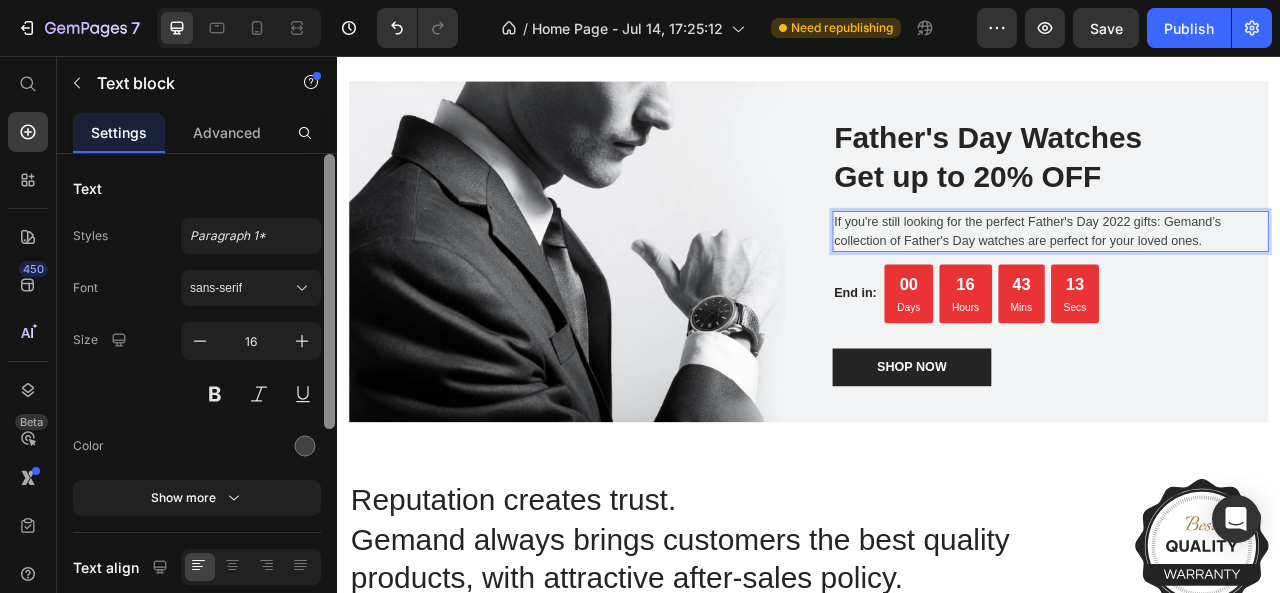 click on "If you're still looking for the perfect Father's Day 2022 gifts: Gemand’s collection of Father's Day watches are perfect for your loved ones." at bounding box center [1244, 279] 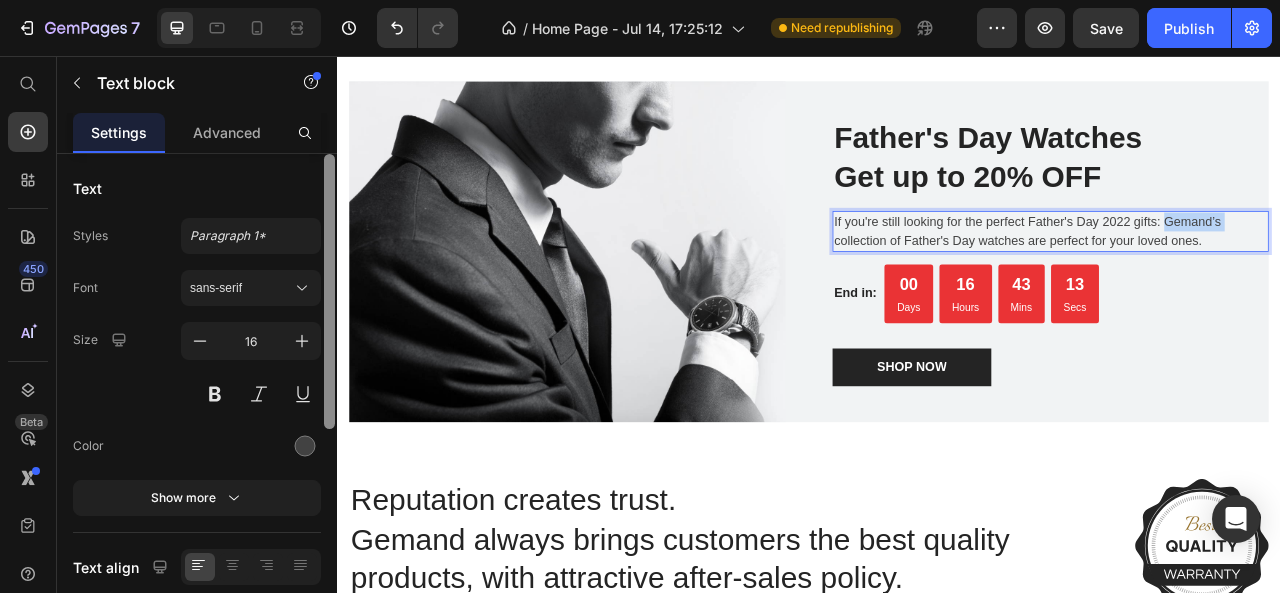 click on "If you're still looking for the perfect Father's Day 2022 gifts: Gemand’s collection of Father's Day watches are perfect for your loved ones." at bounding box center (1244, 279) 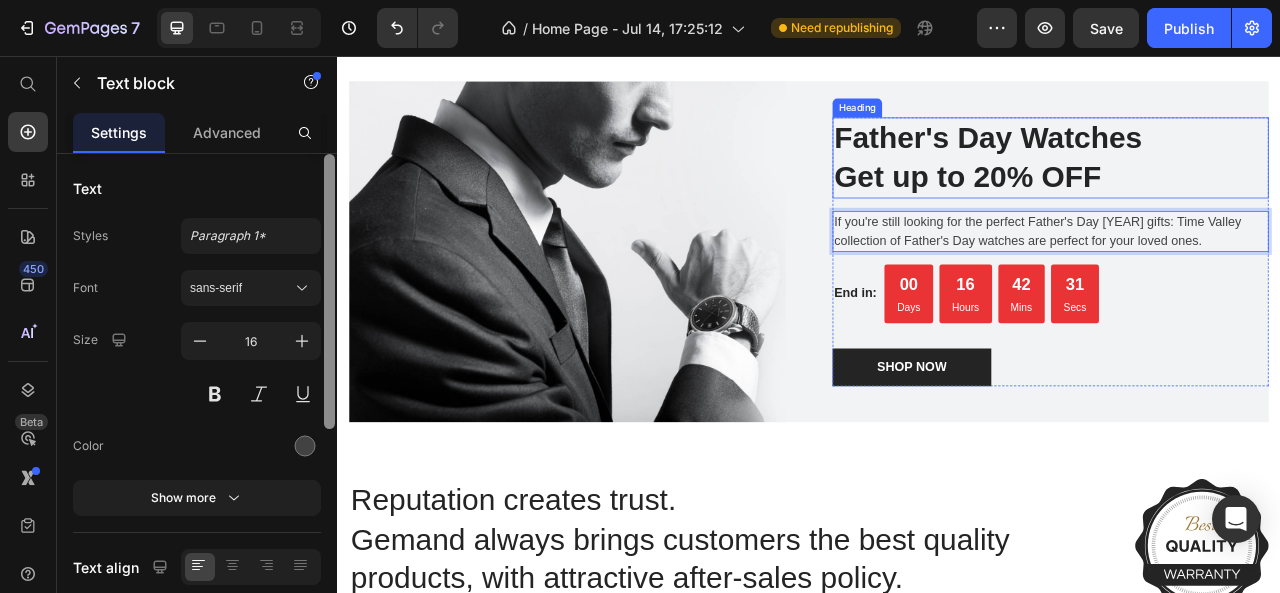 click on "Father's Day Watches  Get up to 20% OFF" at bounding box center [1244, 185] 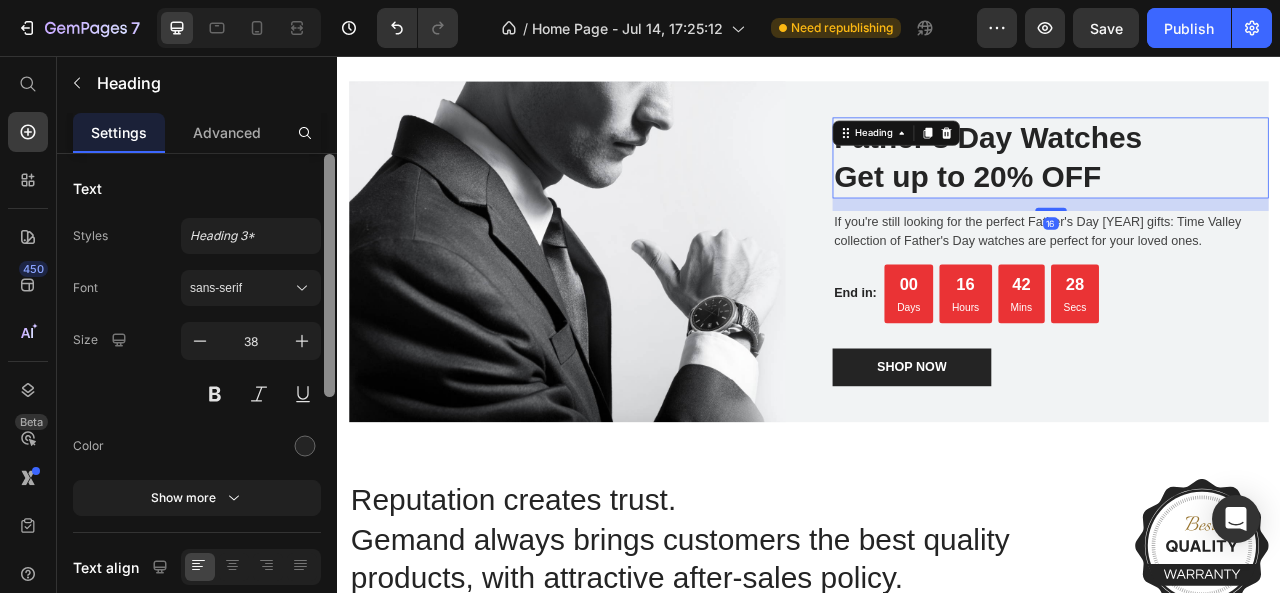 click on "Father's Day Watches  Get up to 20% OFF" at bounding box center (1244, 185) 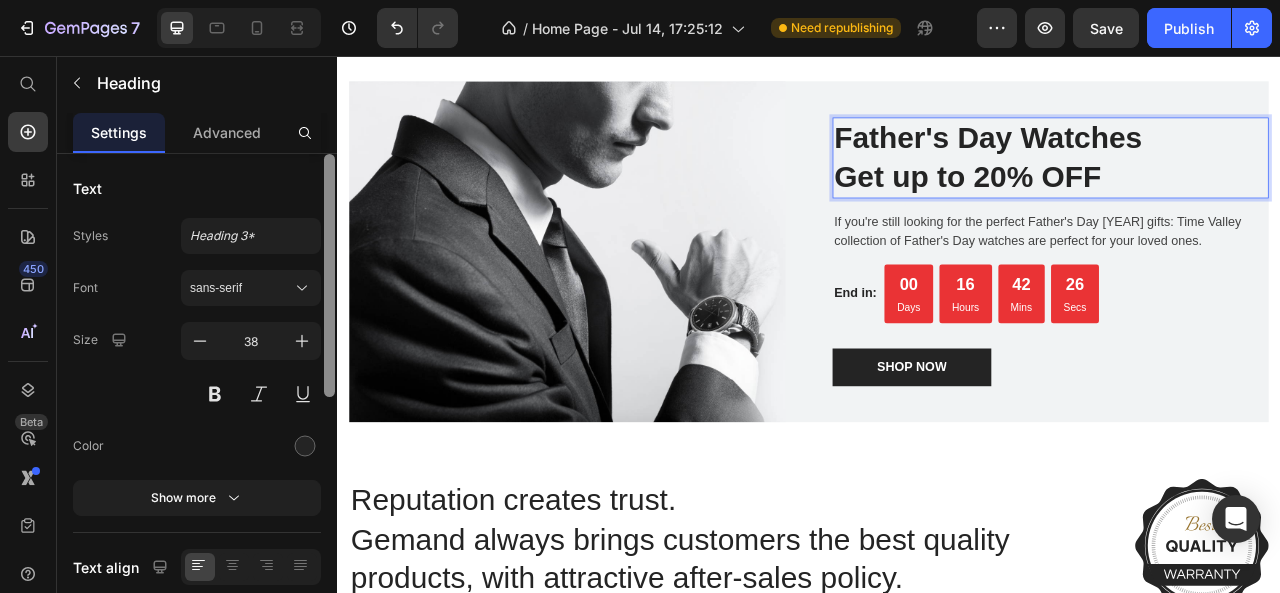 click on "Father's Day Watches  Get up to 20% OFF" at bounding box center (1244, 185) 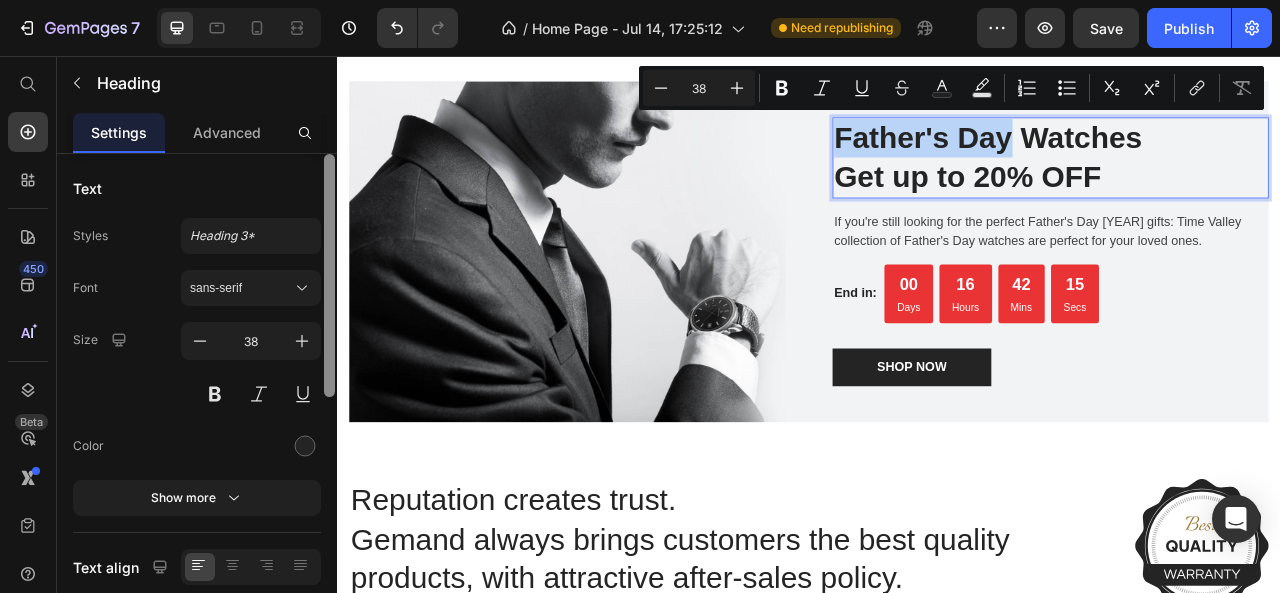 drag, startPoint x: 1188, startPoint y: 152, endPoint x: 962, endPoint y: 168, distance: 226.56566 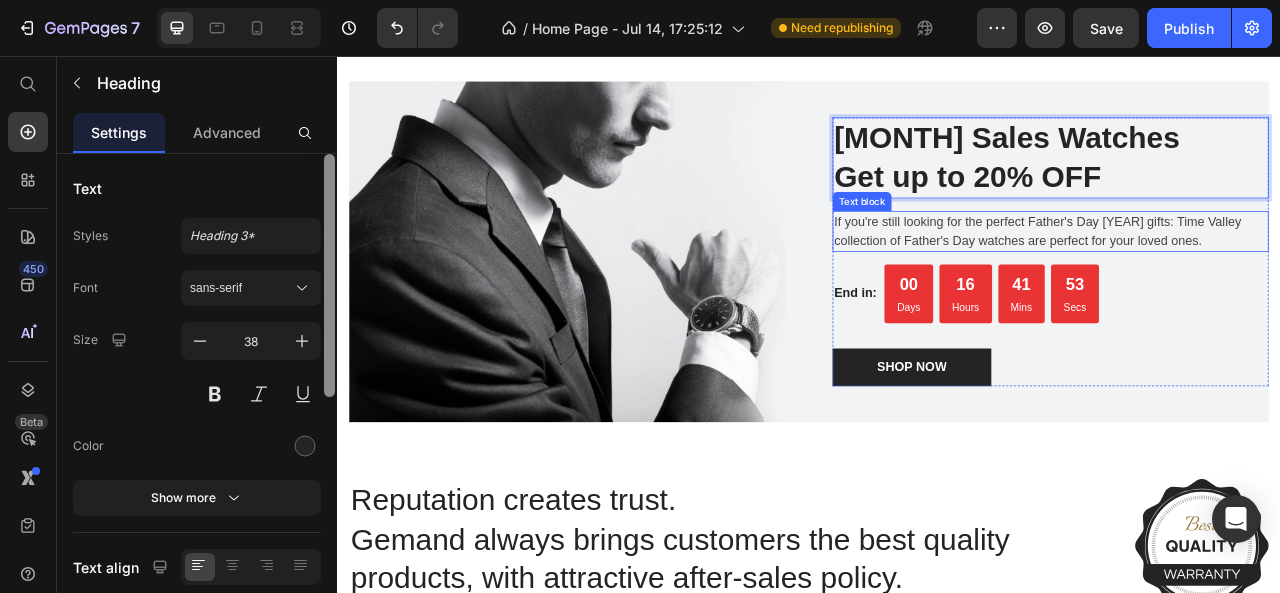 click on "If you're still looking for the perfect Father's Day [YEAR] gifts: Time Valley collection of Father's Day watches are perfect for your loved ones." at bounding box center (1244, 279) 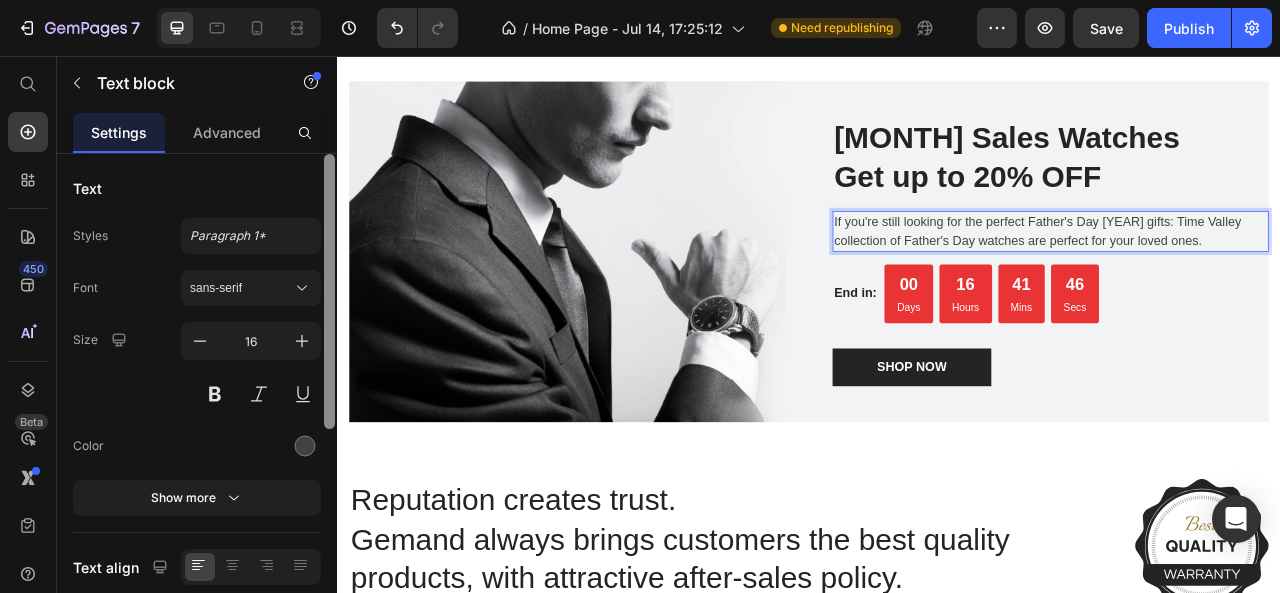 click on "If you're still looking for the perfect Father's Day [YEAR] gifts: Time Valley collection of Father's Day watches are perfect for your loved ones." at bounding box center [1244, 279] 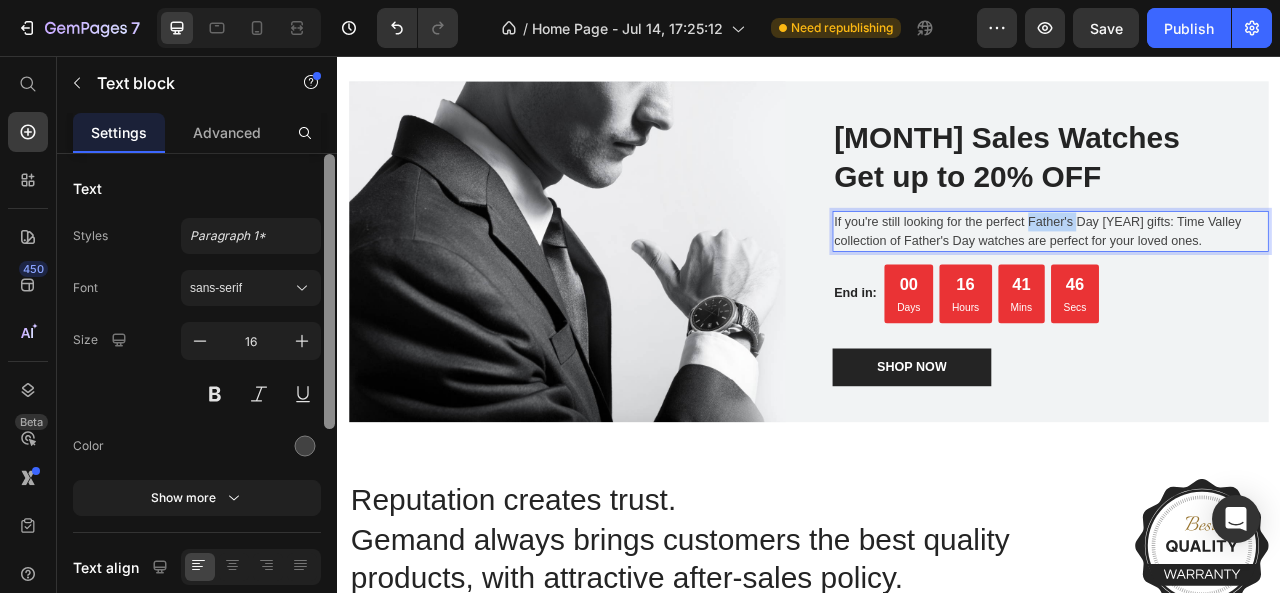 click on "If you're still looking for the perfect Father's Day [YEAR] gifts: Time Valley collection of Father's Day watches are perfect for your loved ones." at bounding box center (1244, 279) 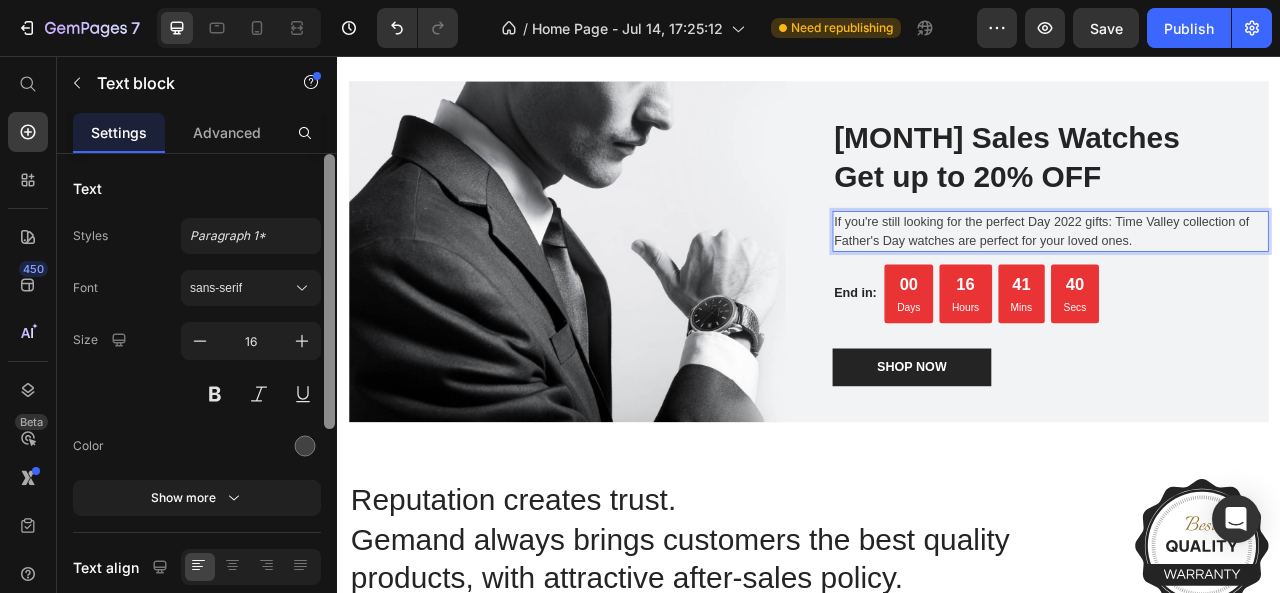 click on "If you're still looking for the perfect Day 2022 gifts: Time Valley collection of Father's Day watches are perfect for your loved ones." at bounding box center [1244, 279] 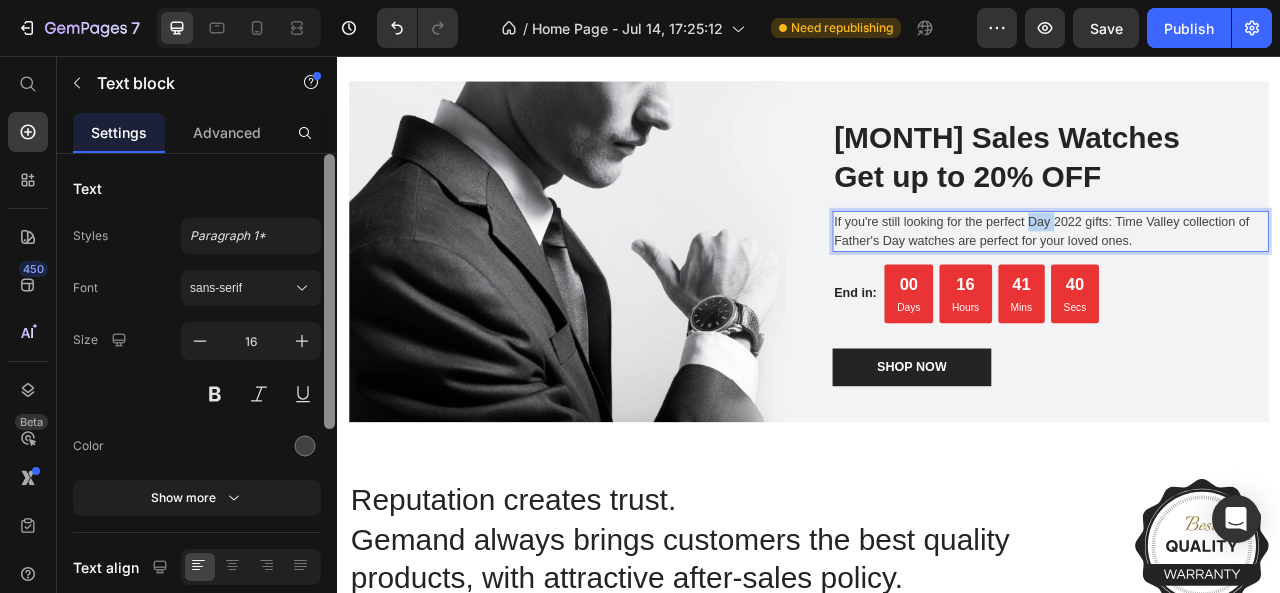 click on "If you're still looking for the perfect Day 2022 gifts: Time Valley collection of Father's Day watches are perfect for your loved ones." at bounding box center [1244, 279] 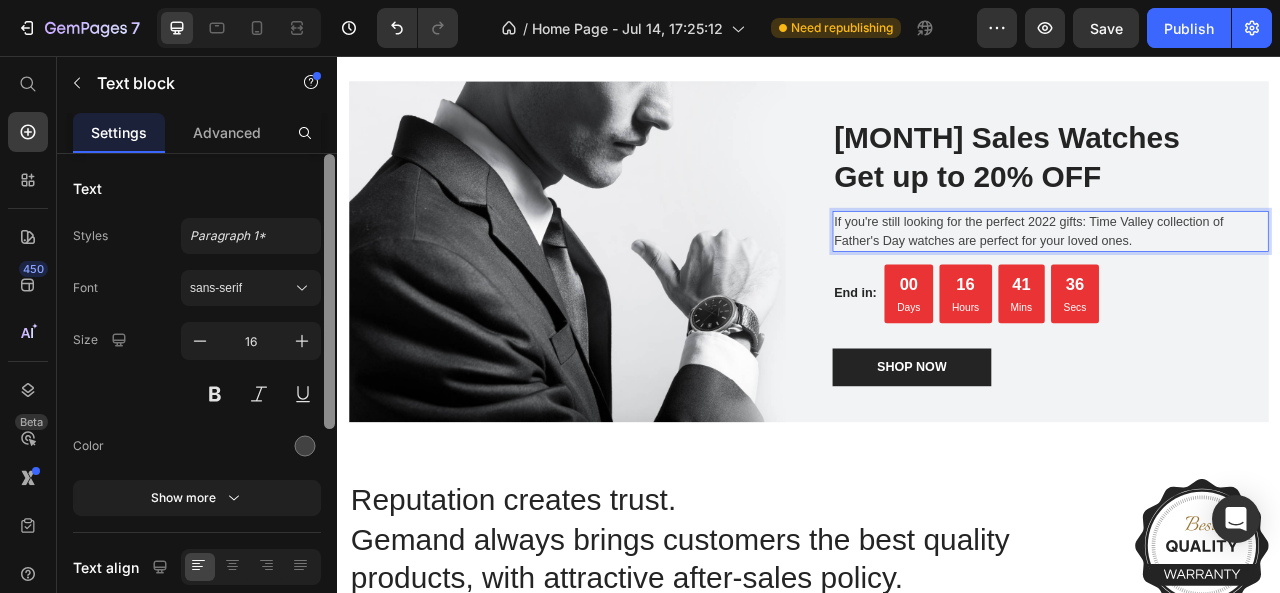click on "If you're still looking for the perfect 2022 gifts: Time Valley collection of Father's Day watches are perfect for your loved ones." at bounding box center (1244, 279) 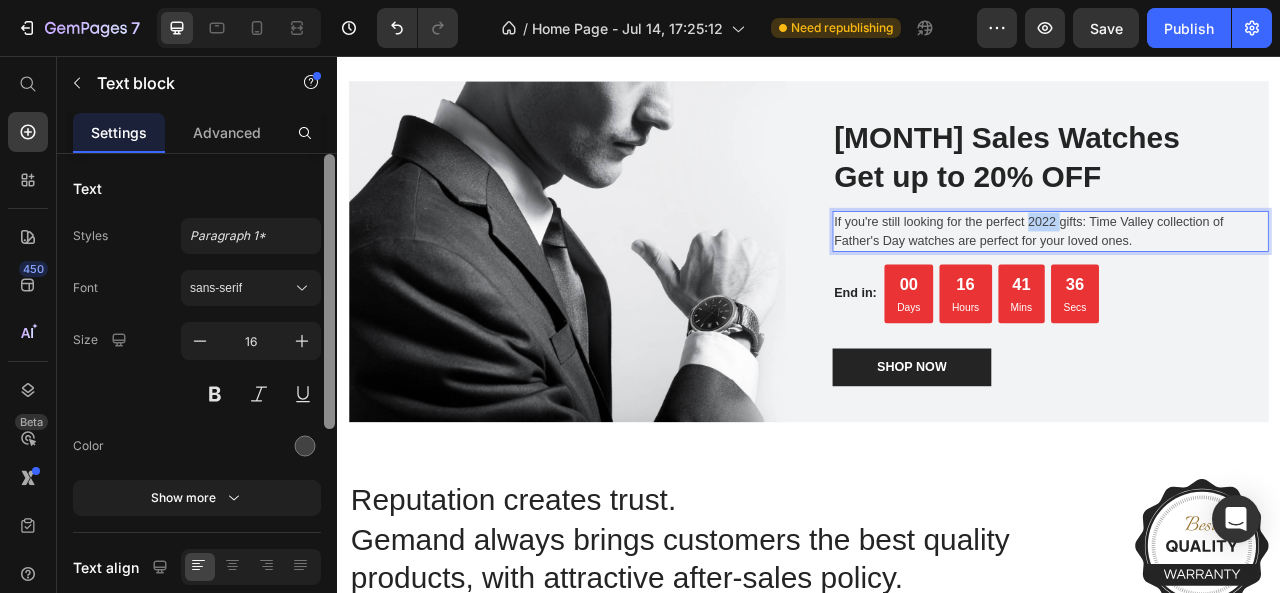 click on "If you're still looking for the perfect 2022 gifts: Time Valley collection of Father's Day watches are perfect for your loved ones." at bounding box center [1244, 279] 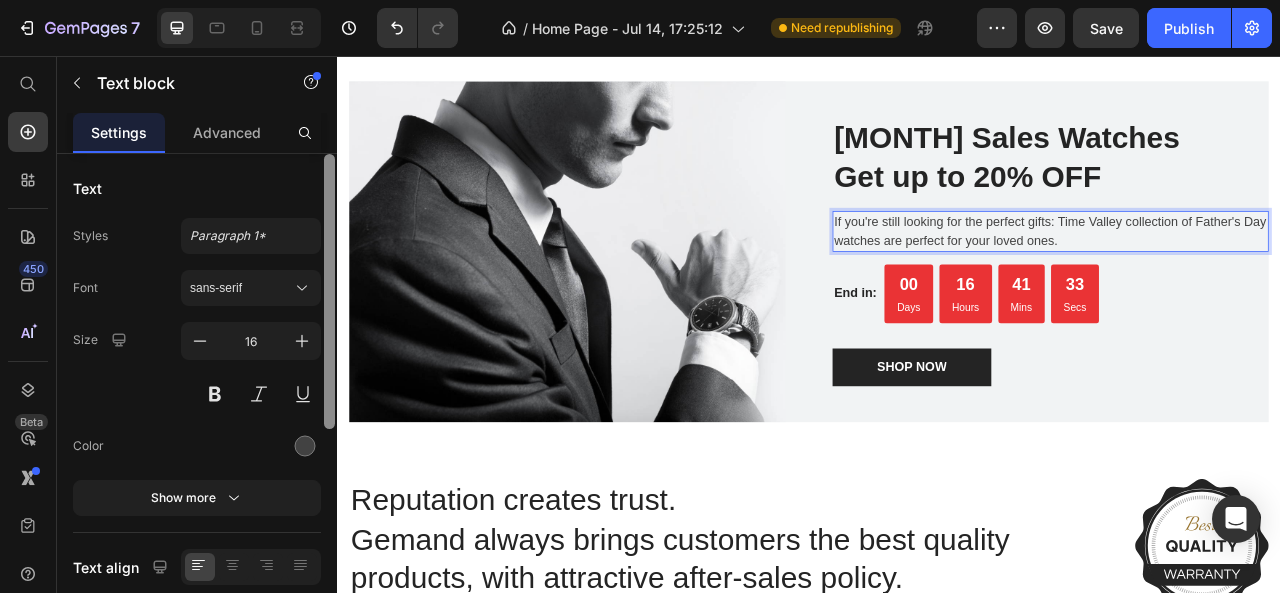 click on "If you're still looking for the perfect gifts: Time Valley collection of Father's Day watches are perfect for your loved ones." at bounding box center [1244, 279] 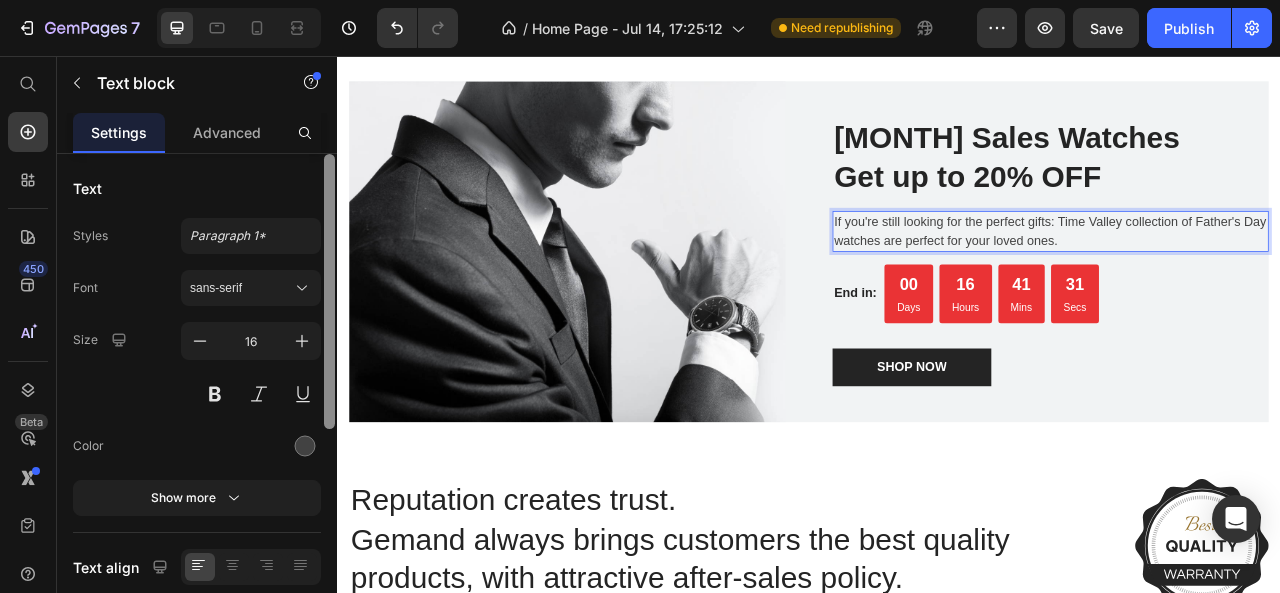 click on "If you're still looking for the perfect gifts: Time Valley collection of Father's Day watches are perfect for your loved ones." at bounding box center (1244, 279) 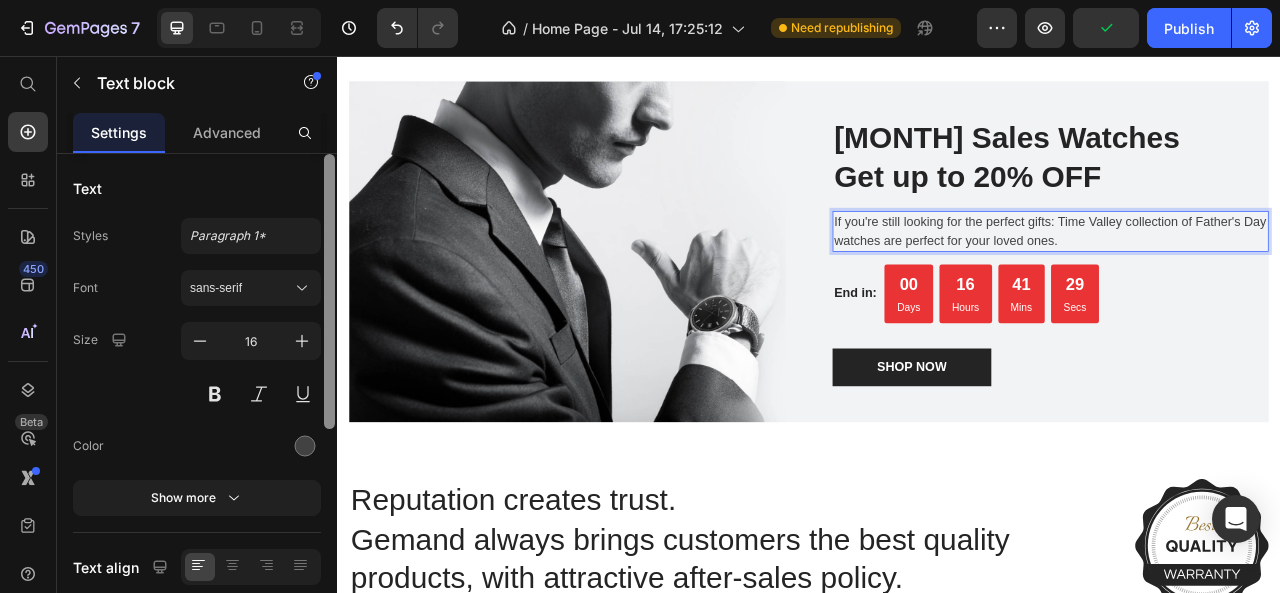 click on "If you're still looking for the perfect gifts: Time Valley collection of Father's Day watches are perfect for your loved ones." at bounding box center (1244, 279) 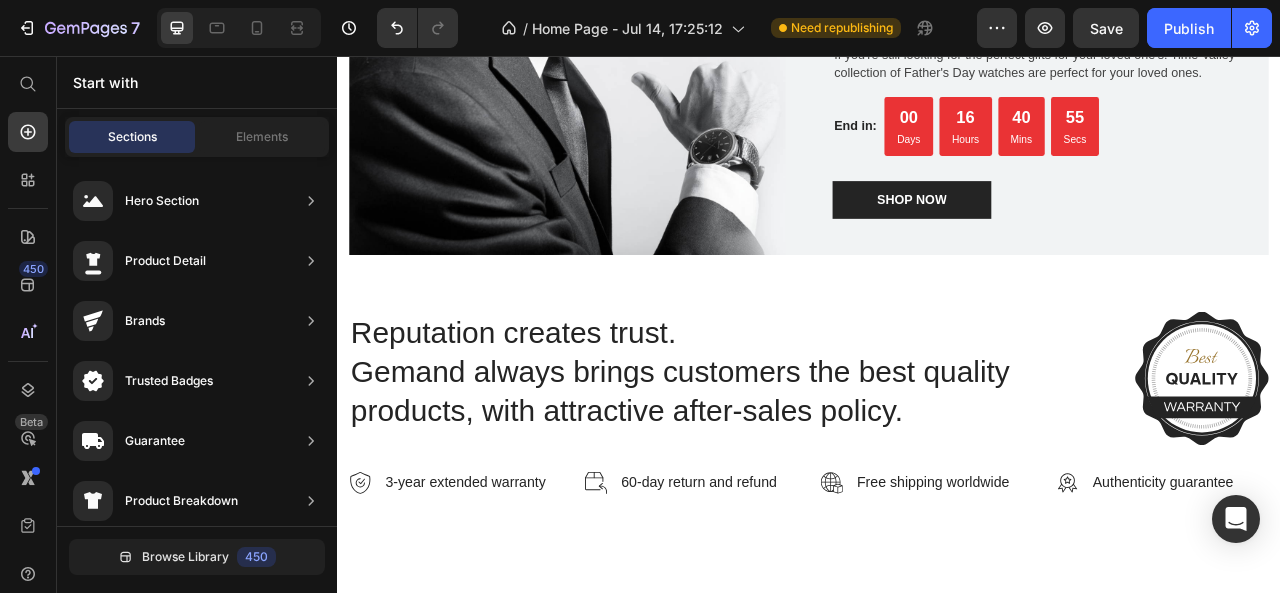 scroll, scrollTop: 3560, scrollLeft: 0, axis: vertical 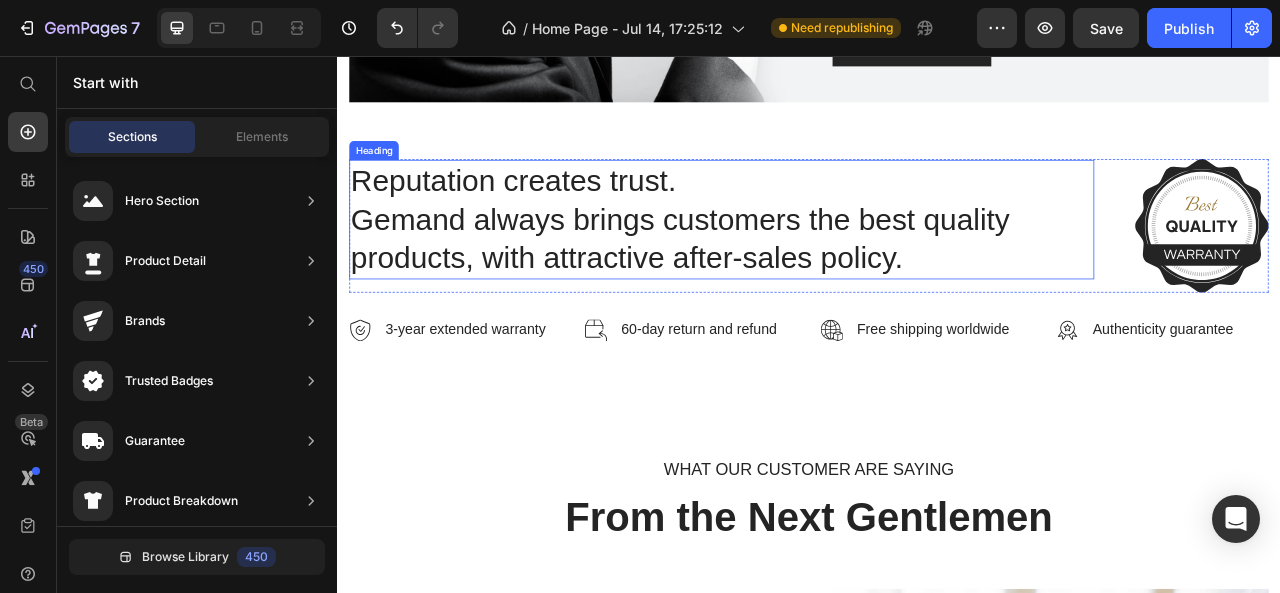 click on "Reputation creates trust. Gemand always brings customers the best quality products, with attractive after-sales policy." at bounding box center [826, 264] 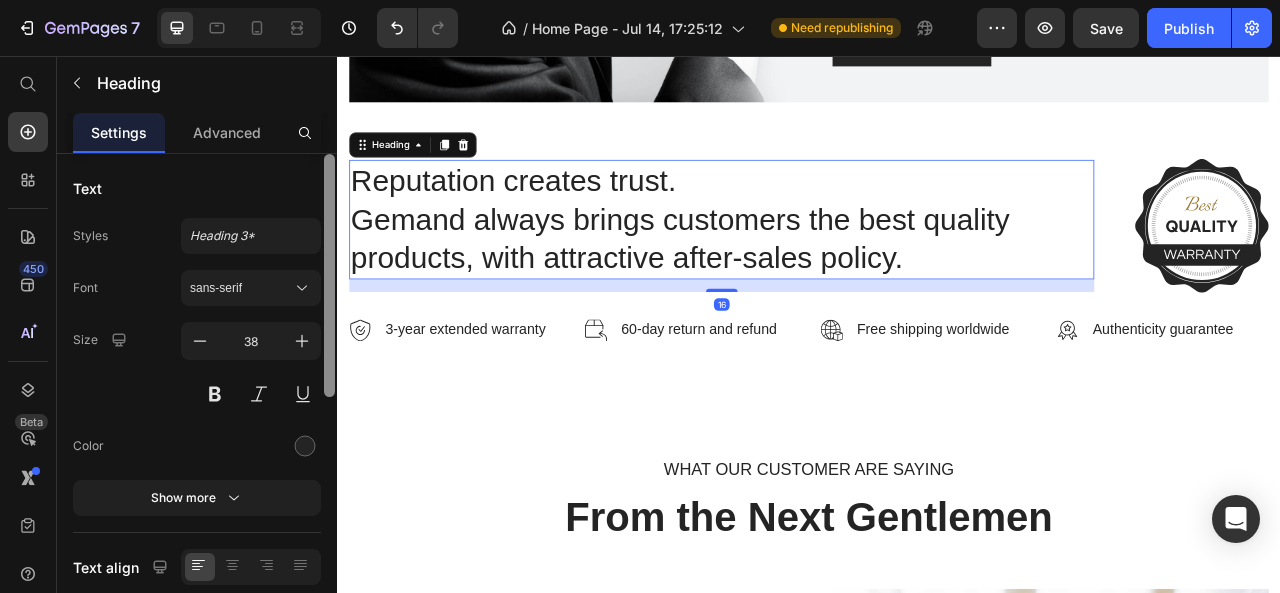 click on "Reputation creates trust. Gemand always brings customers the best quality products, with attractive after-sales policy." at bounding box center [826, 264] 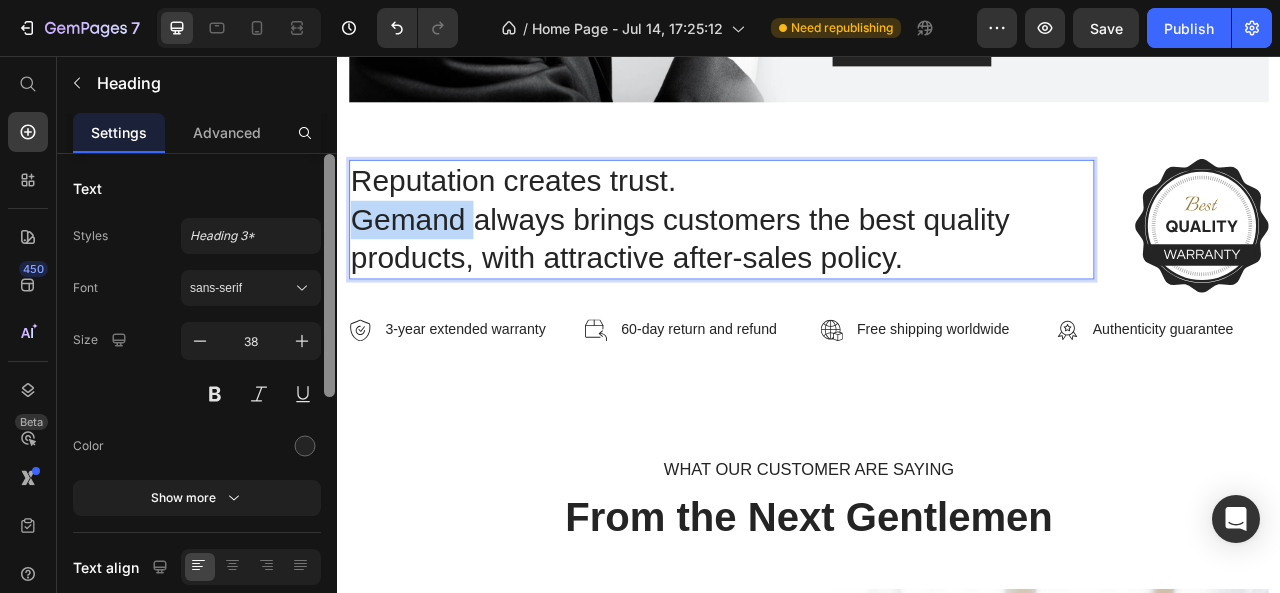 click on "Reputation creates trust. Gemand always brings customers the best quality products, with attractive after-sales policy." at bounding box center [826, 264] 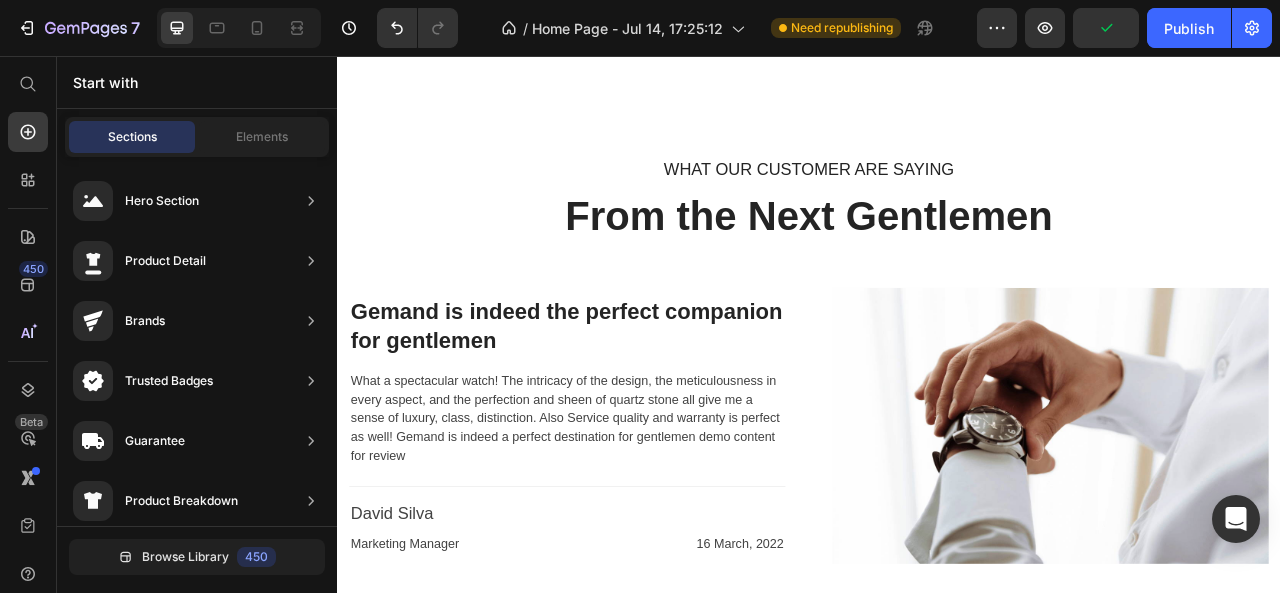 scroll, scrollTop: 4027, scrollLeft: 0, axis: vertical 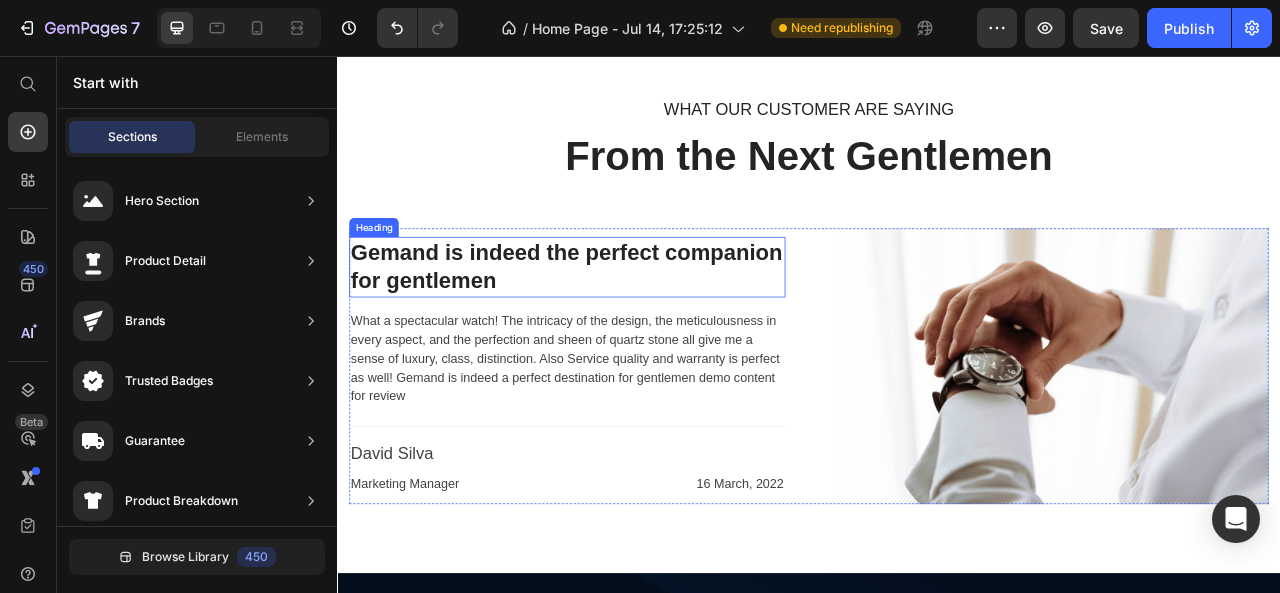 click on "Gemand is indeed the perfect companion for gentlemen" at bounding box center (629, 324) 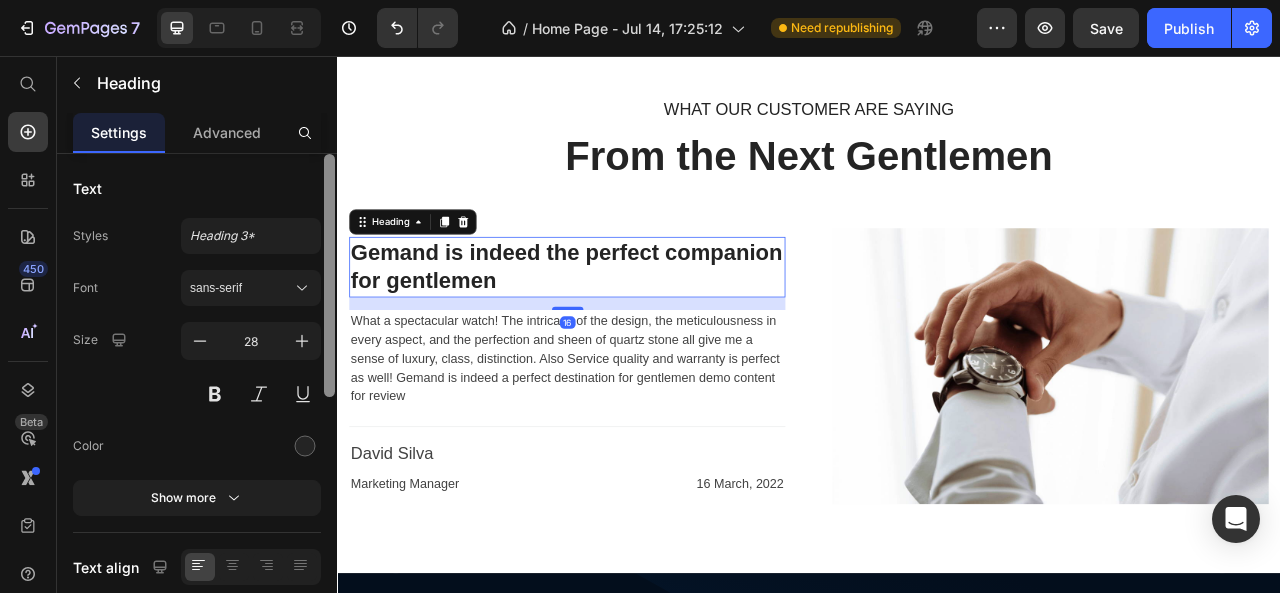 click on "Gemand is indeed the perfect companion for gentlemen" at bounding box center [629, 324] 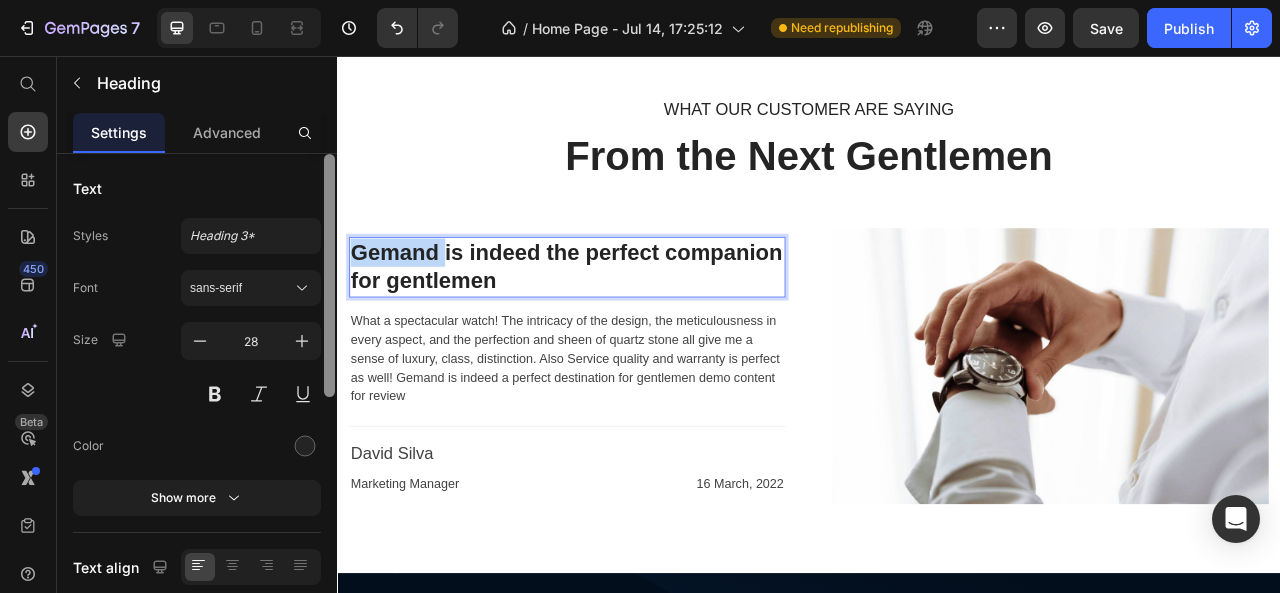 click on "Gemand is indeed the perfect companion for gentlemen" at bounding box center (629, 324) 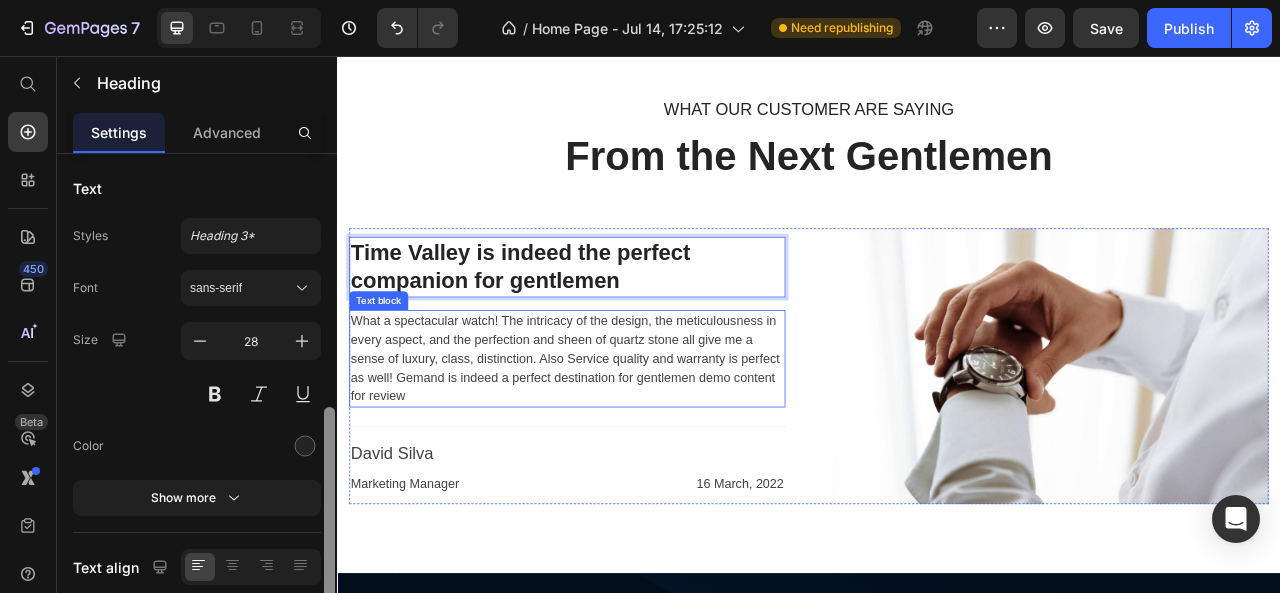 scroll, scrollTop: 170, scrollLeft: 0, axis: vertical 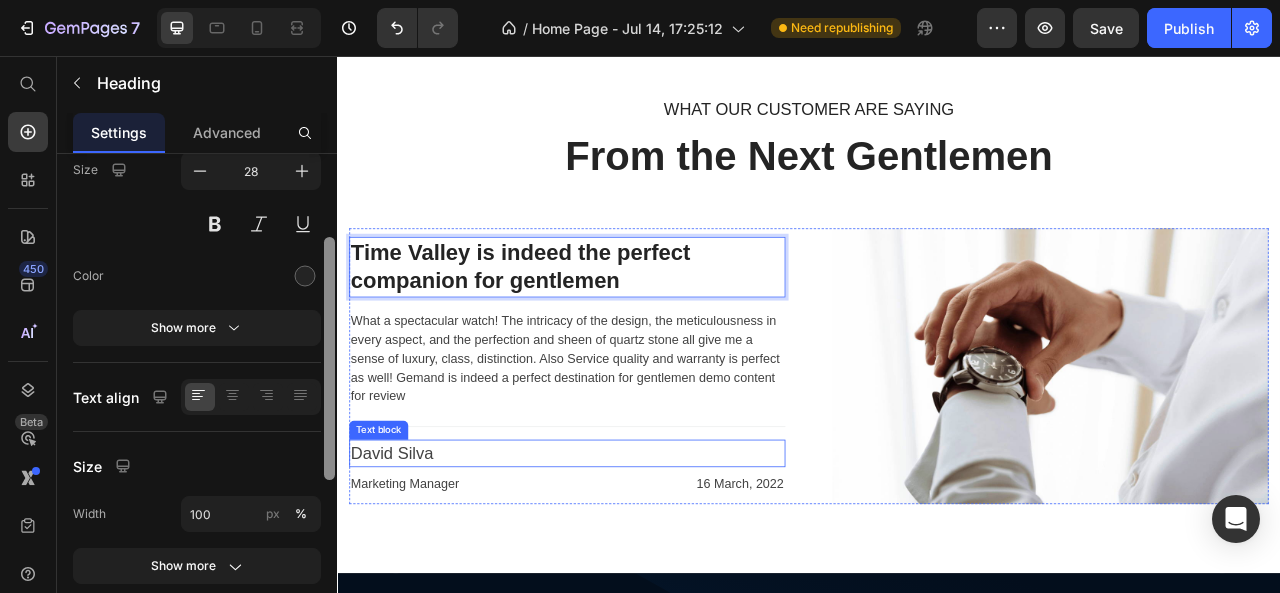click on "David Silva" at bounding box center [629, 562] 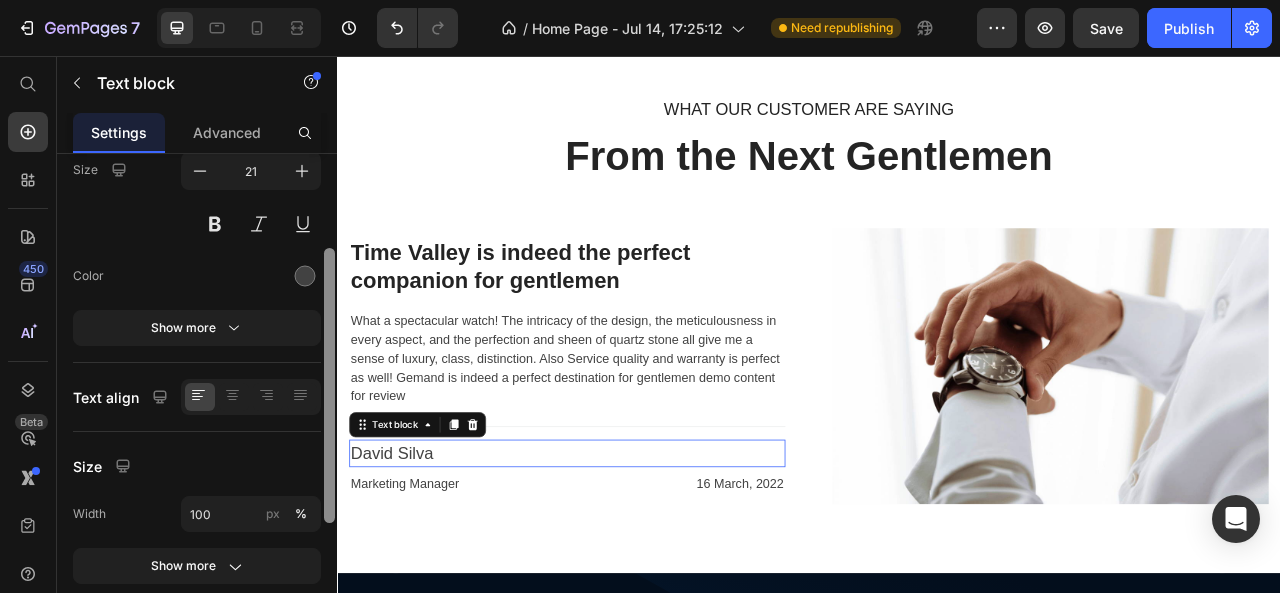 scroll, scrollTop: 0, scrollLeft: 0, axis: both 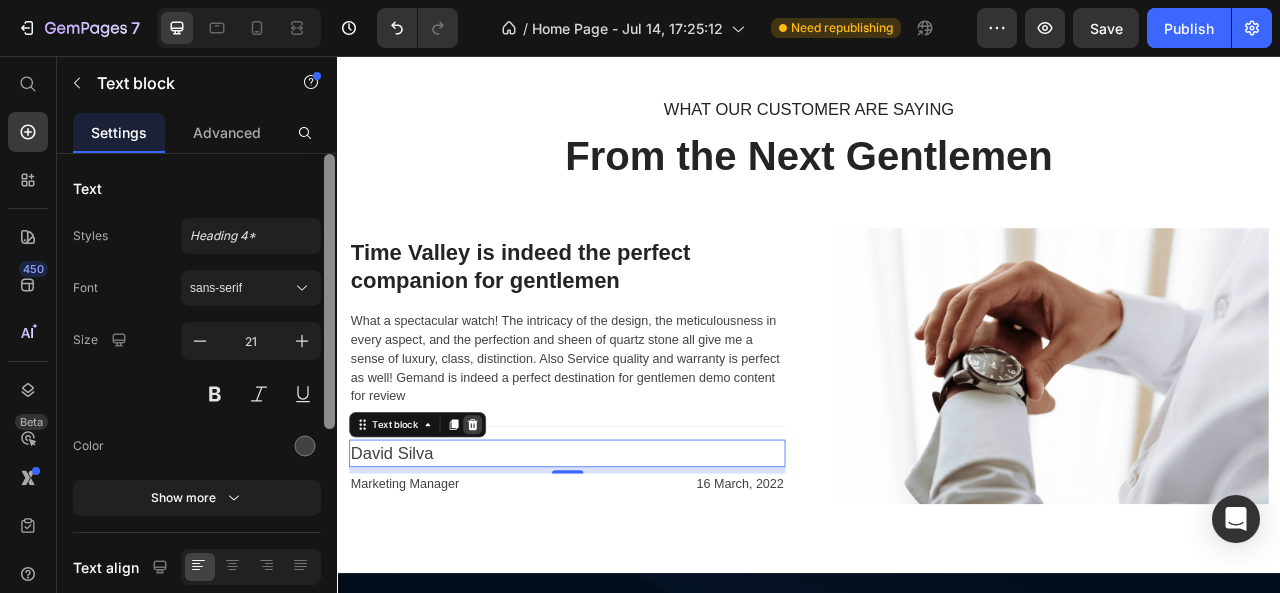 click 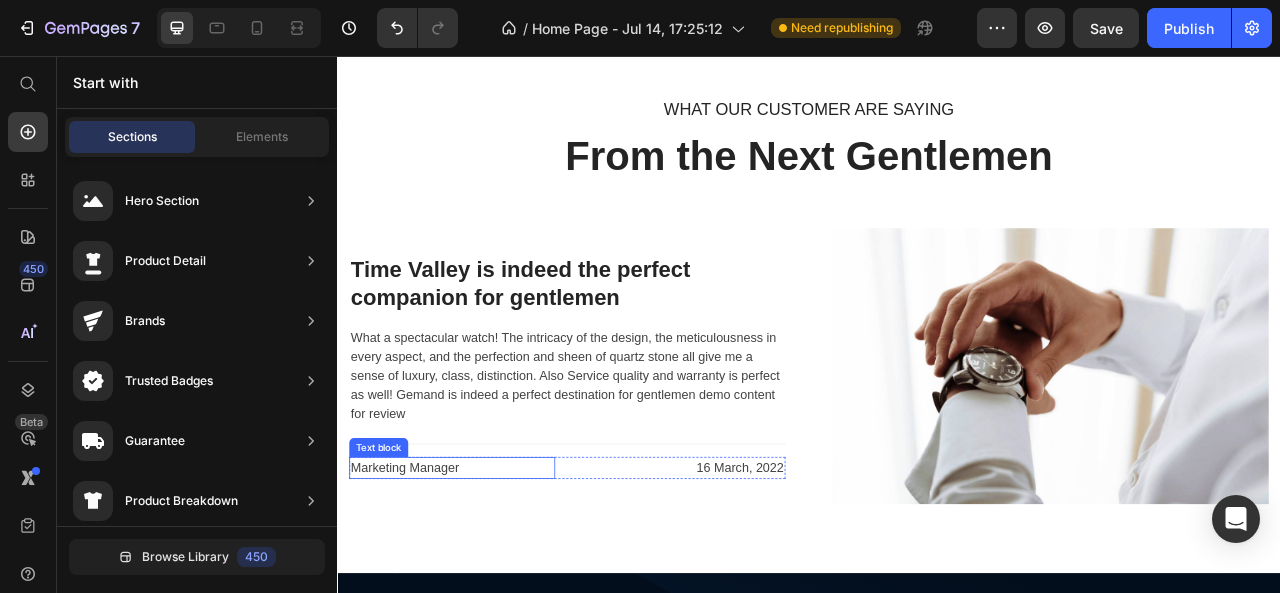 click on "Marketing Manager" at bounding box center (483, 580) 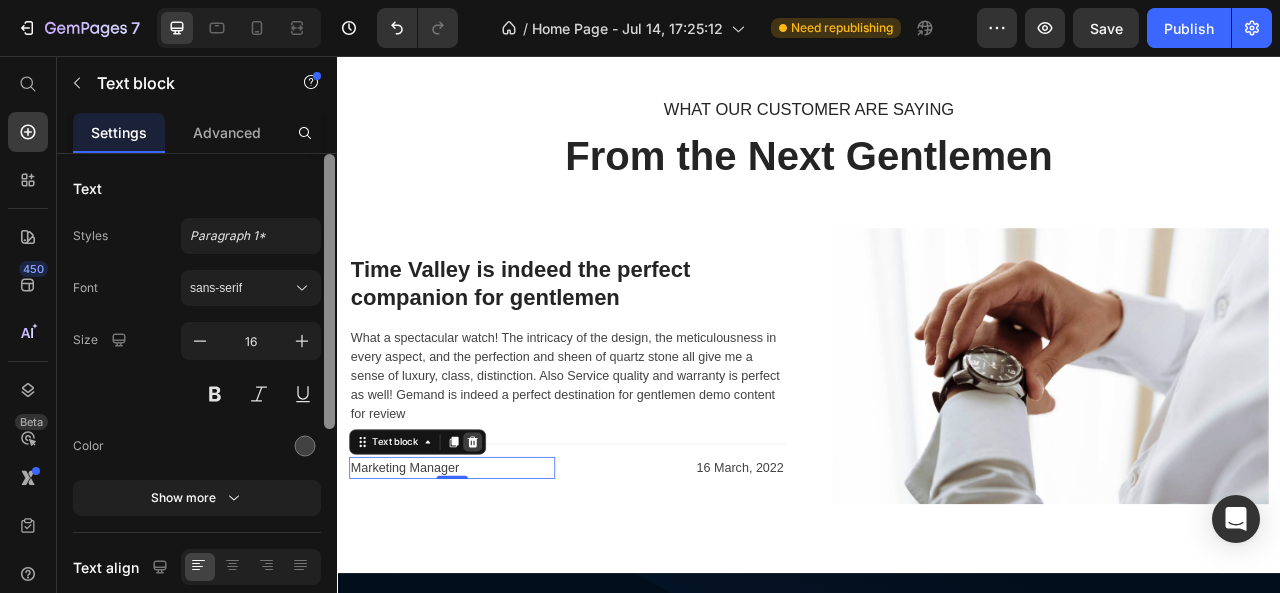 click 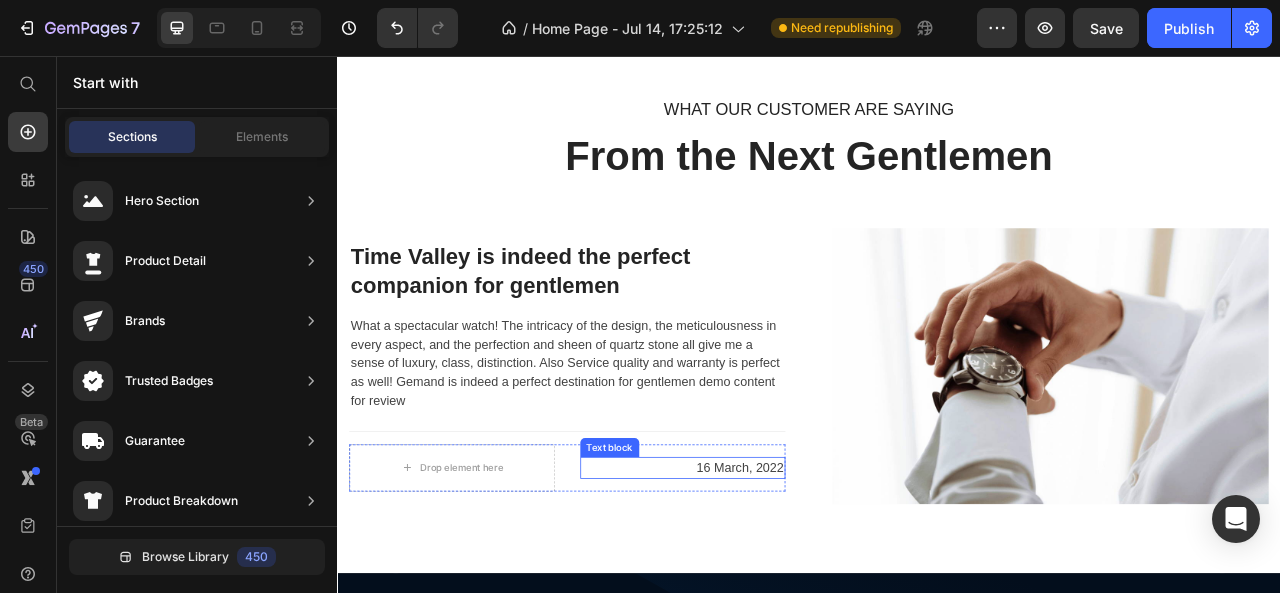 click on "16 March, 2022" at bounding box center (777, 580) 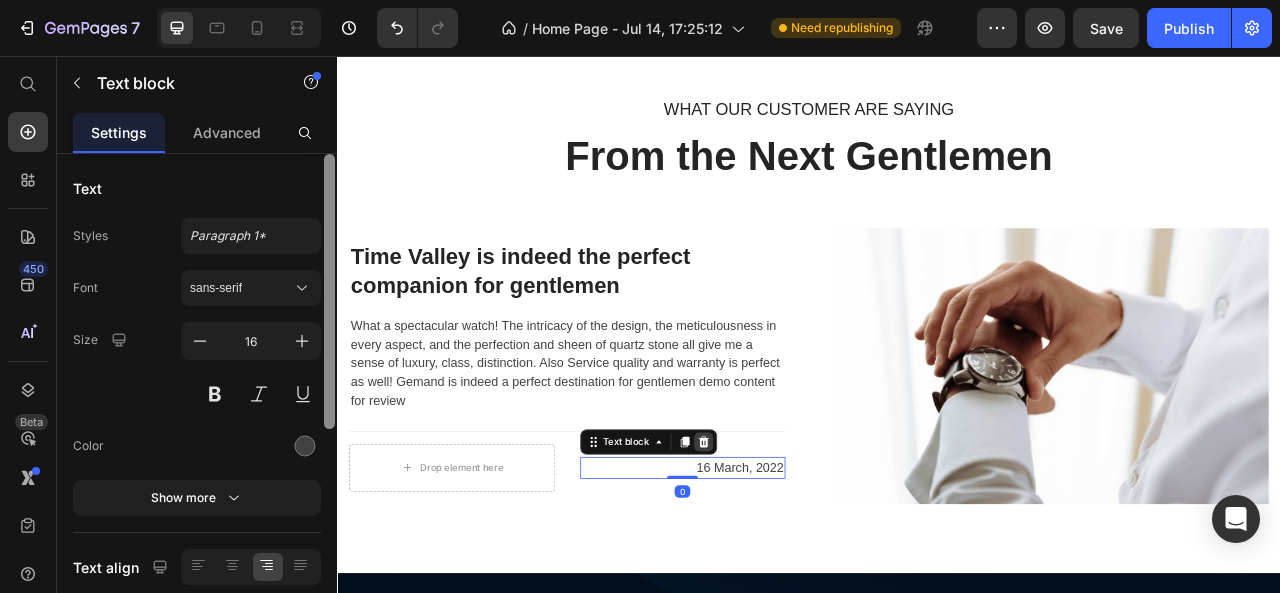 click 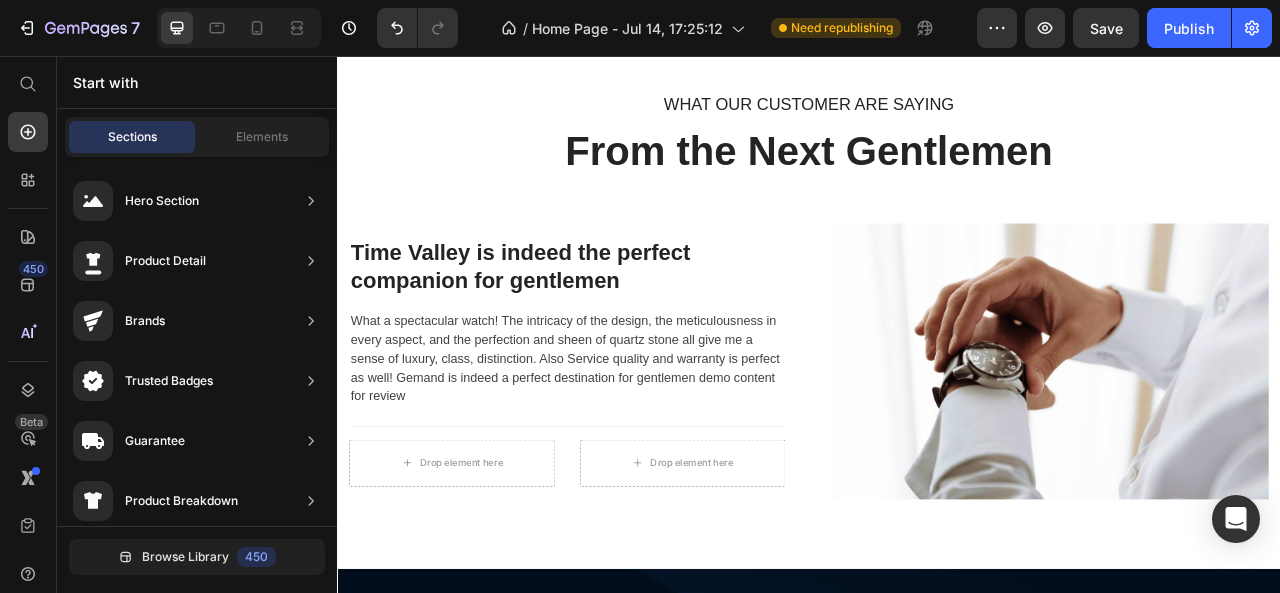 scroll, scrollTop: 4294, scrollLeft: 0, axis: vertical 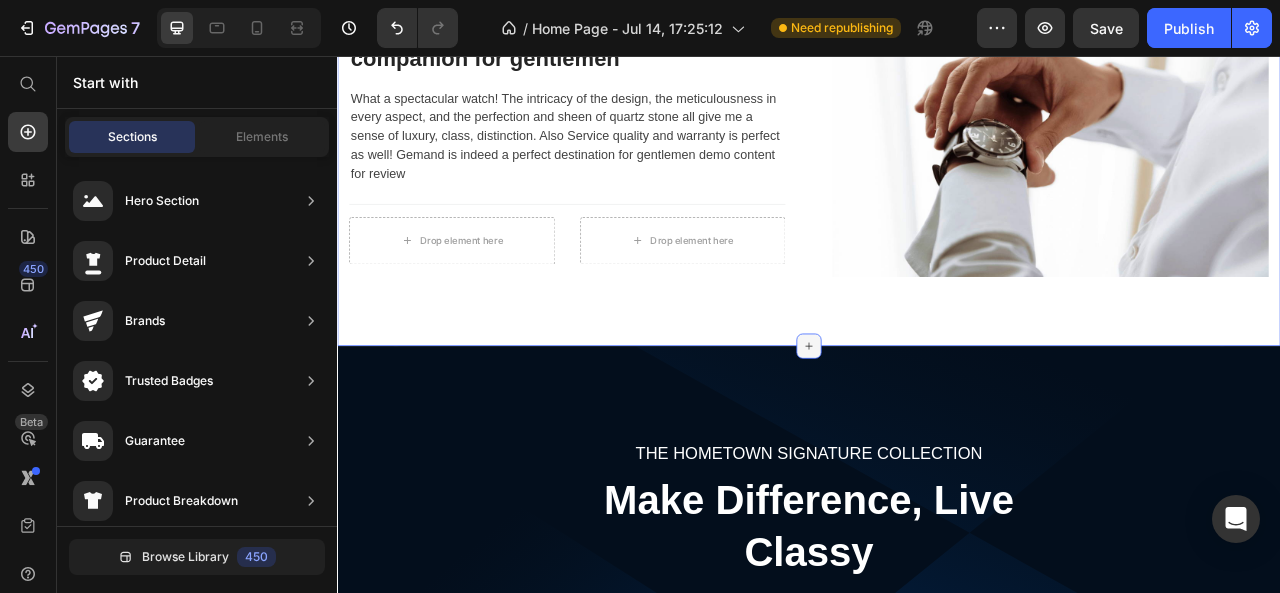 click 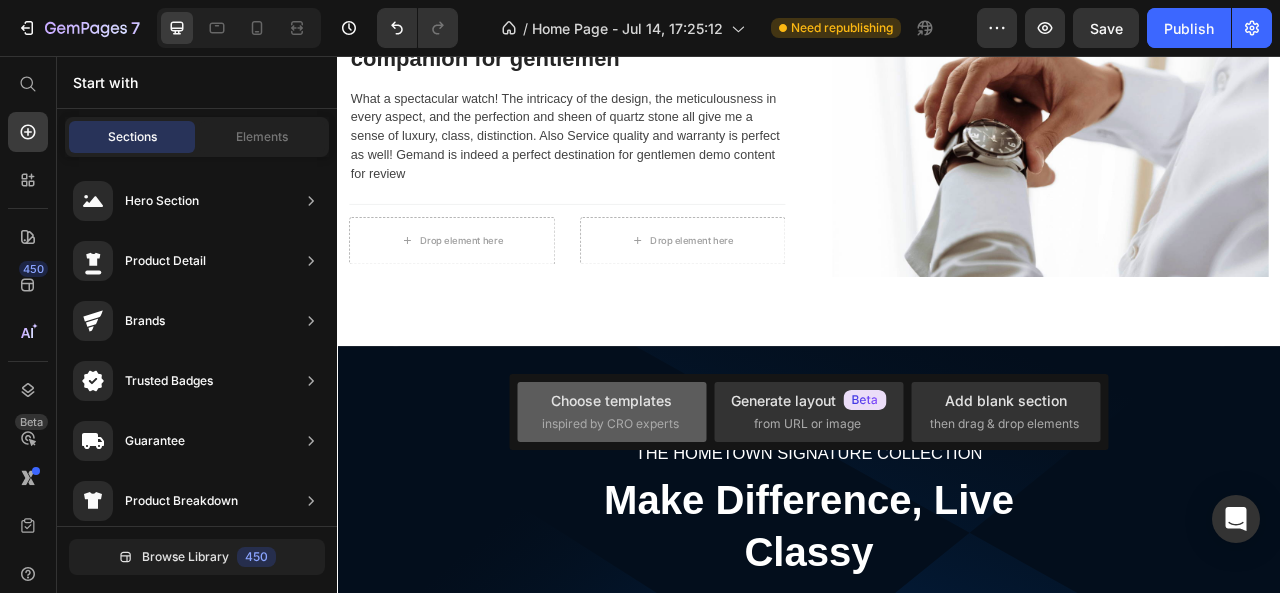 click on "inspired by CRO experts" at bounding box center [610, 424] 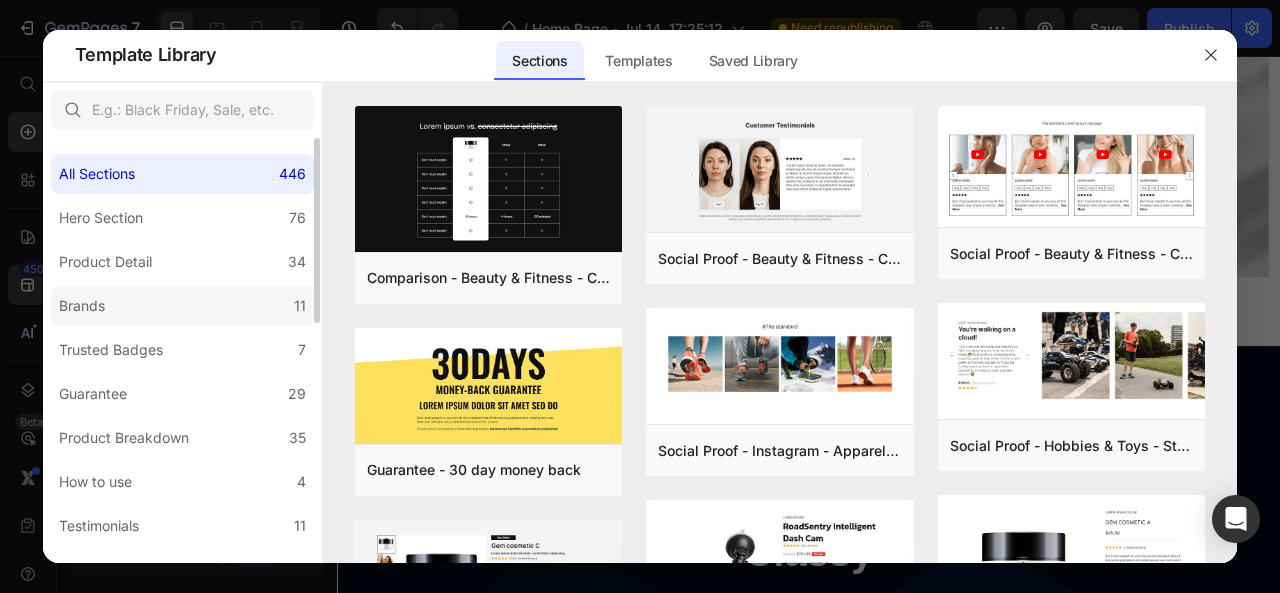 click on "11" at bounding box center (300, 306) 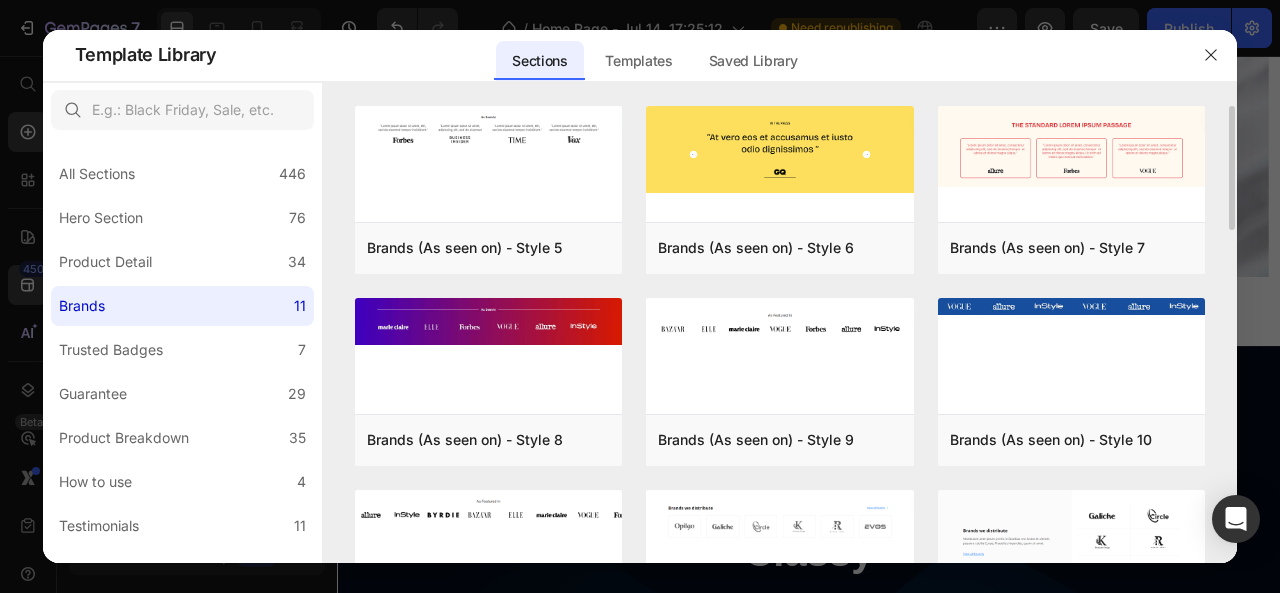 click on "Brands (As seen on) - Style 5 Add to page  Preview  Brands (As seen on) - Style 8 Add to page  Preview  Brands (As seen on) - Style 11 Add to page  Preview  Brand - Style 3 Add to page  Preview  Brands (As seen on) - Style 6 Add to page  Preview  Brands (As seen on) - Style 9 Add to page  Preview  Brand - Style 1 Add to page  Preview  Brand - Style 4 Add to page  Preview  Brands (As seen on) - Style 7 Add to page  Preview  Brands (As seen on) - Style 10 Add to page  Preview  Brand - Style 2 Add to page  Preview  Brands (As seen on) - Style 5 Add to page  Preview  Brands (As seen on) - Style 6 Add to page  Preview  Brands (As seen on) - Style 7 Add to page  Preview  Brands (As seen on) - Style 8 Add to page  Preview  Brands (As seen on) - Style 9 Add to page  Preview  Brands (As seen on) - Style 10 Add to page  Preview  Brands (As seen on) - Style 11 Add to page  Preview  Brand - Style 1 Add to page  Preview  Brand - Style 2 Add to page  Preview  Brand - Style 3 Add to page  Preview  Brand - Style 4  Preview" at bounding box center [780, 335] 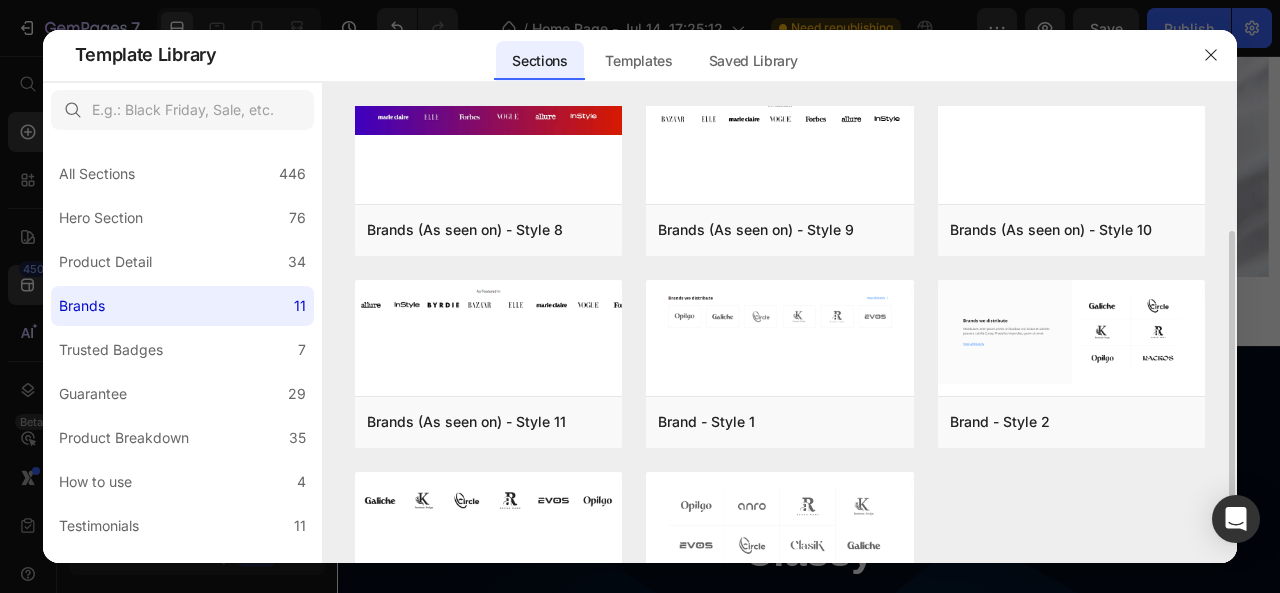 scroll, scrollTop: 240, scrollLeft: 0, axis: vertical 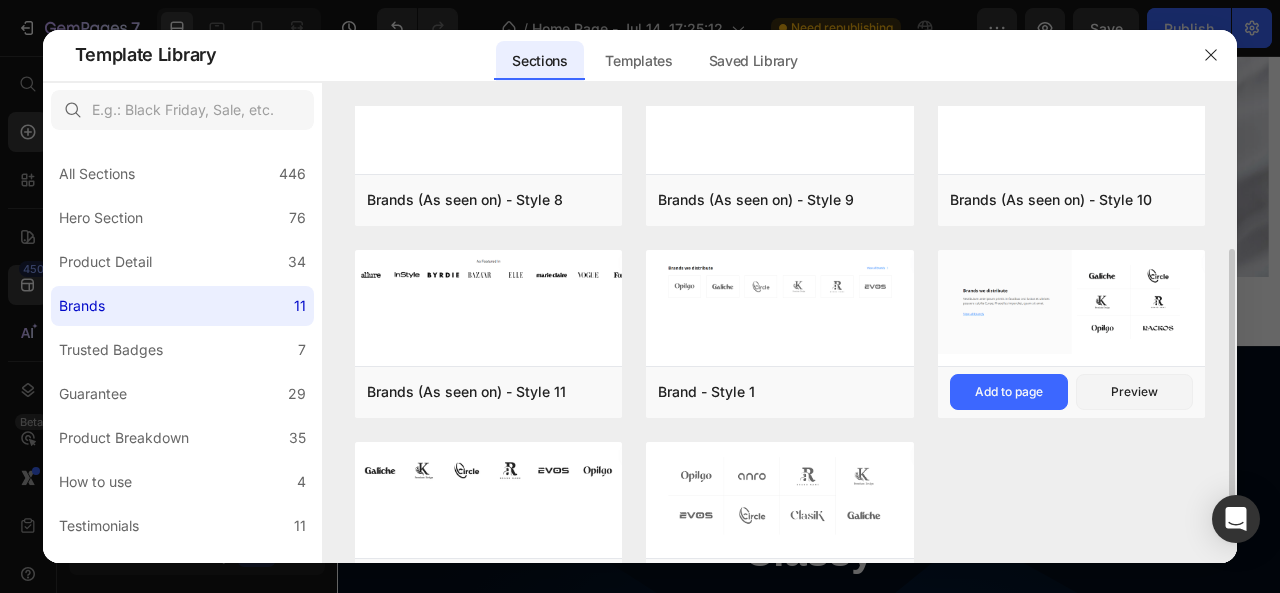 click at bounding box center (1072, 302) 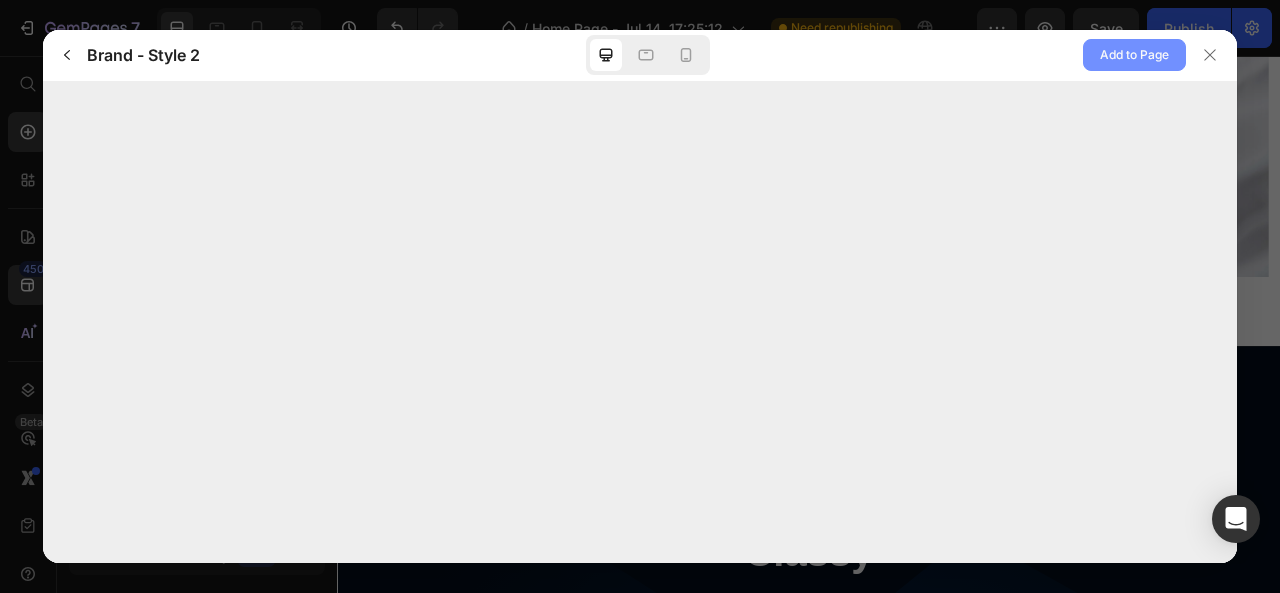 click on "Add to Page" 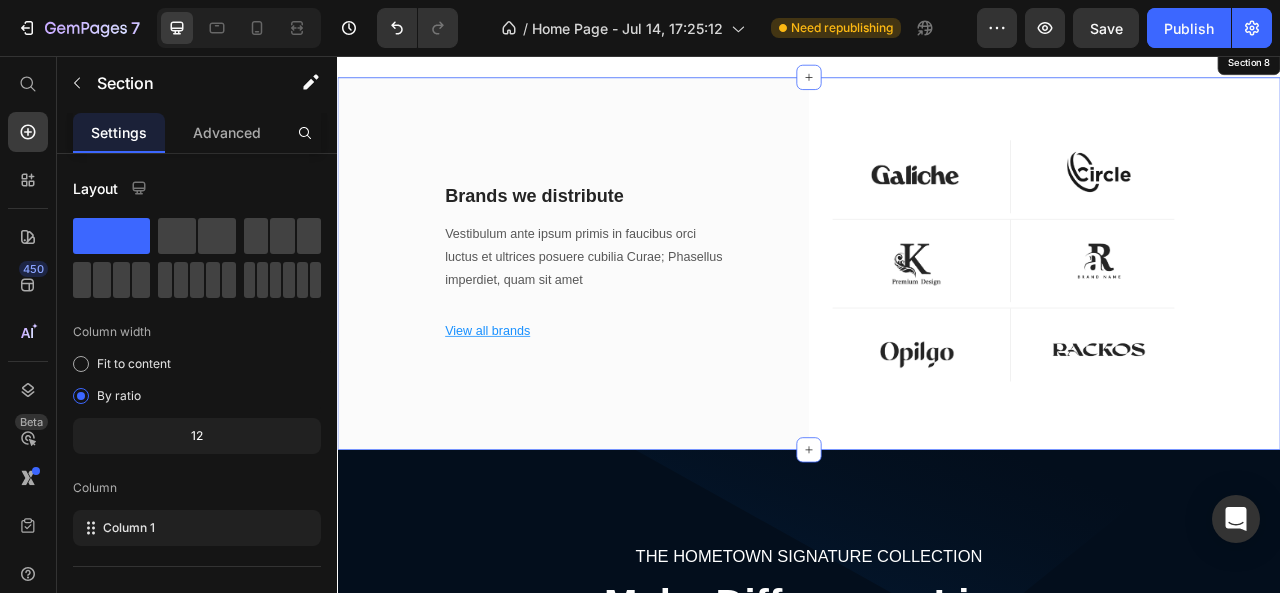 scroll, scrollTop: 4658, scrollLeft: 0, axis: vertical 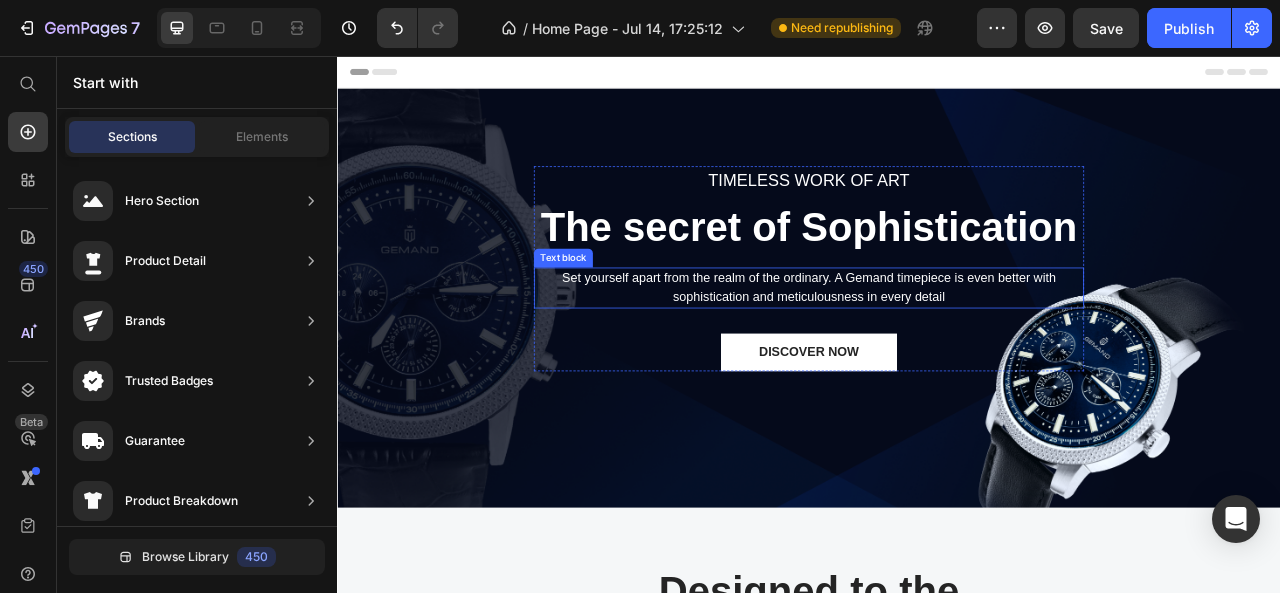 click on "Set yourself apart from the realm of the ordinary. A Gemand timepiece is even better with sophistication and meticulousness in every detail" at bounding box center (937, 351) 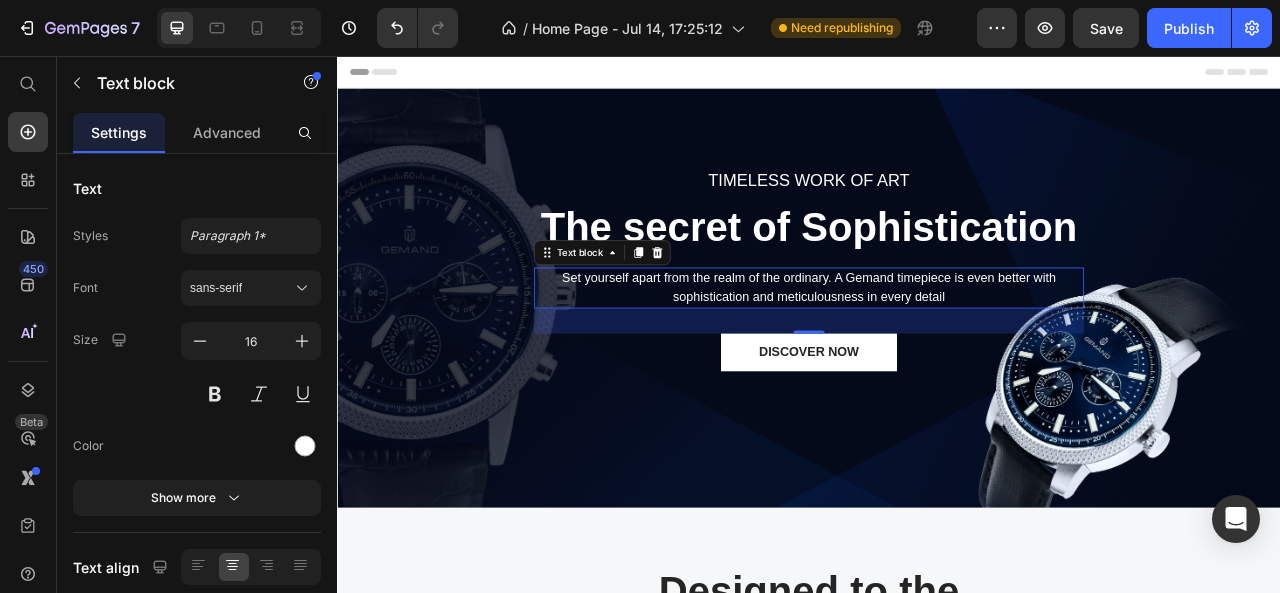 click on "Set yourself apart from the realm of the ordinary. A Gemand timepiece is even better with sophistication and meticulousness in every detail" at bounding box center [937, 351] 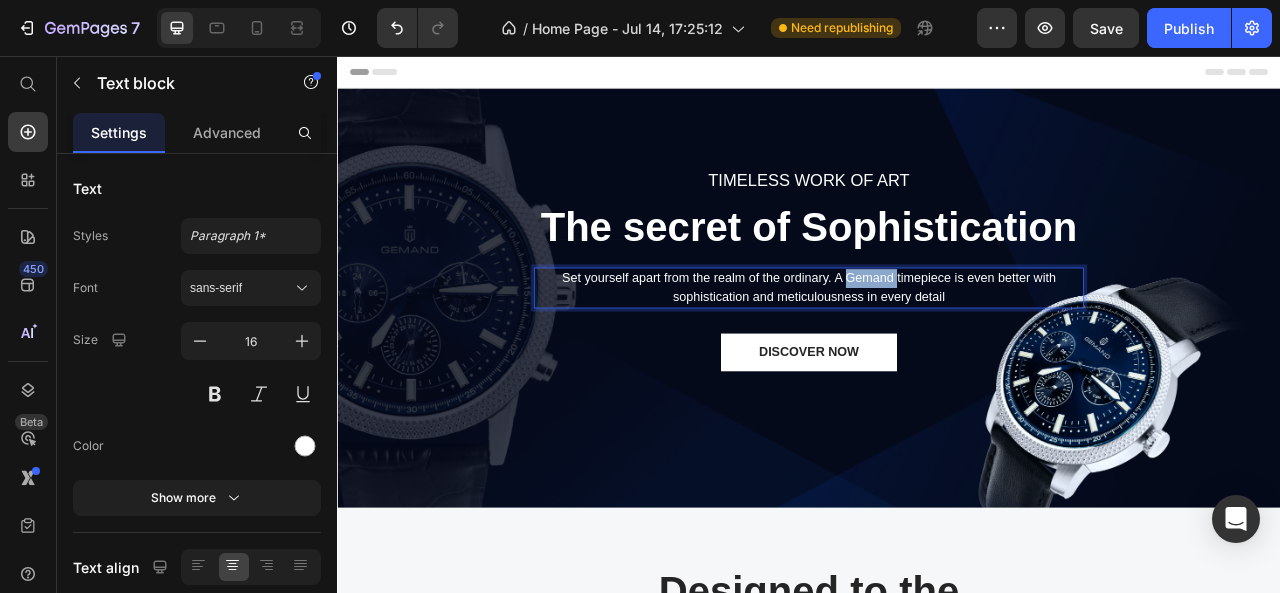 click on "Set yourself apart from the realm of the ordinary. A Gemand timepiece is even better with sophistication and meticulousness in every detail" at bounding box center (937, 351) 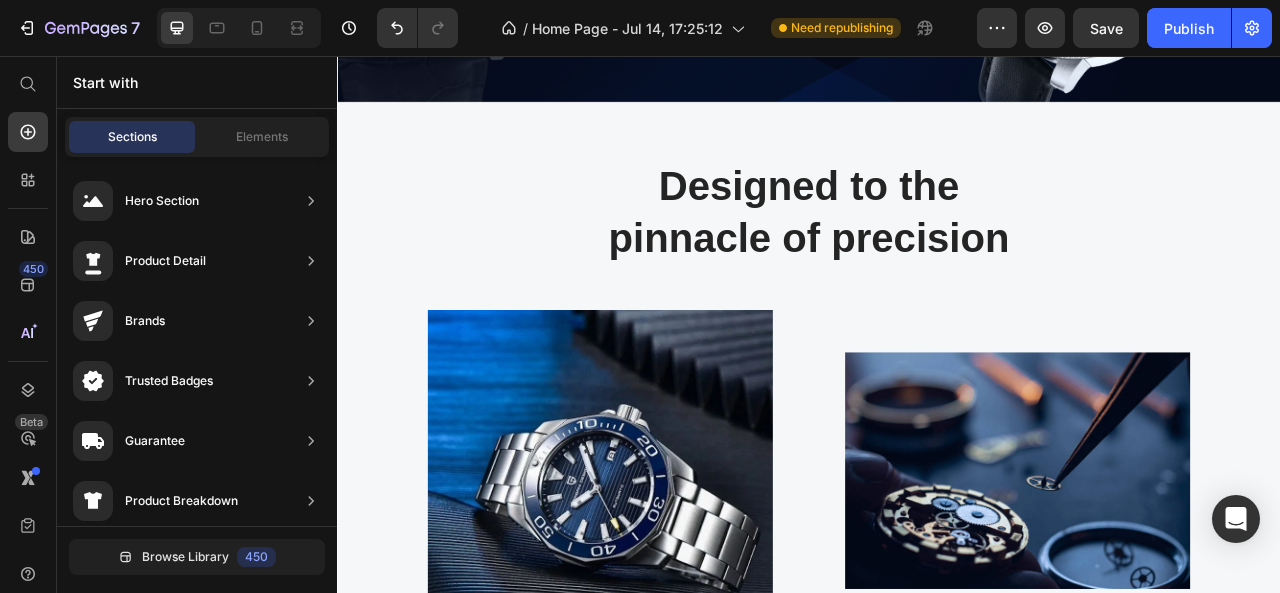 scroll, scrollTop: 579, scrollLeft: 0, axis: vertical 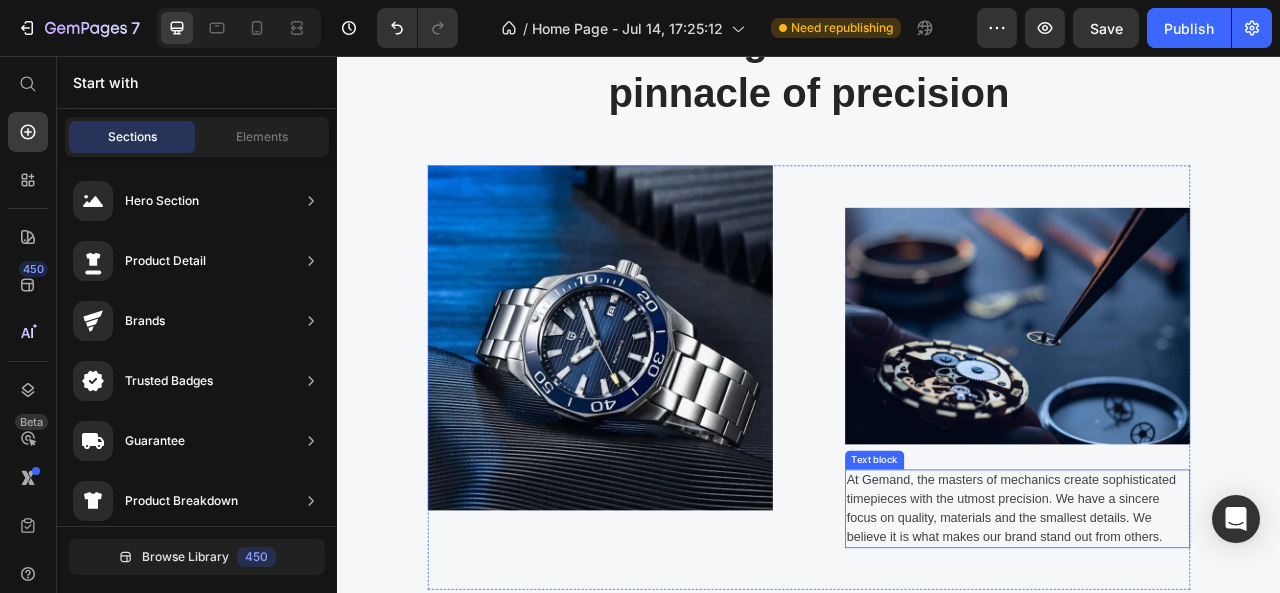 click on "At Gemand, the masters of mechanics create sophisticated timepieces with the utmost precision. We have a sincere focus on quality, materials and the smallest details. We believe it is what makes our brand stand out from others." at bounding box center (1202, 632) 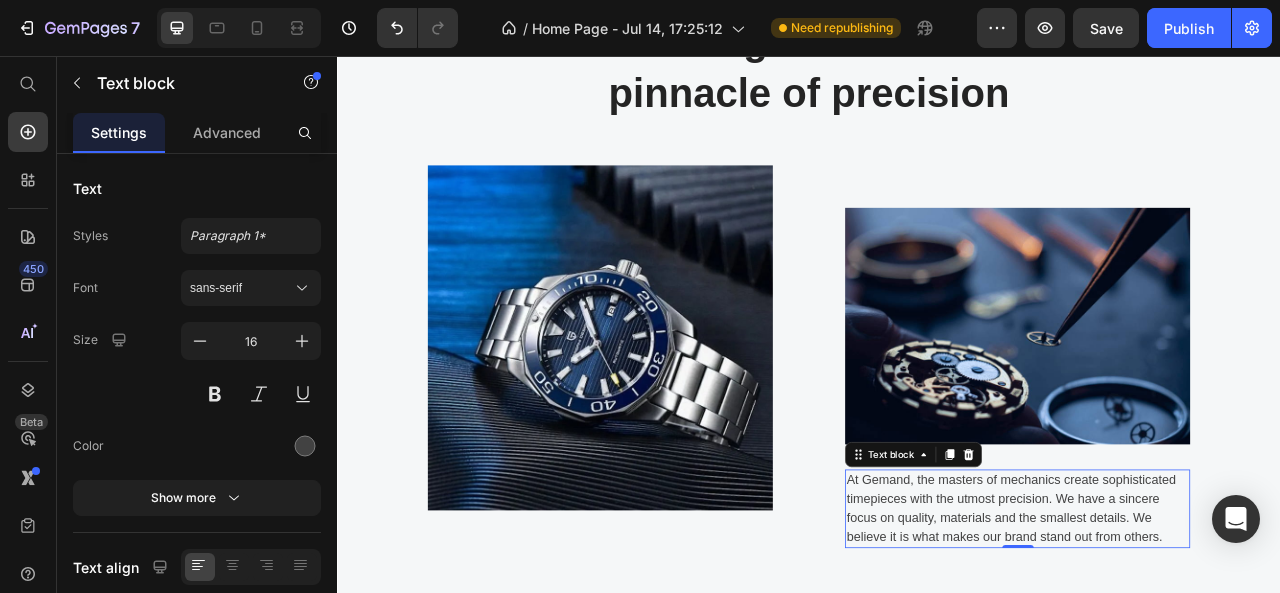 click on "At Gemand, the masters of mechanics create sophisticated timepieces with the utmost precision. We have a sincere focus on quality, materials and the smallest details. We believe it is what makes our brand stand out from others." at bounding box center (1202, 632) 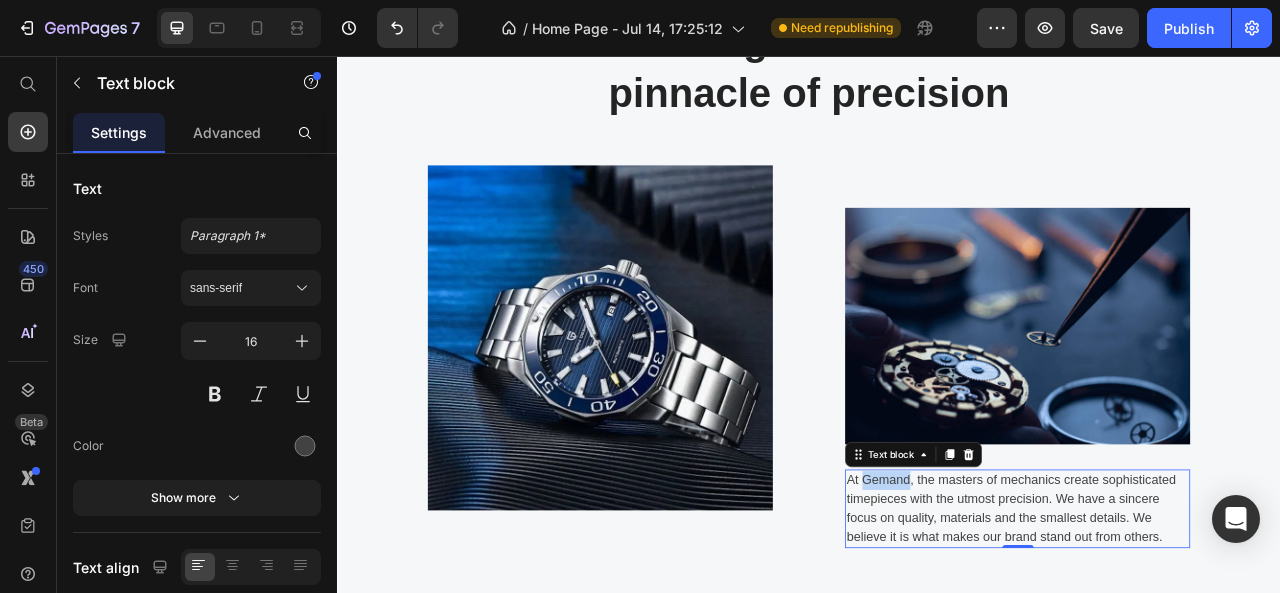 click on "At Gemand, the masters of mechanics create sophisticated timepieces with the utmost precision. We have a sincere focus on quality, materials and the smallest details. We believe it is what makes our brand stand out from others." at bounding box center [1202, 632] 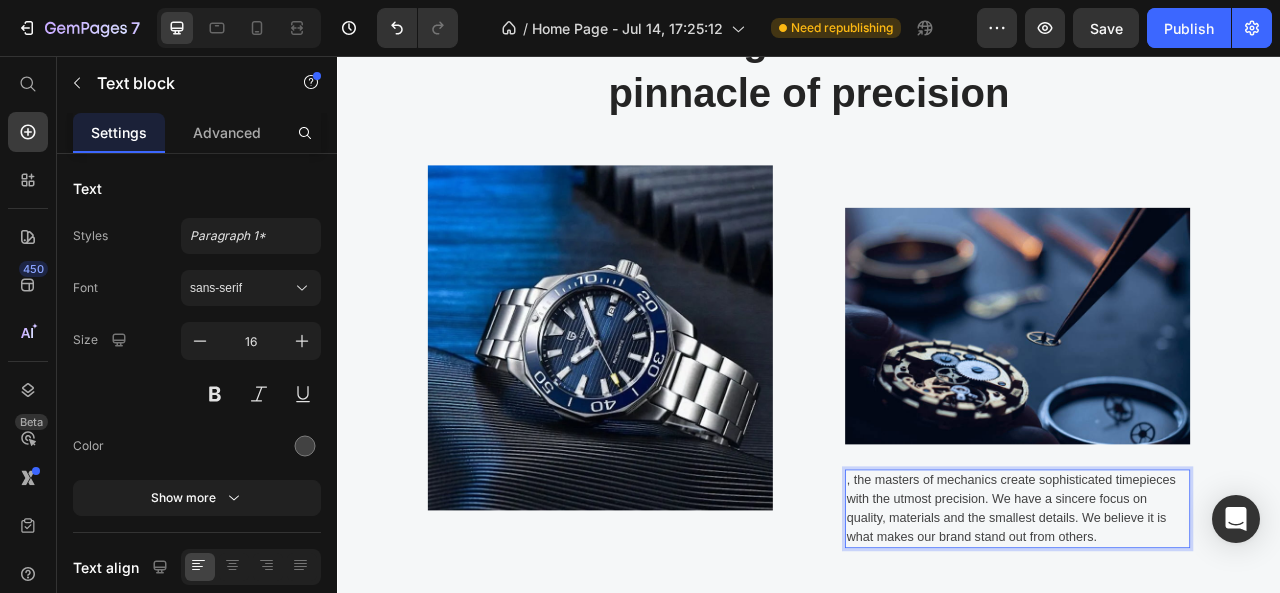 scroll, scrollTop: 97, scrollLeft: 0, axis: vertical 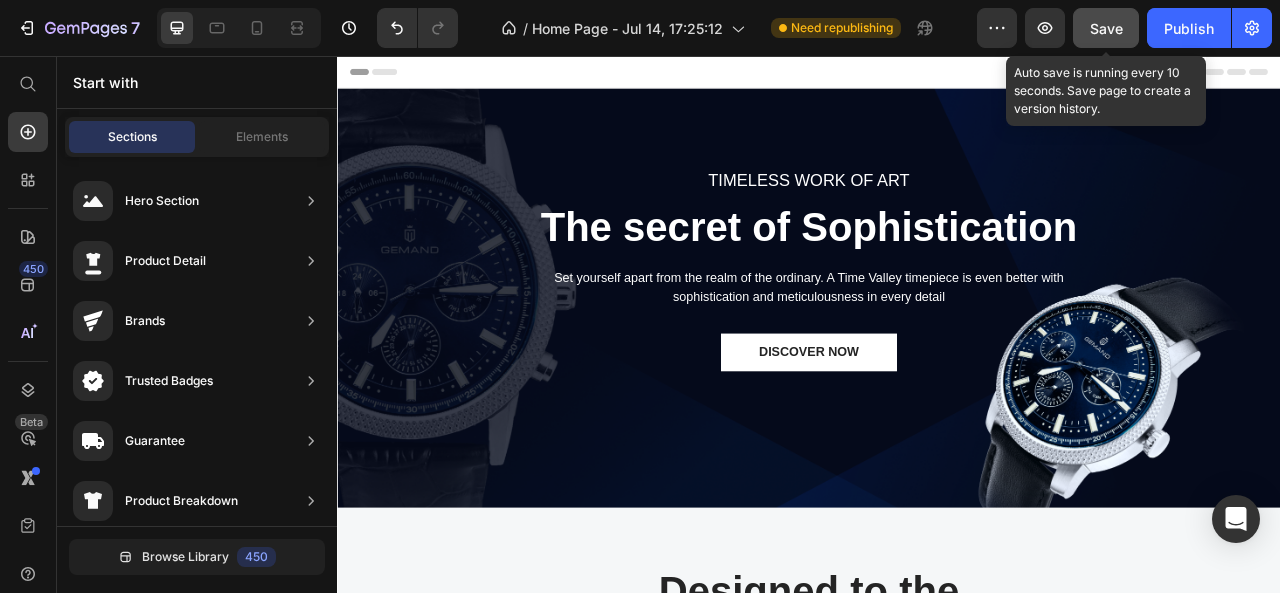 click on "Save" 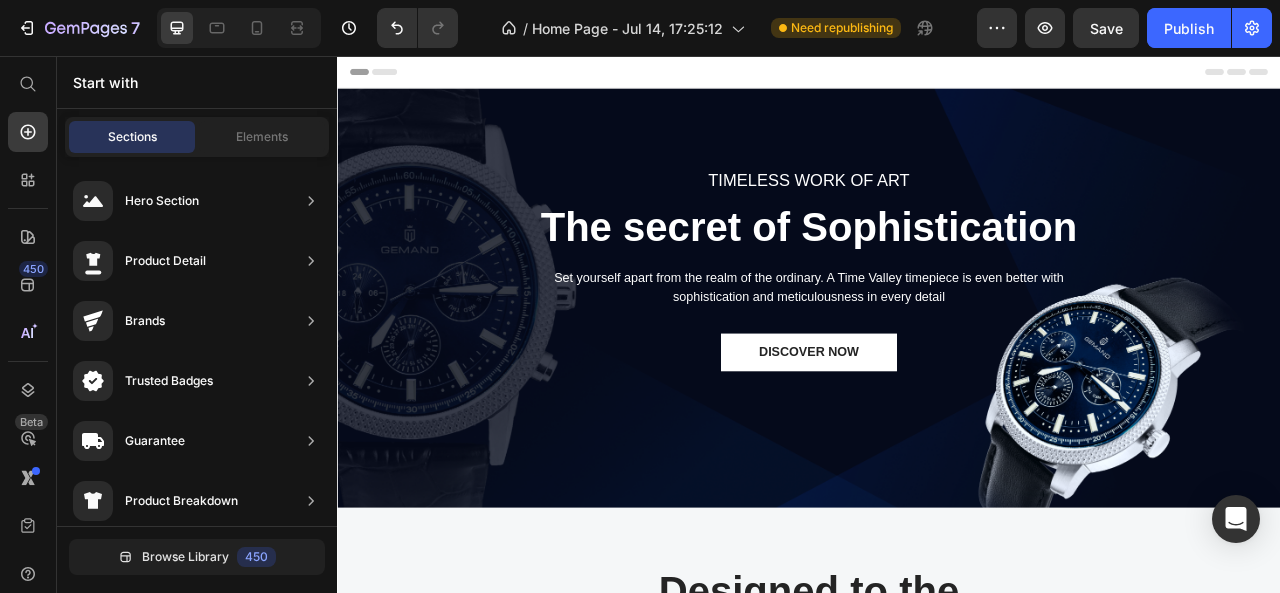 click on "Header" at bounding box center (937, 76) 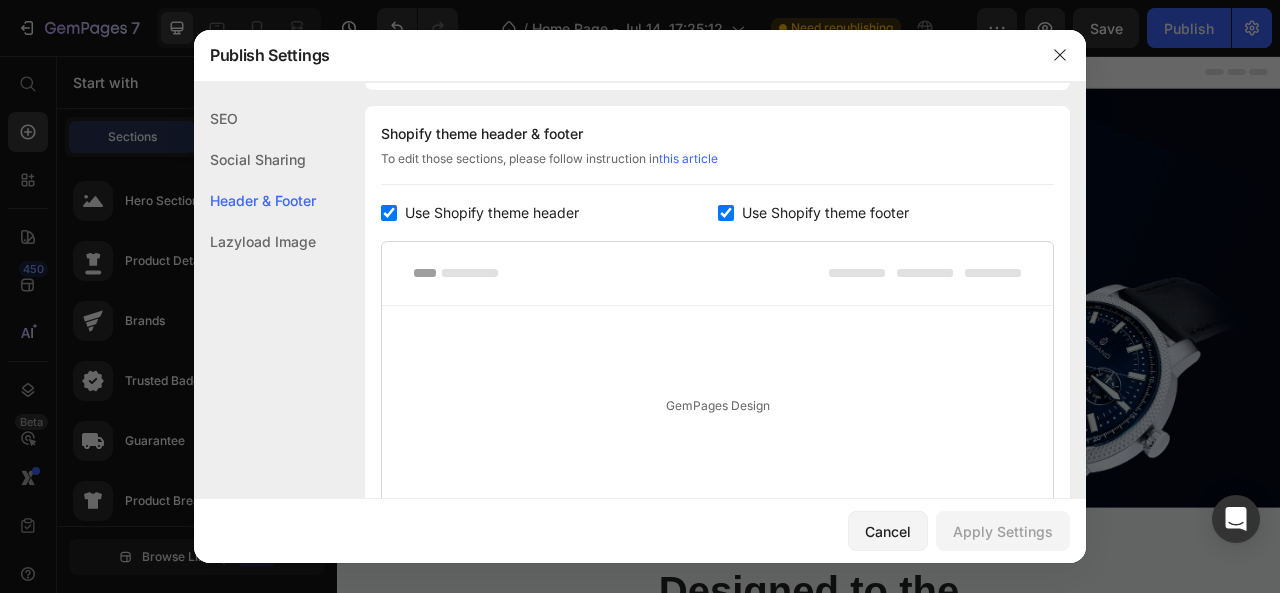 scroll, scrollTop: 270, scrollLeft: 0, axis: vertical 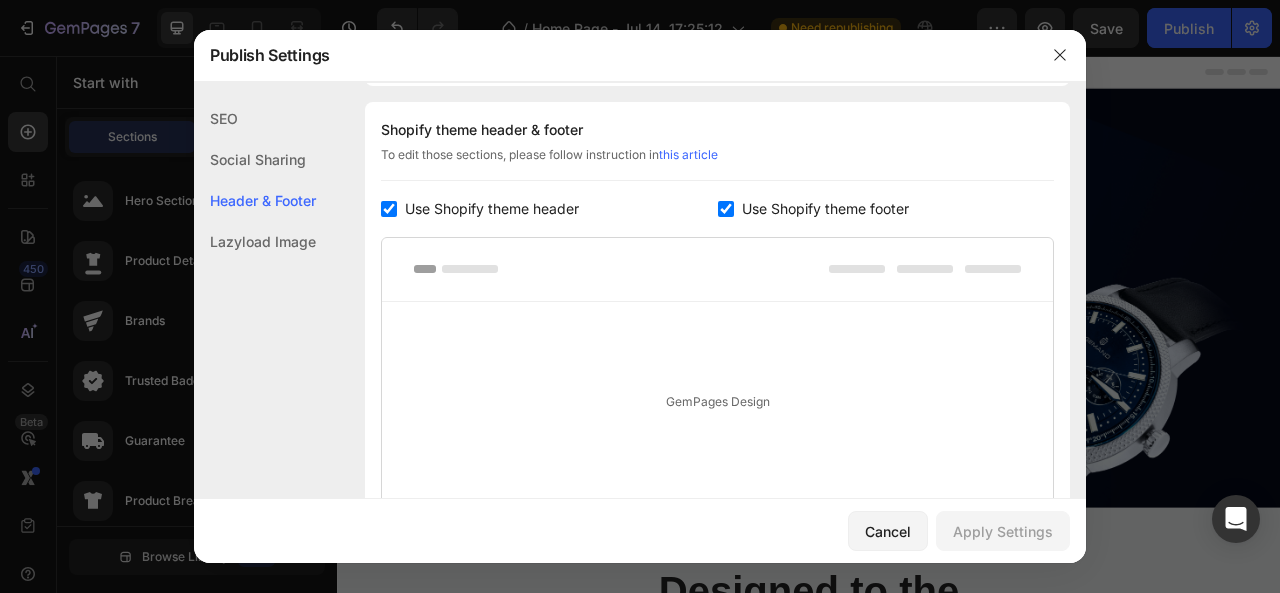 click on "GemPages Design" at bounding box center (717, 402) 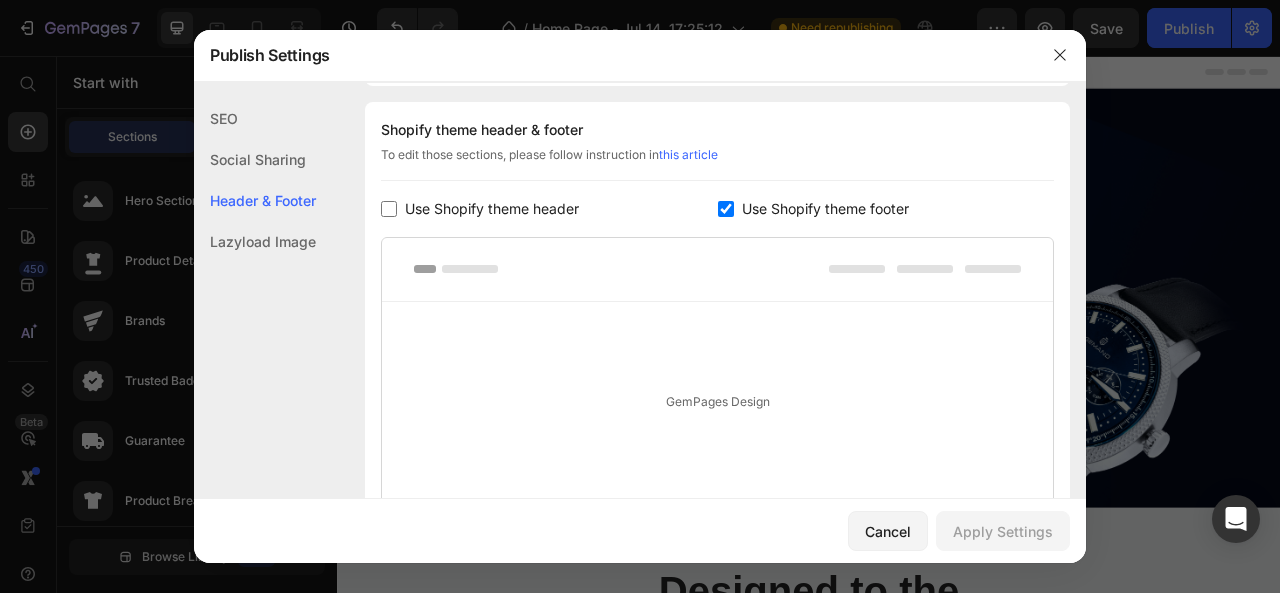 checkbox on "false" 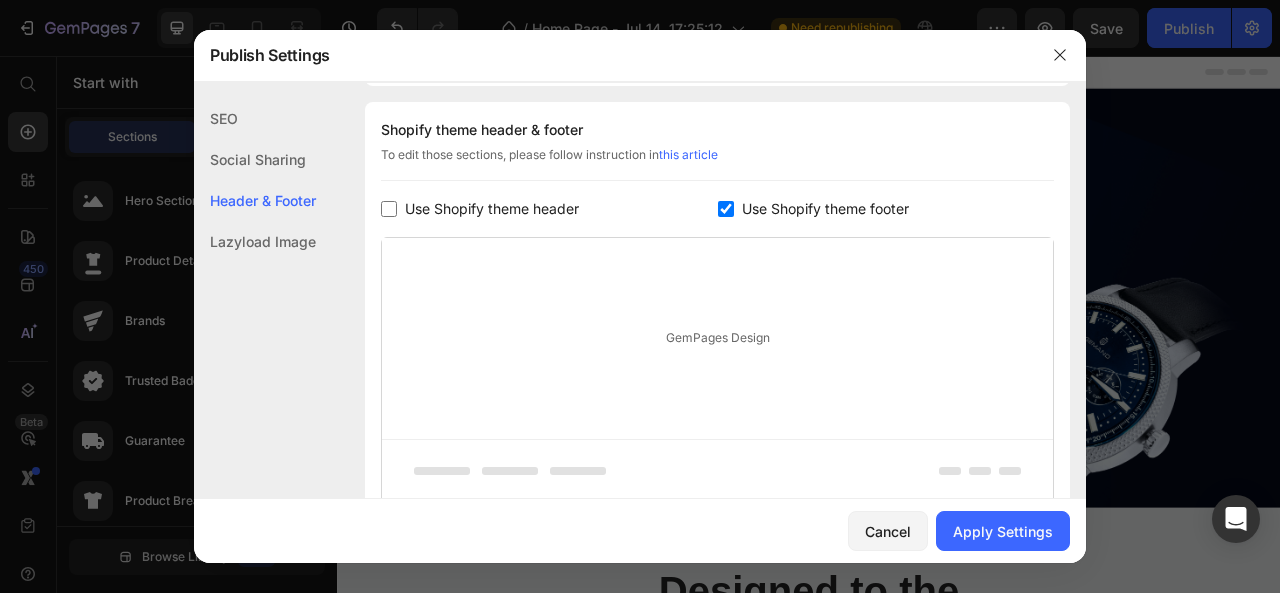click at bounding box center (726, 209) 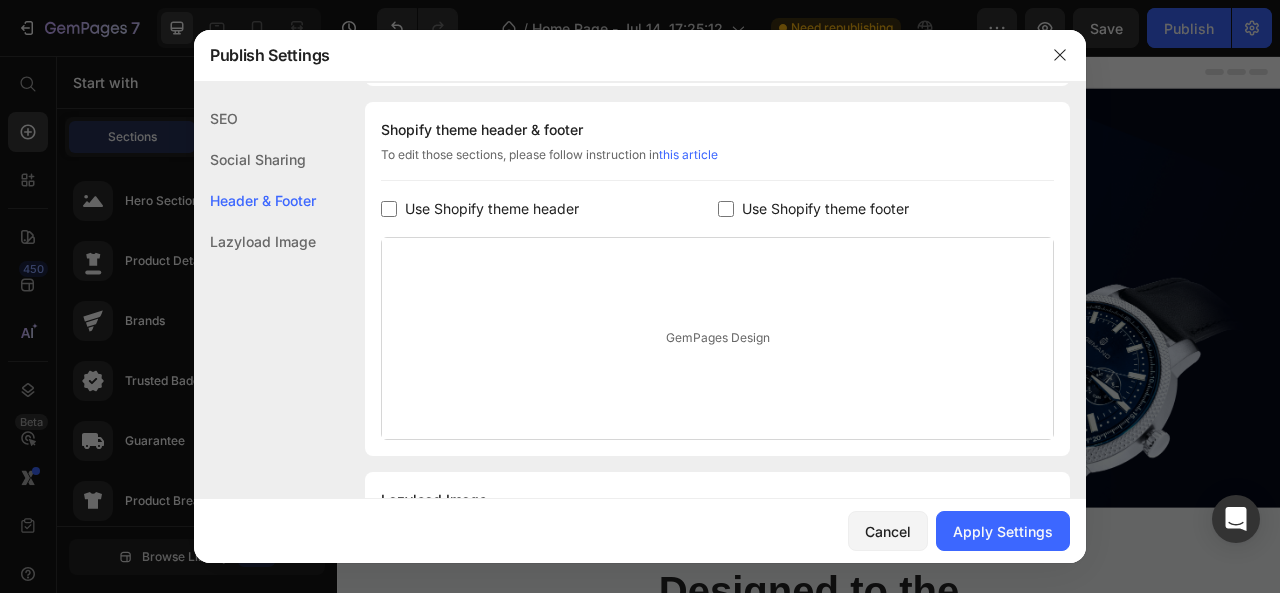 click at bounding box center (726, 209) 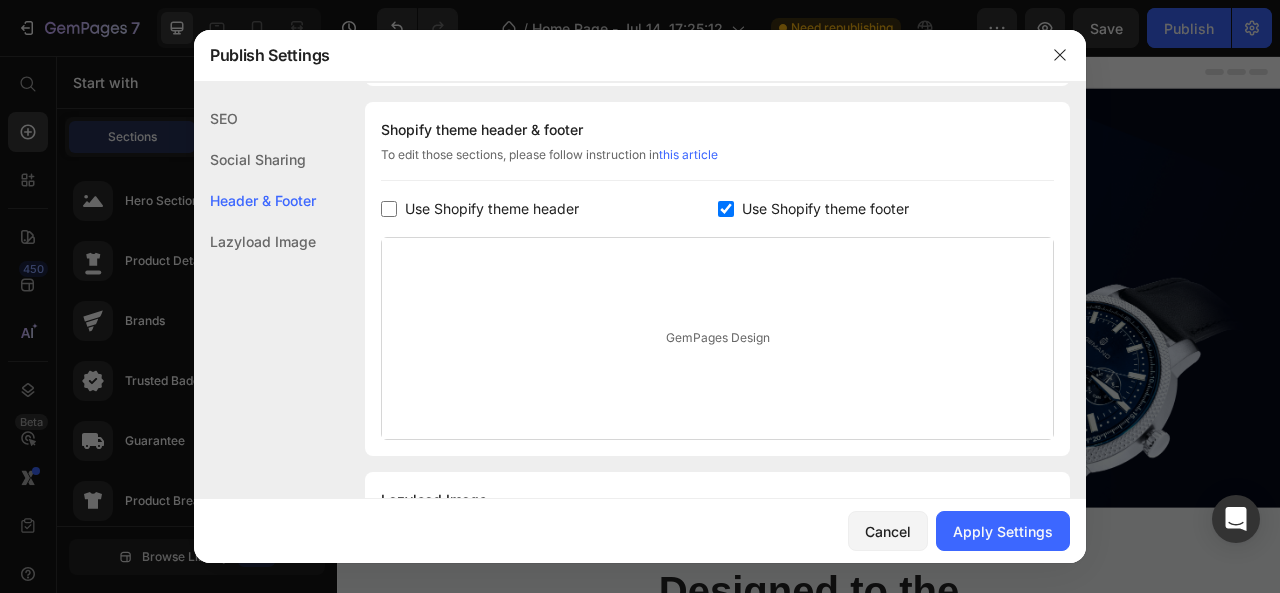 checkbox on "true" 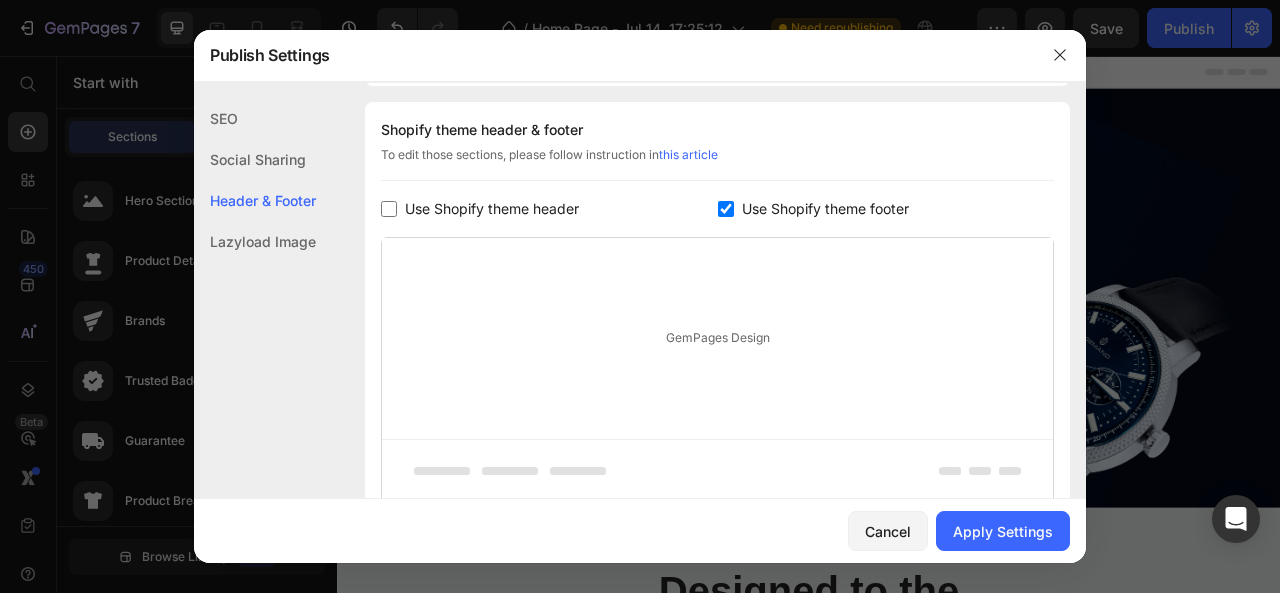 click on "GemPages Design" at bounding box center [717, 338] 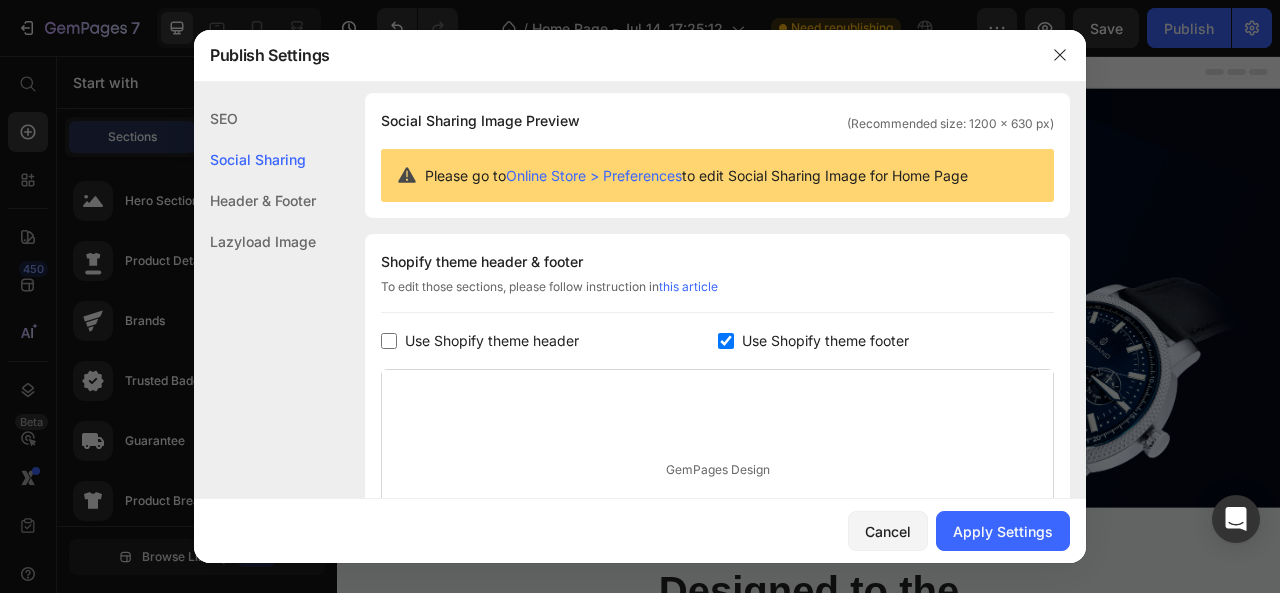 scroll, scrollTop: 151, scrollLeft: 0, axis: vertical 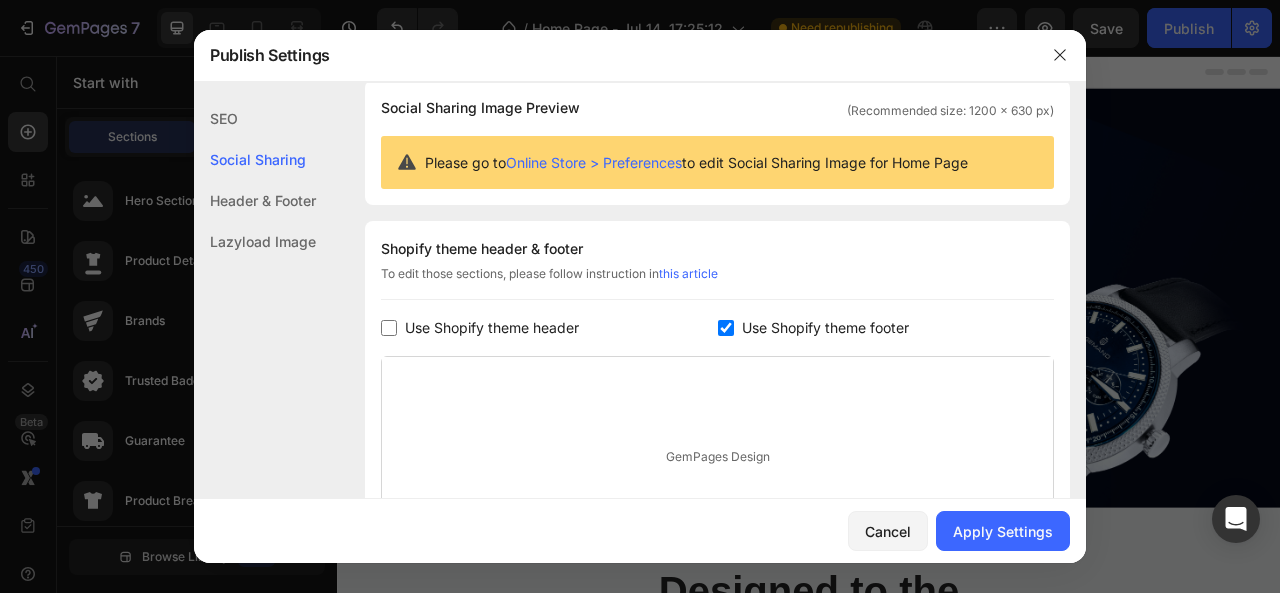 click on "Use Shopify theme header" at bounding box center (492, 328) 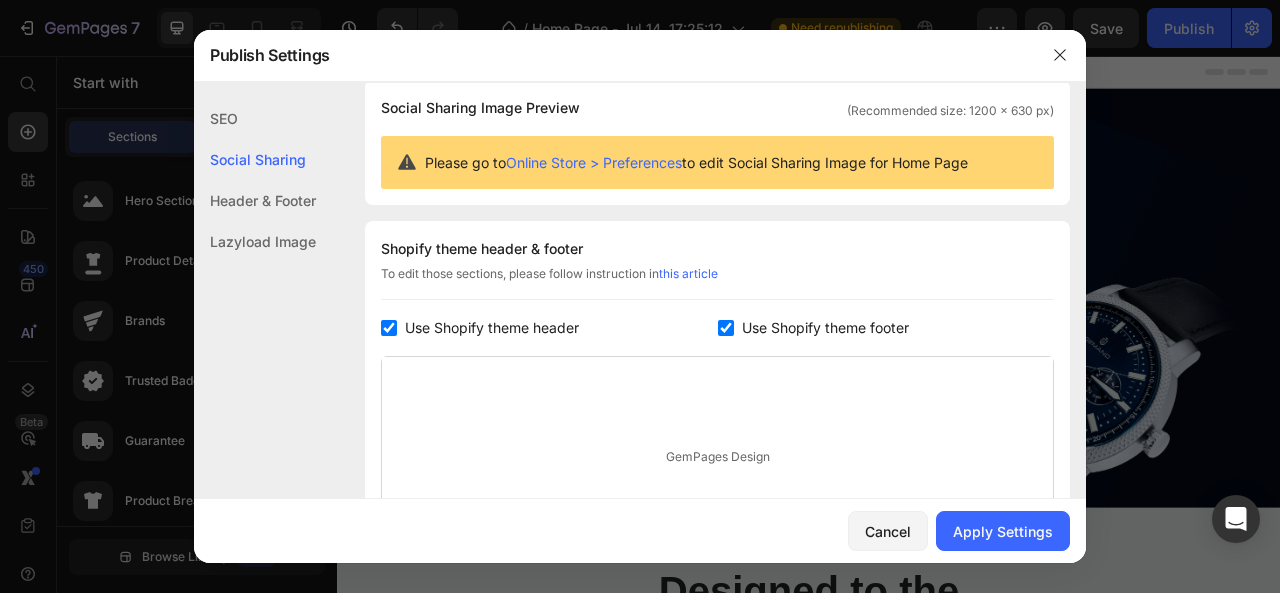 checkbox on "true" 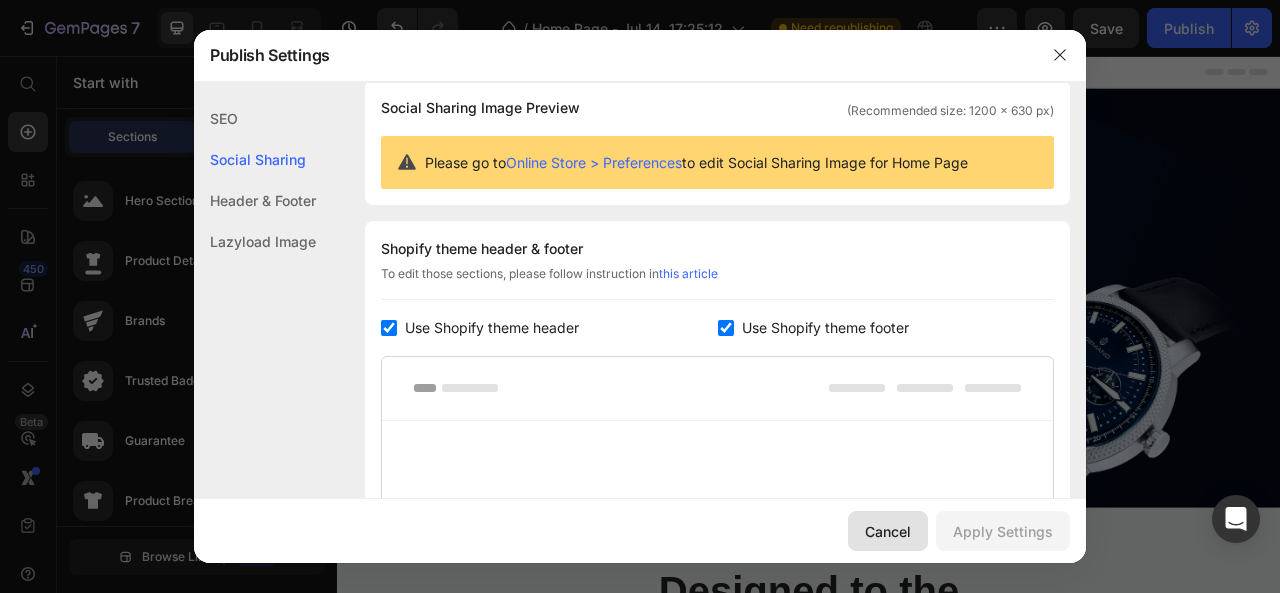 click on "Cancel" 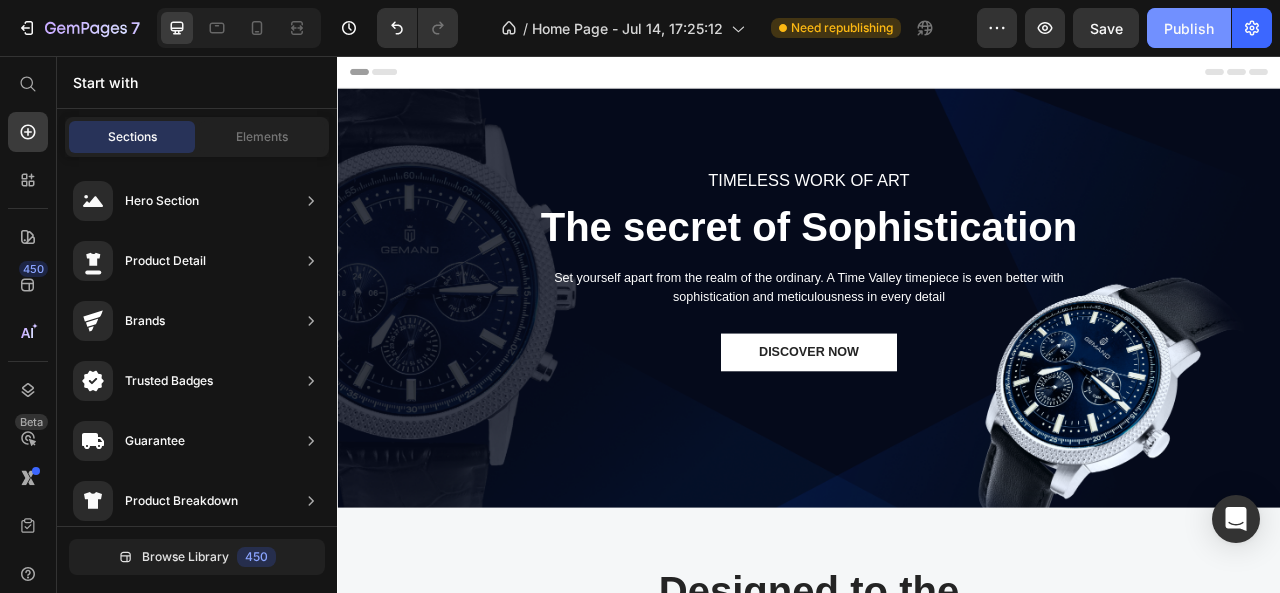 click on "Publish" at bounding box center [1189, 28] 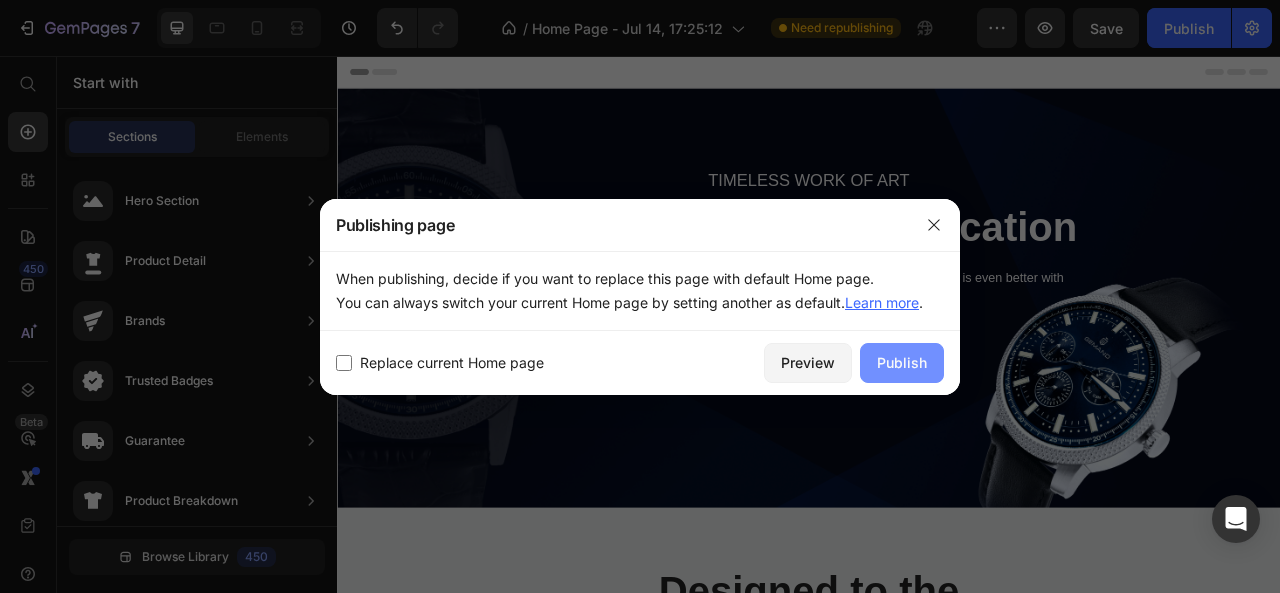 click on "Publish" at bounding box center [902, 363] 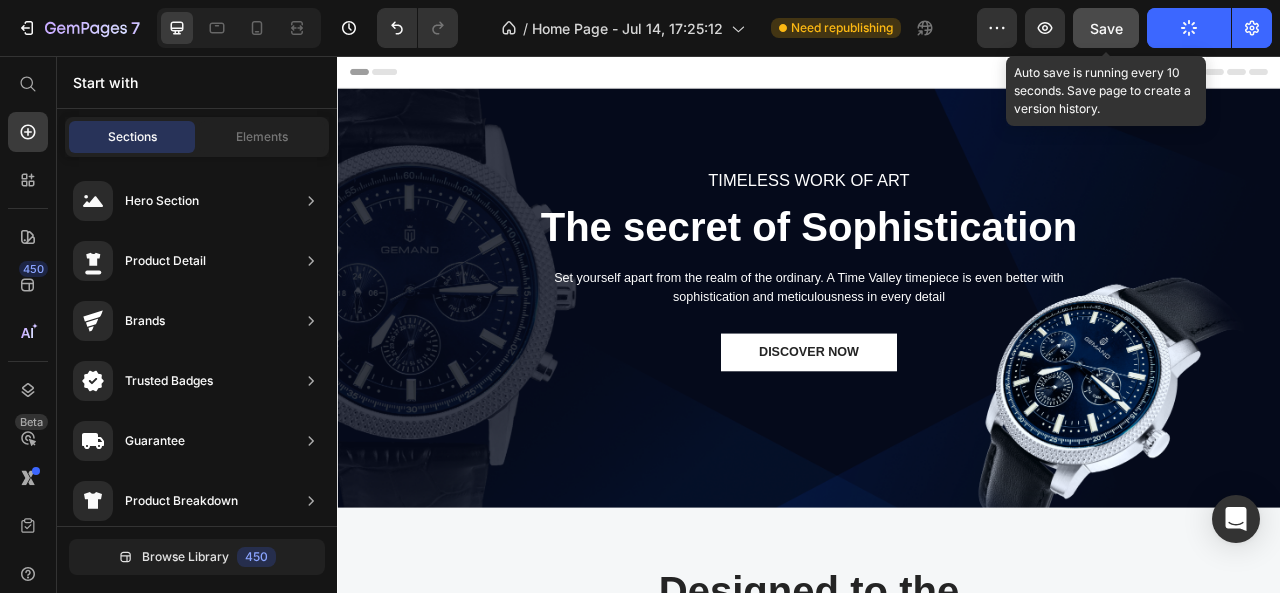 click on "Save" at bounding box center (1106, 28) 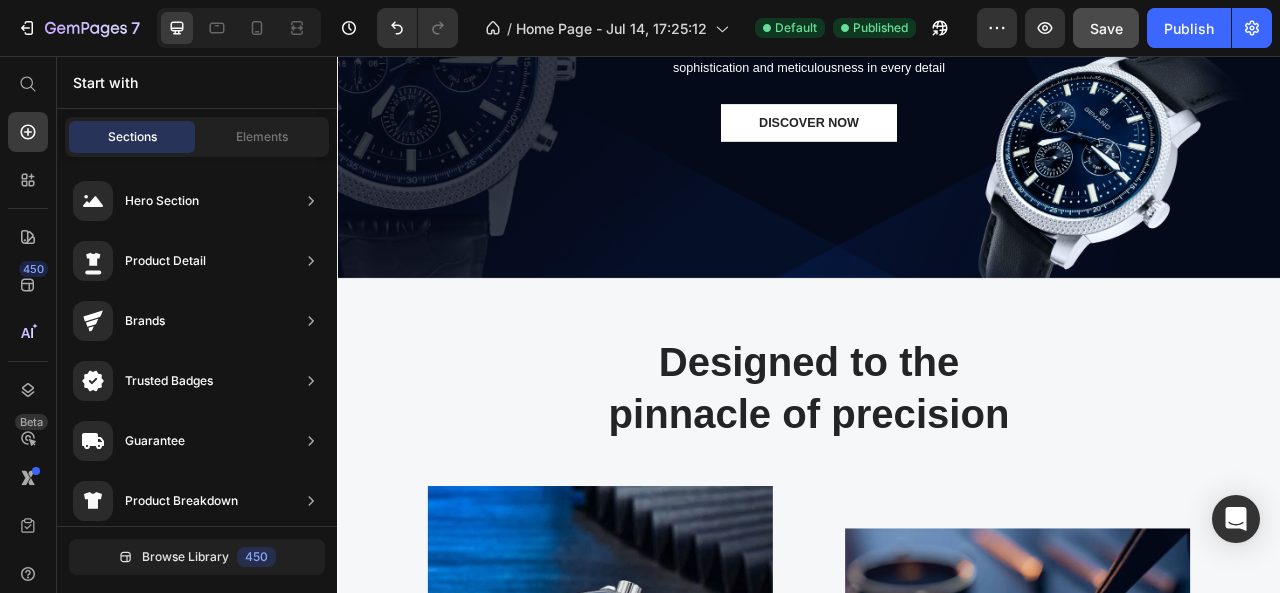 scroll, scrollTop: 0, scrollLeft: 0, axis: both 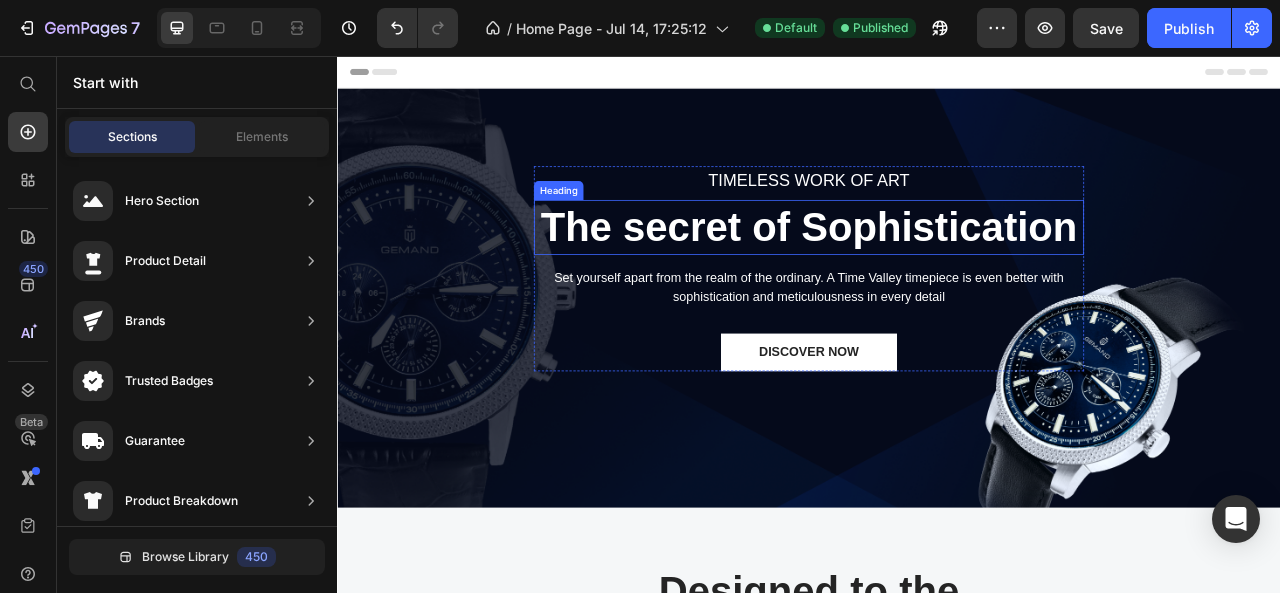click on "The secret of Sophistication" at bounding box center (937, 274) 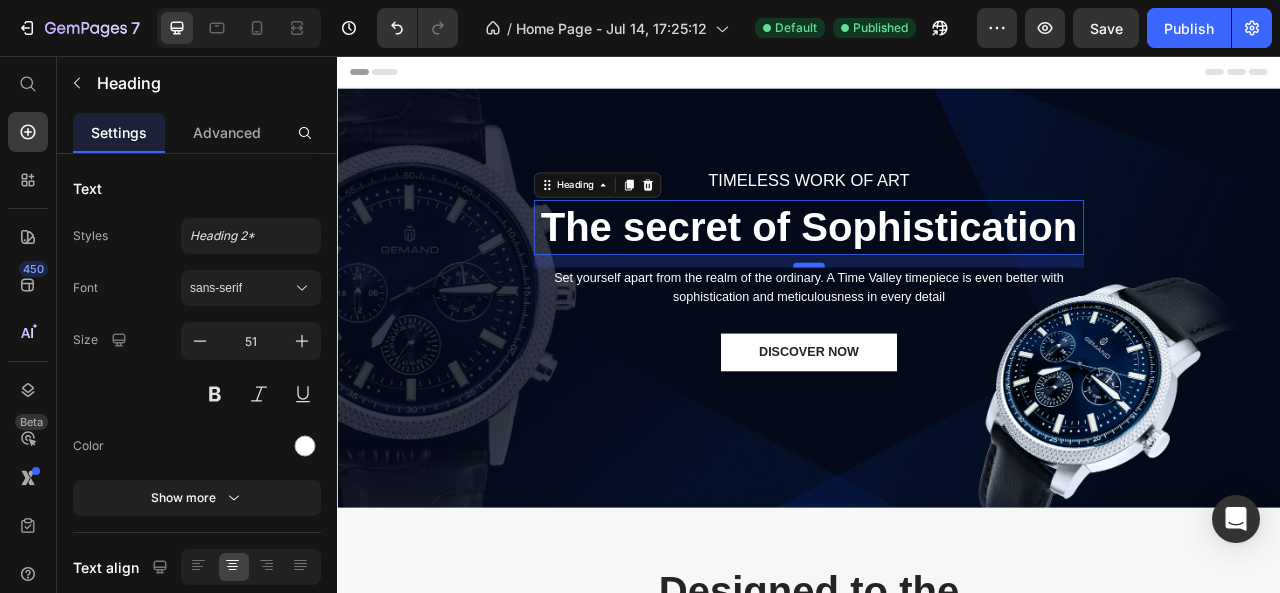 click on "16" at bounding box center [937, 309] 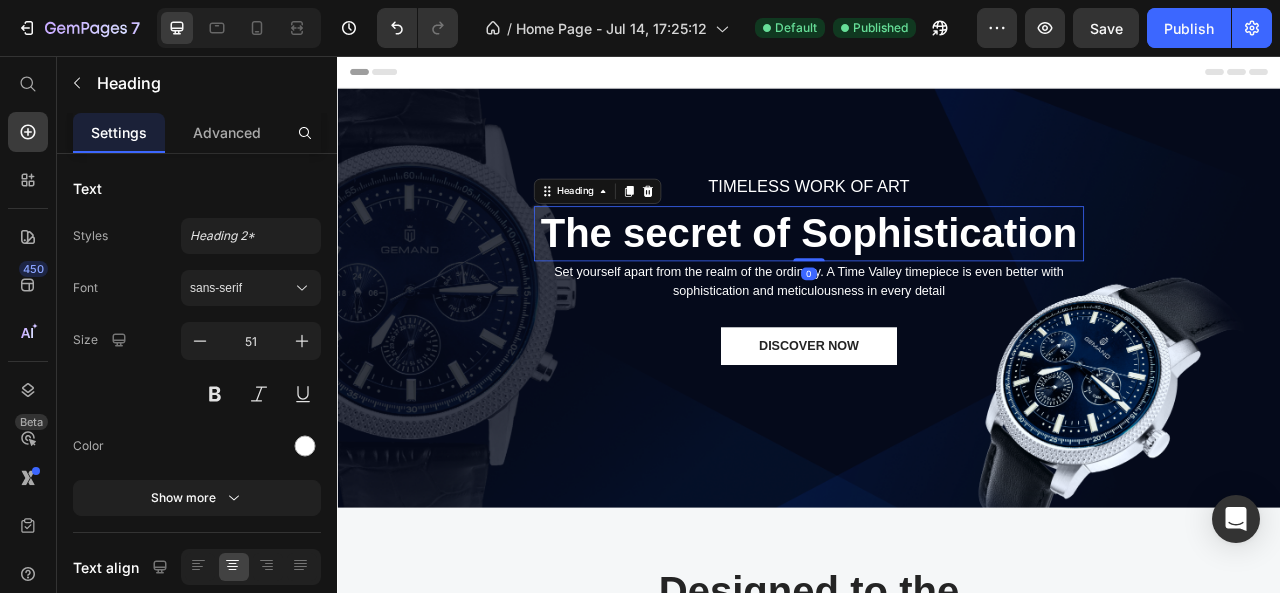drag, startPoint x: 933, startPoint y: 320, endPoint x: 929, endPoint y: 288, distance: 32.24903 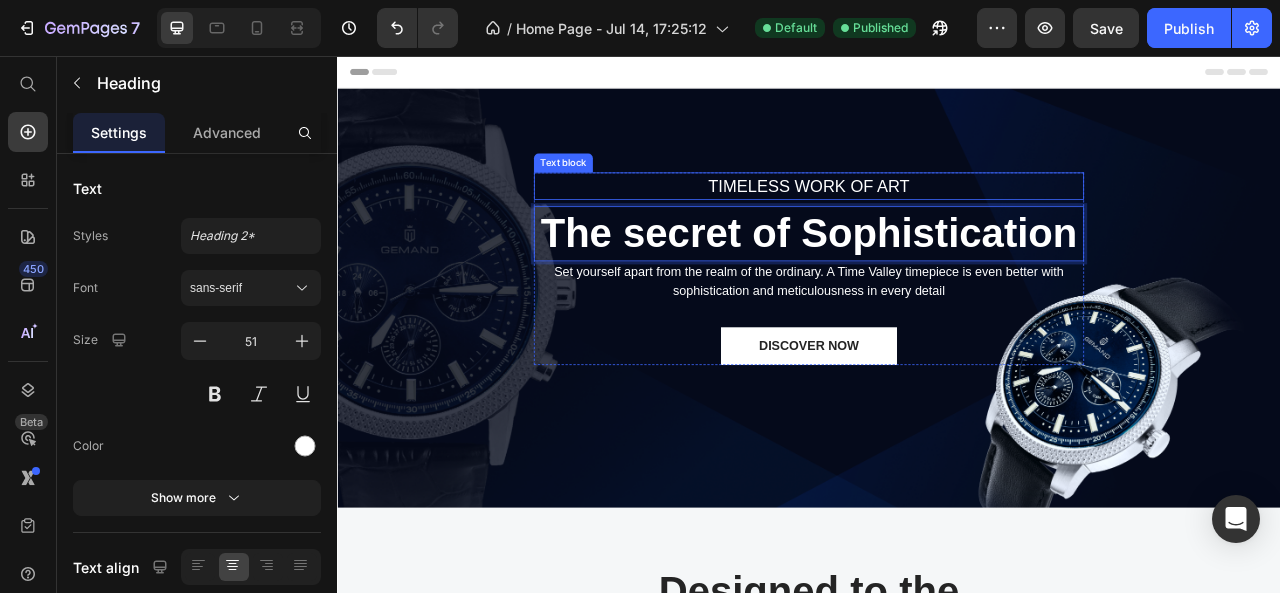 click on "TIMELESS WORK OF ART" at bounding box center (937, 222) 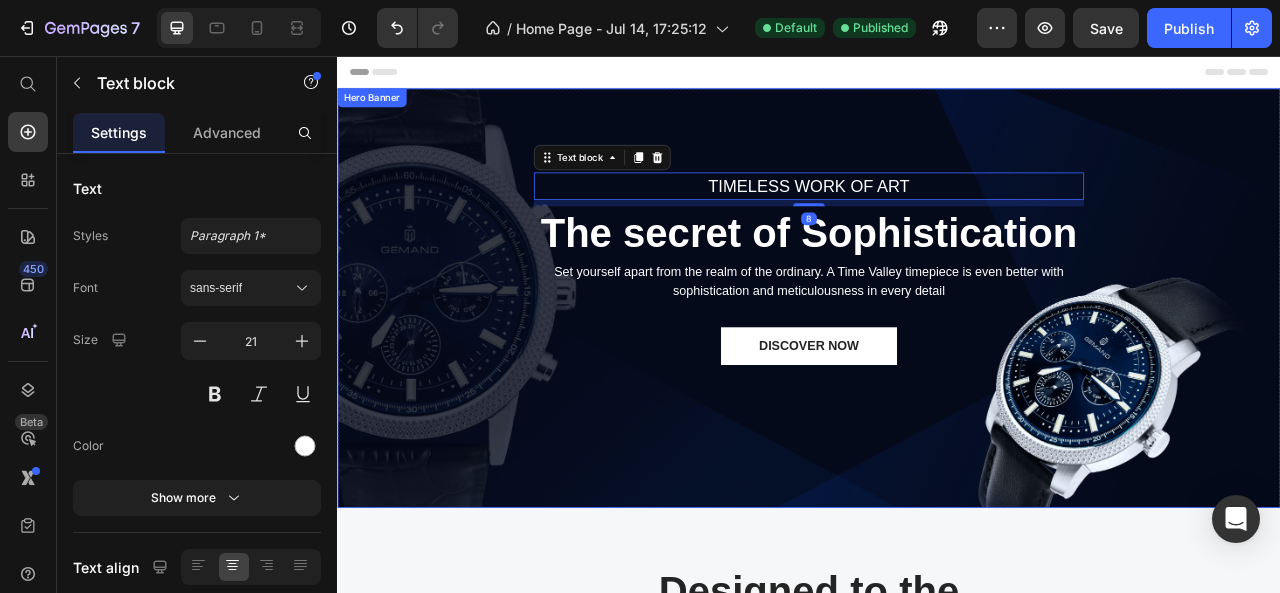 click on "TIMELESS WORK OF ART Text block   8 The secret of Sophistication Heading Set yourself apart from the realm of the ordinary. A Time Valley timepiece is even better with sophistication and meticulousness in every detail  Text block DISCOVER NOW Button Row" at bounding box center (937, 364) 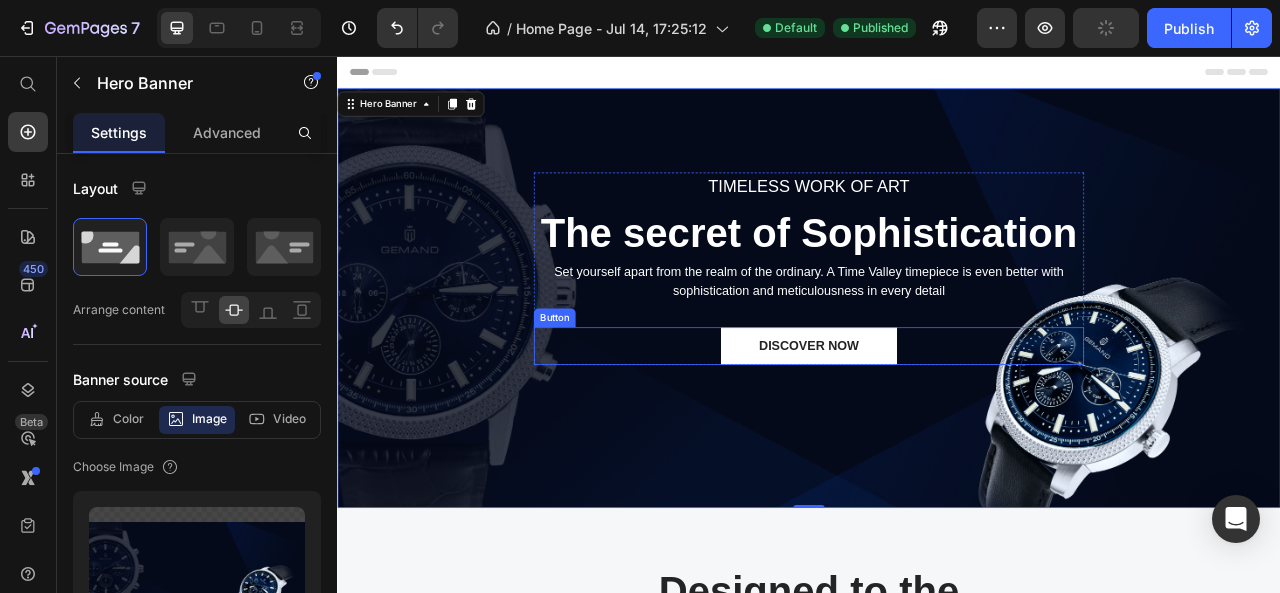 click on "DISCOVER NOW Button" at bounding box center [937, 425] 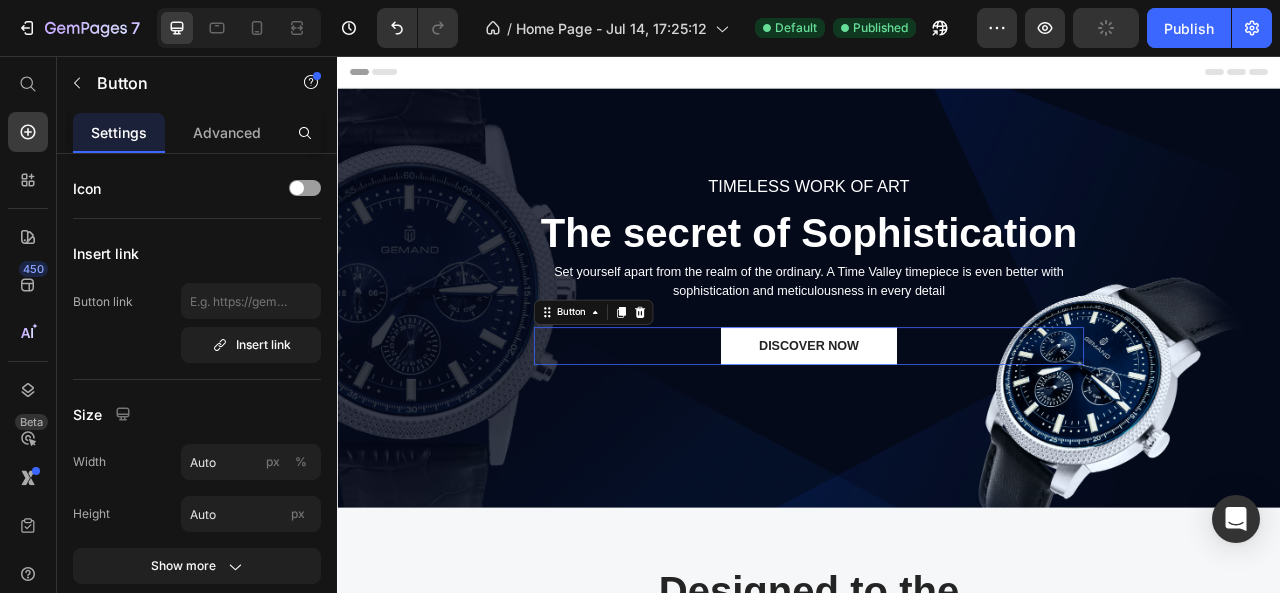 click on "DISCOVER NOW Button   0" at bounding box center [937, 425] 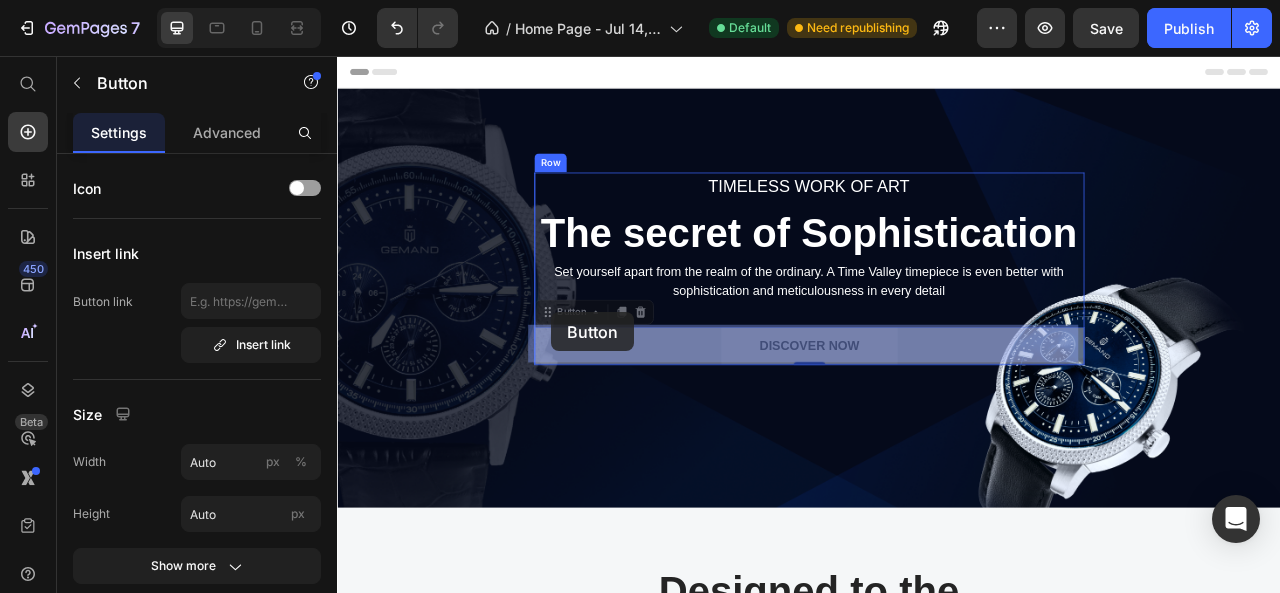 drag, startPoint x: 653, startPoint y: 378, endPoint x: 607, endPoint y: 382, distance: 46.173584 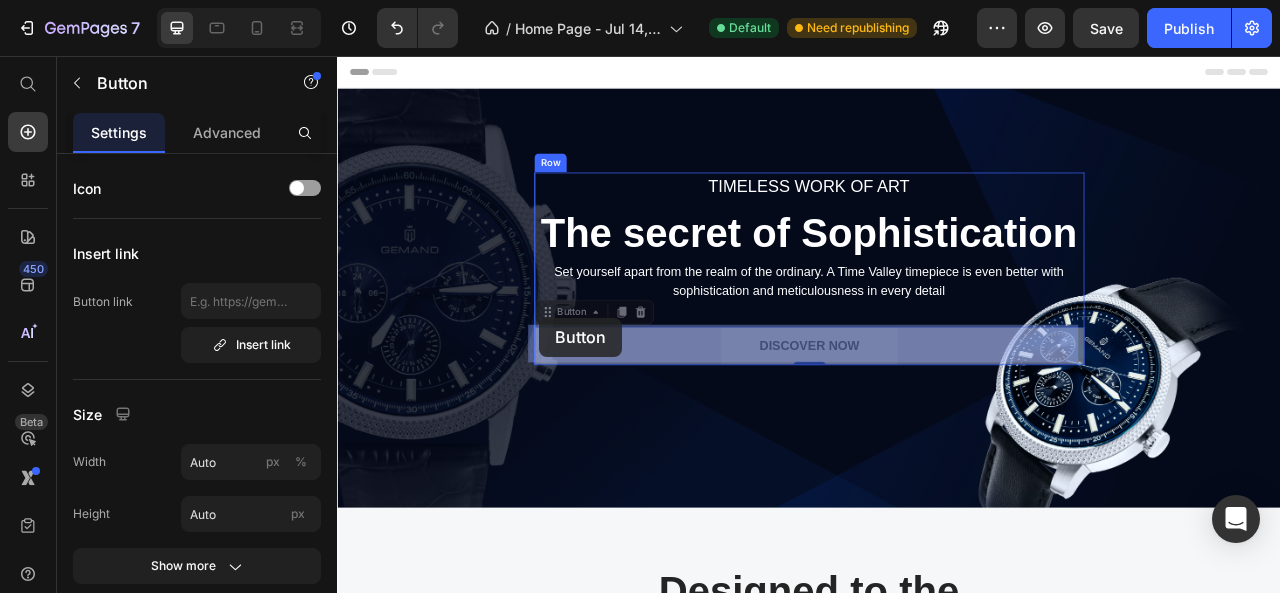 click on "Header TIMELESS WORK OF ART Text block The secret of Sophistication Heading Set yourself apart from the realm of the ordinary. A Time Valley timepiece is even better with sophistication and meticulousness in every detail  Text block DISCOVER NOW Button   0 DISCOVER NOW Button   0 Row Hero Banner Section 1 Designed to the pinnacle of precision Heading Row Image Image The masters of mechanics create sophisticated timepieces with the utmost precision. We have a sincere focus on quality, materials and the smallest details. We believe it is what makes our brand stand out from others. Text block Row Section 2 Root Start with Sections from sidebar Add sections Add elements Start with Generating from URL or image Add section Choose templates inspired by CRO experts Generate layout from URL or image Add blank section then drag & drop elements Footer" at bounding box center [937, 3725] 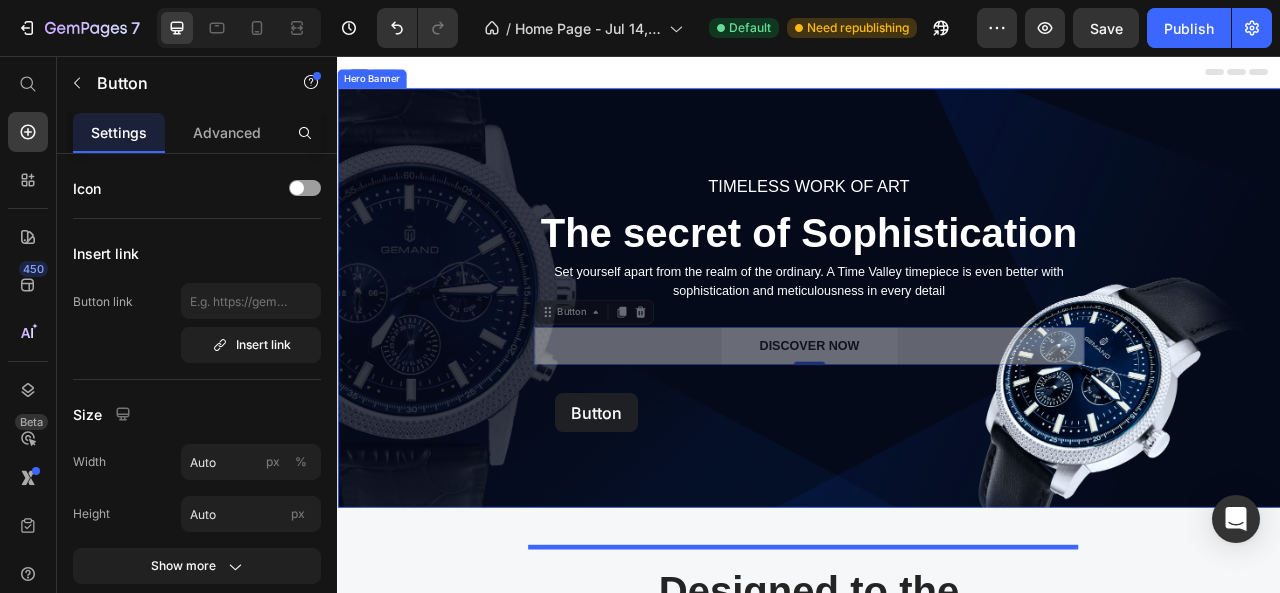 drag, startPoint x: 596, startPoint y: 389, endPoint x: 614, endPoint y: 485, distance: 97.67292 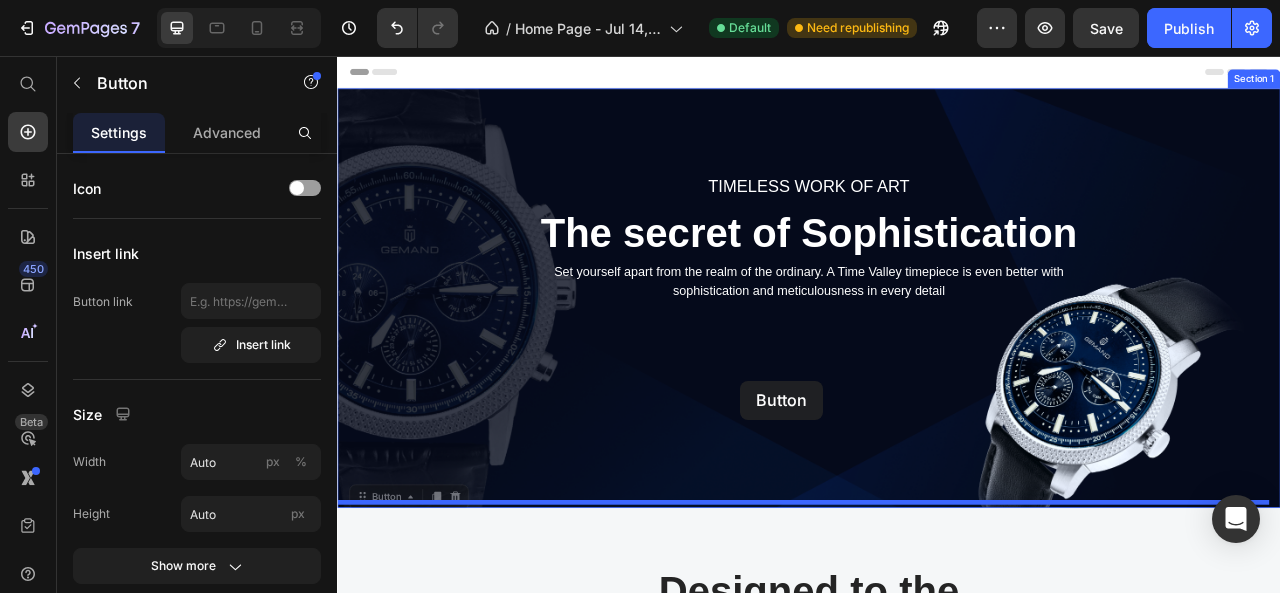 drag, startPoint x: 369, startPoint y: 613, endPoint x: 850, endPoint y: 469, distance: 502.09262 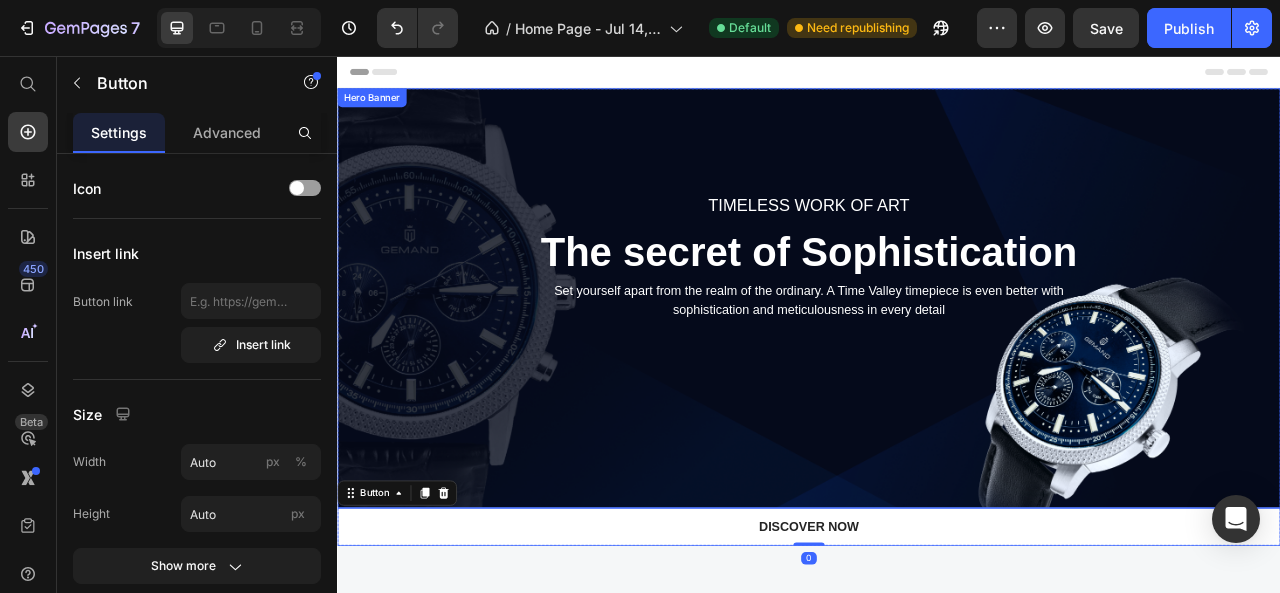 click on "TIMELESS WORK OF ART Text block The secret of Sophistication Heading Set yourself apart from the realm of the ordinary. A Time Valley timepiece is even better with sophistication and meticulousness in every detail  Text block Row" at bounding box center [937, 364] 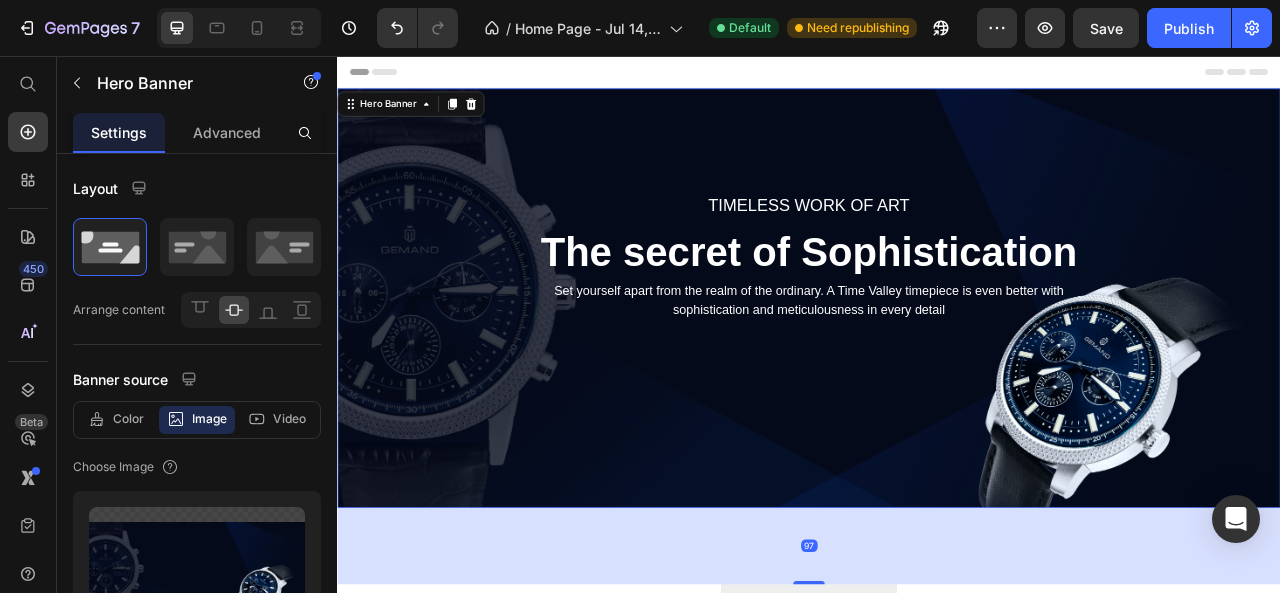 drag, startPoint x: 925, startPoint y: 623, endPoint x: 929, endPoint y: 720, distance: 97.082436 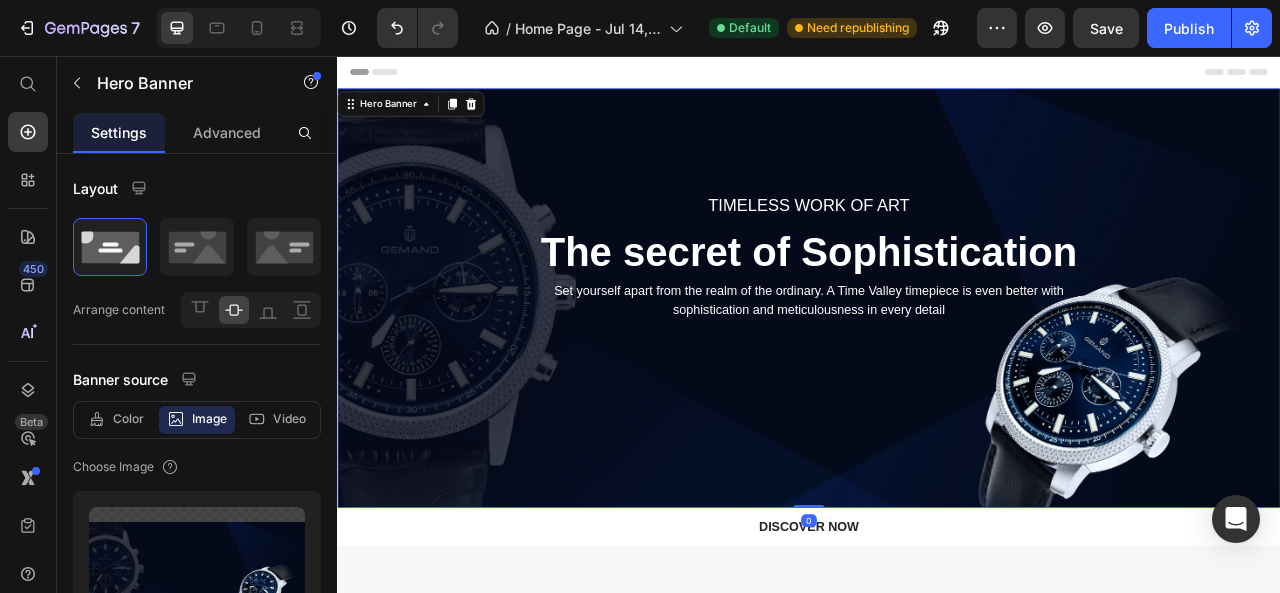 drag, startPoint x: 929, startPoint y: 720, endPoint x: 920, endPoint y: 581, distance: 139.29106 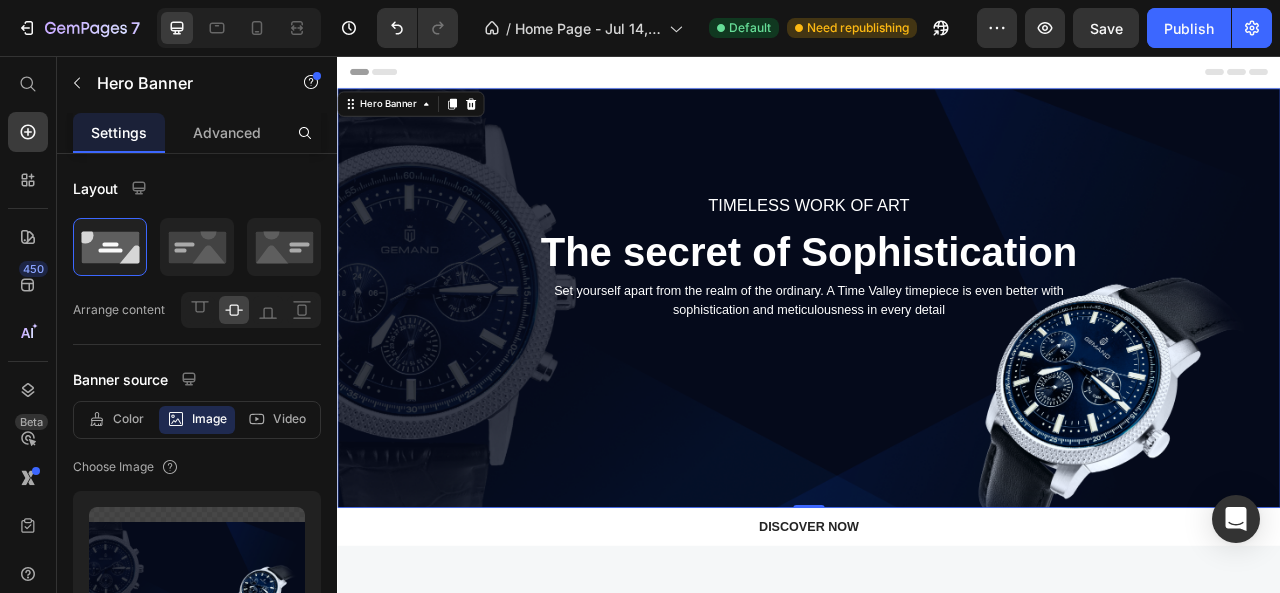click on "TIMELESS WORK OF ART Text block The secret of Sophistication Heading Set yourself apart from the realm of the ordinary. A Time Valley timepiece is even better with sophistication and meticulousness in every detail  Text block Row" at bounding box center [937, 364] 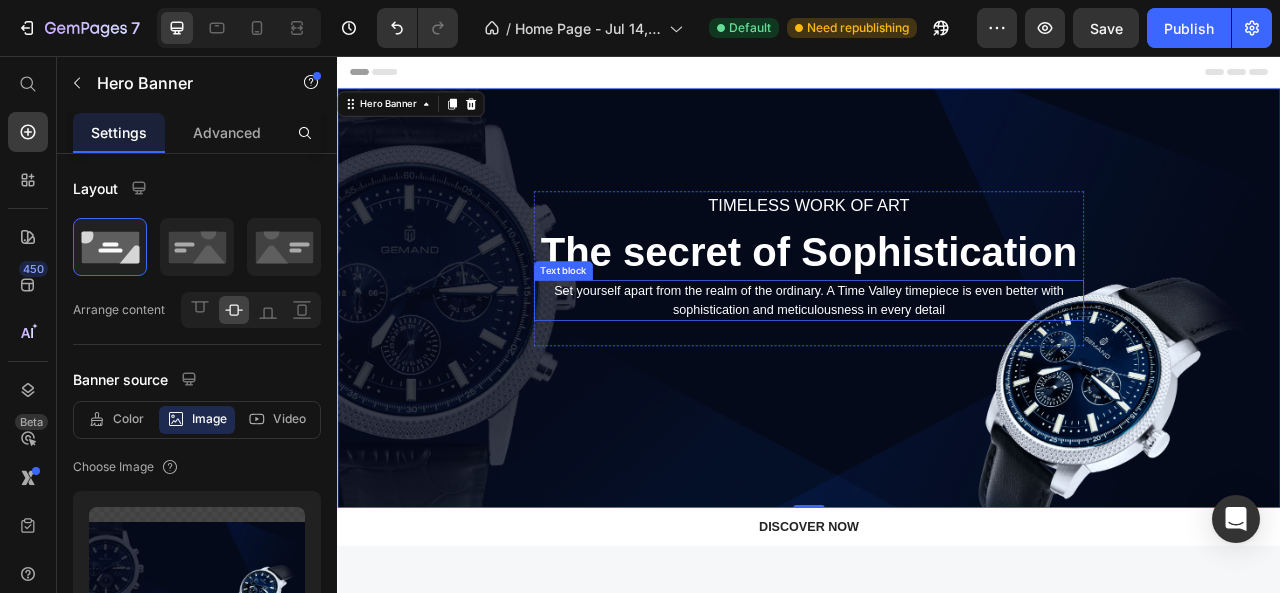 click on "Set yourself apart from the realm of the ordinary. A Time Valley timepiece is even better with sophistication and meticulousness in every detail" at bounding box center (937, 367) 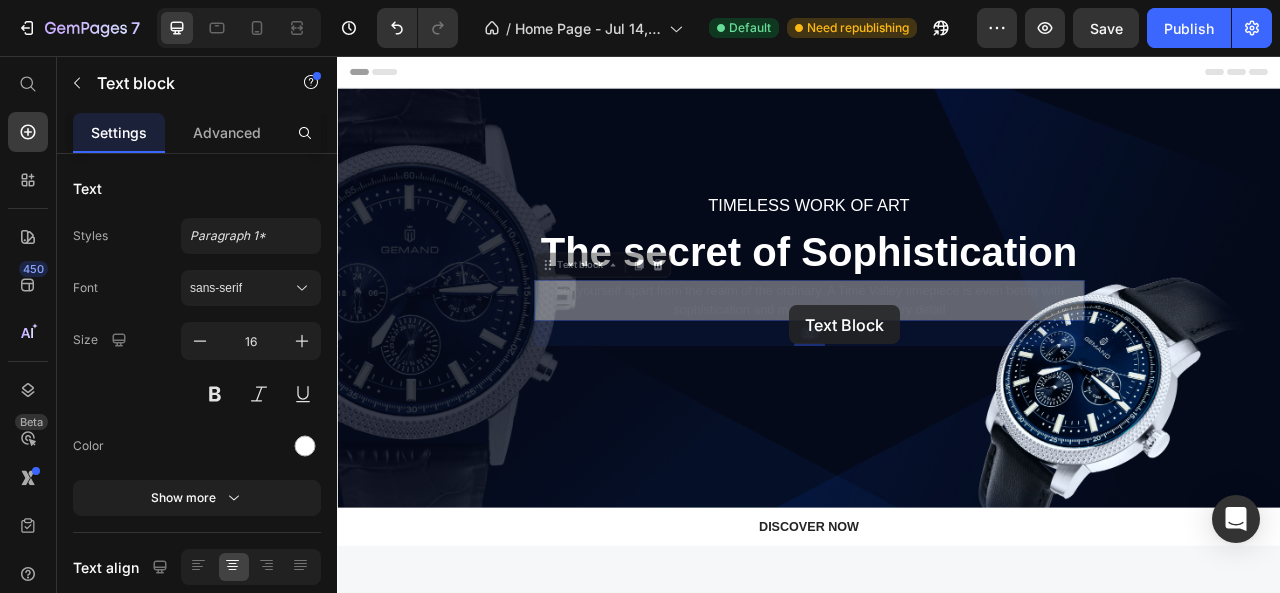 drag, startPoint x: 917, startPoint y: 361, endPoint x: 912, endPoint y: 373, distance: 13 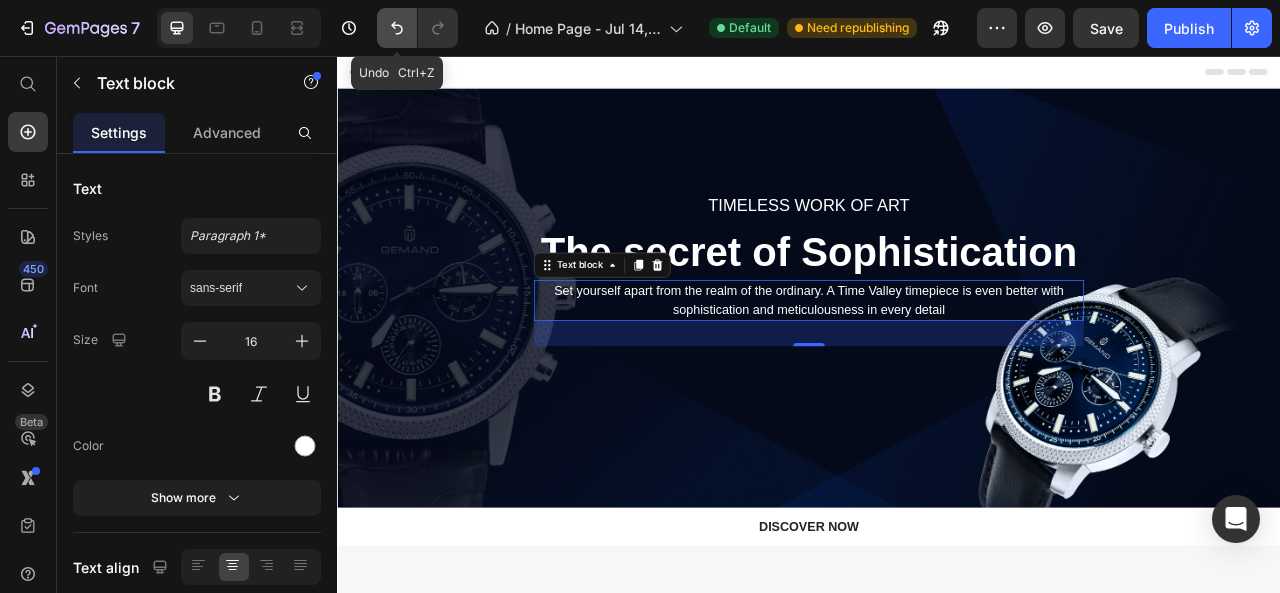 click 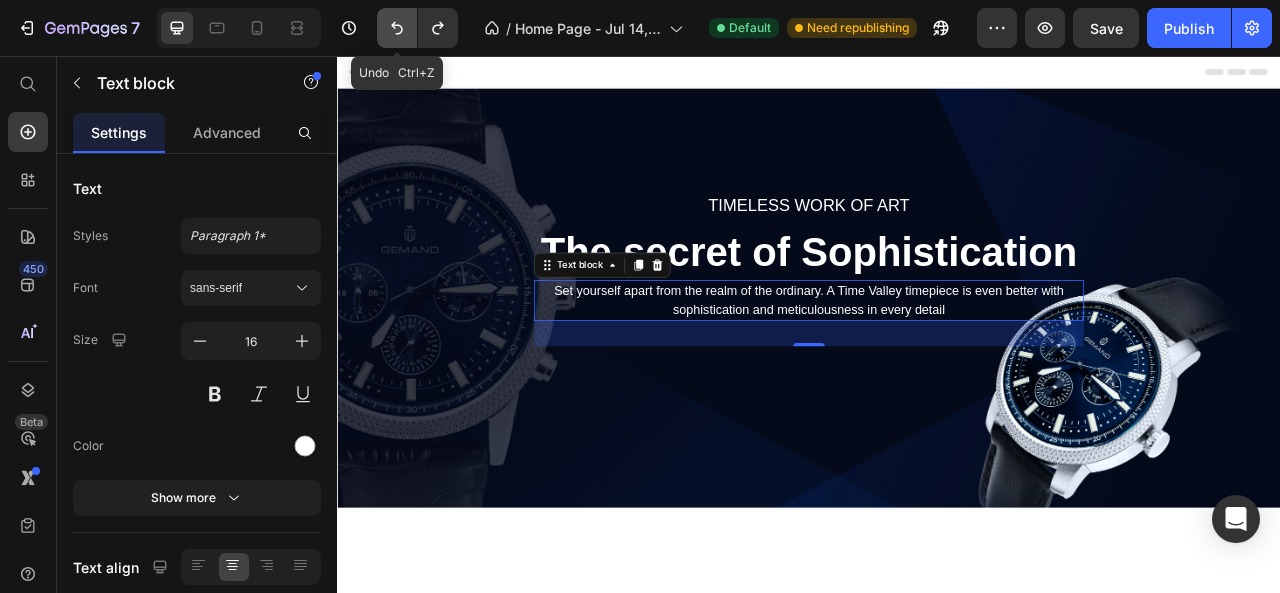 click 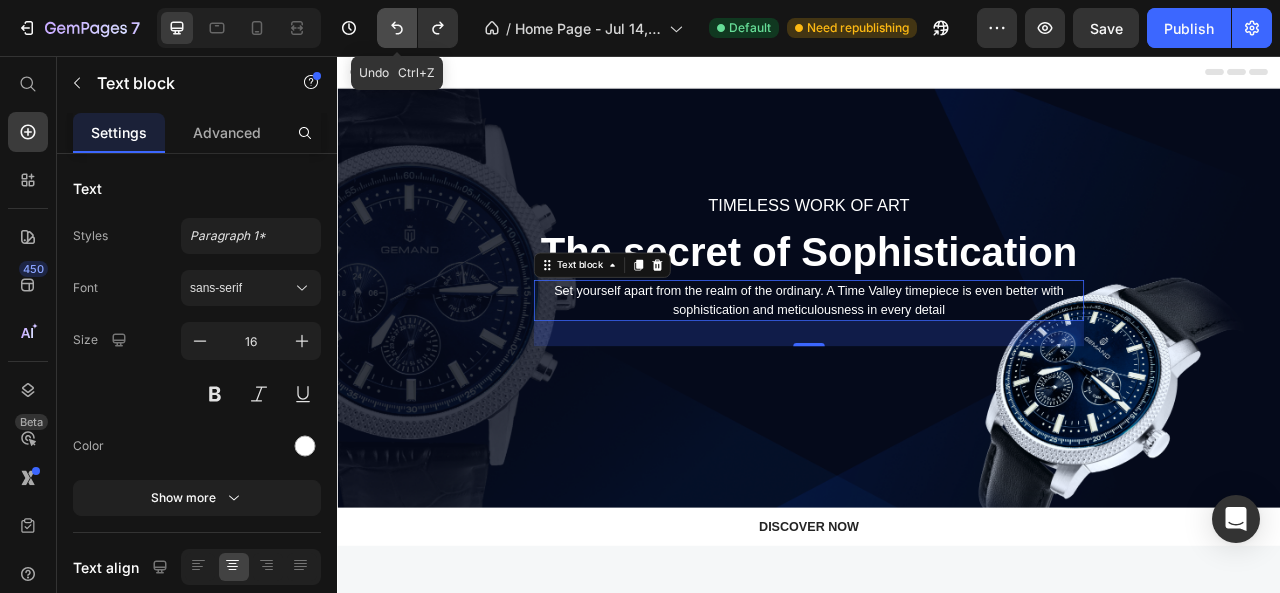type 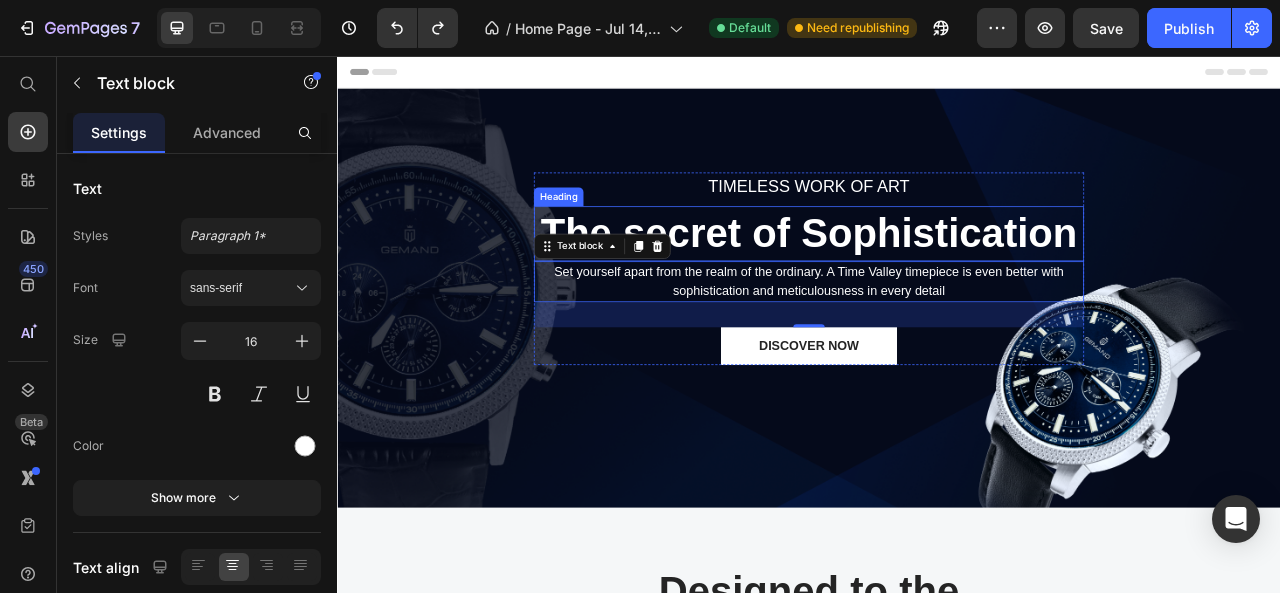 click on "The secret of Sophistication" at bounding box center (937, 282) 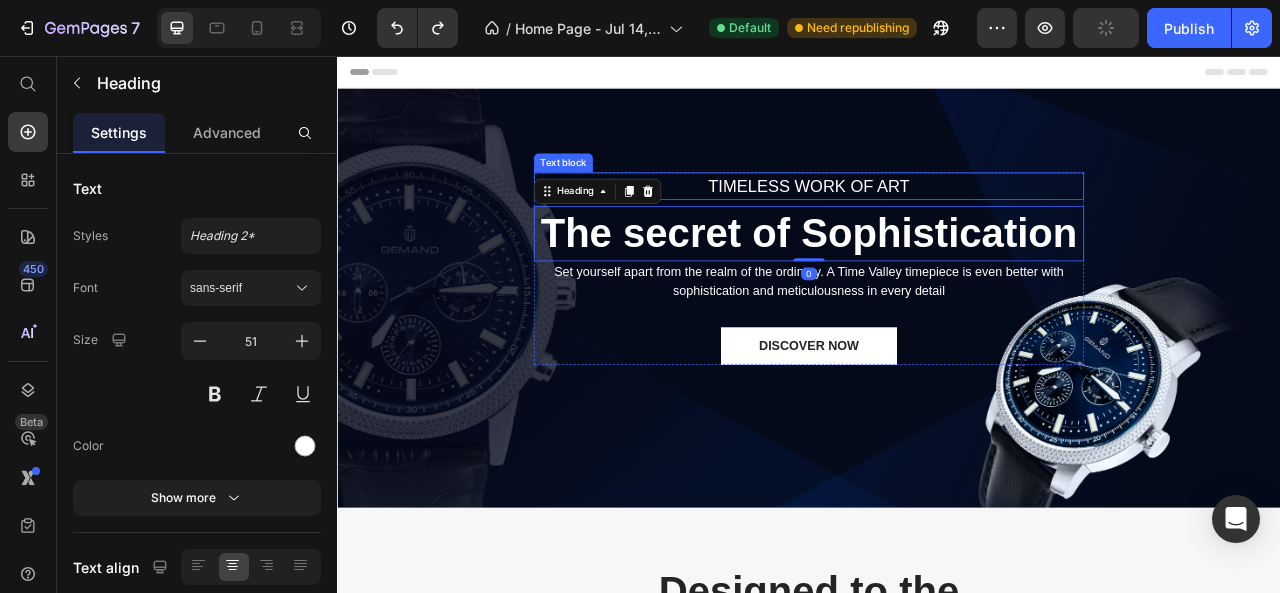 click on "TIMELESS WORK OF ART" at bounding box center (937, 222) 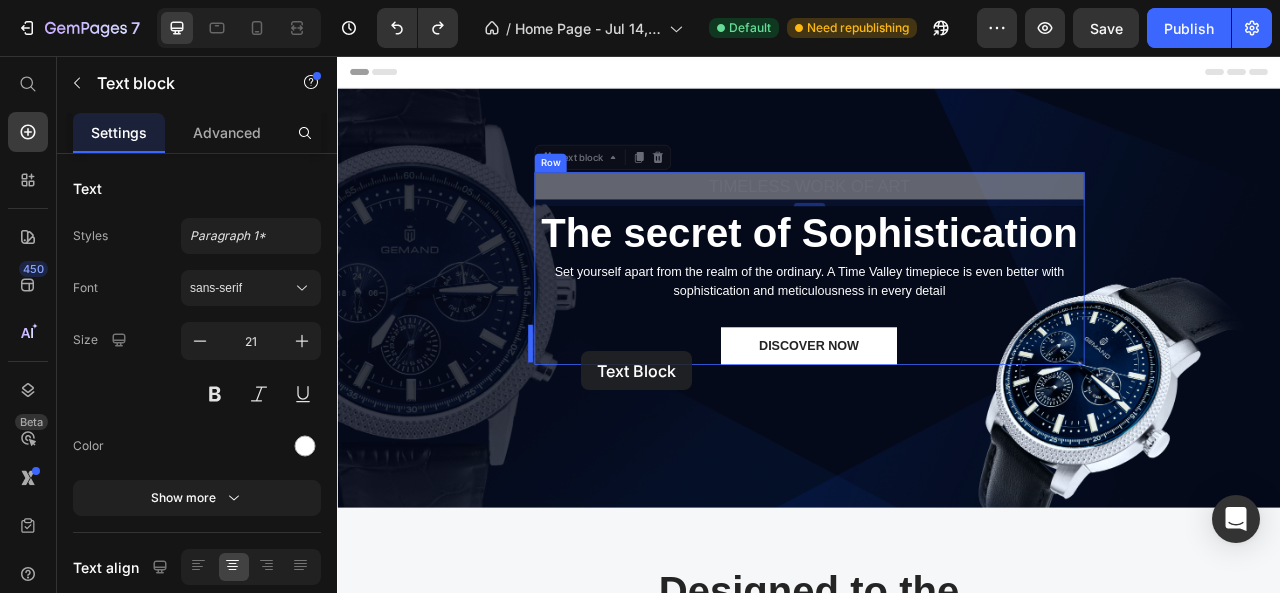 drag, startPoint x: 603, startPoint y: 188, endPoint x: 647, endPoint y: 432, distance: 247.93547 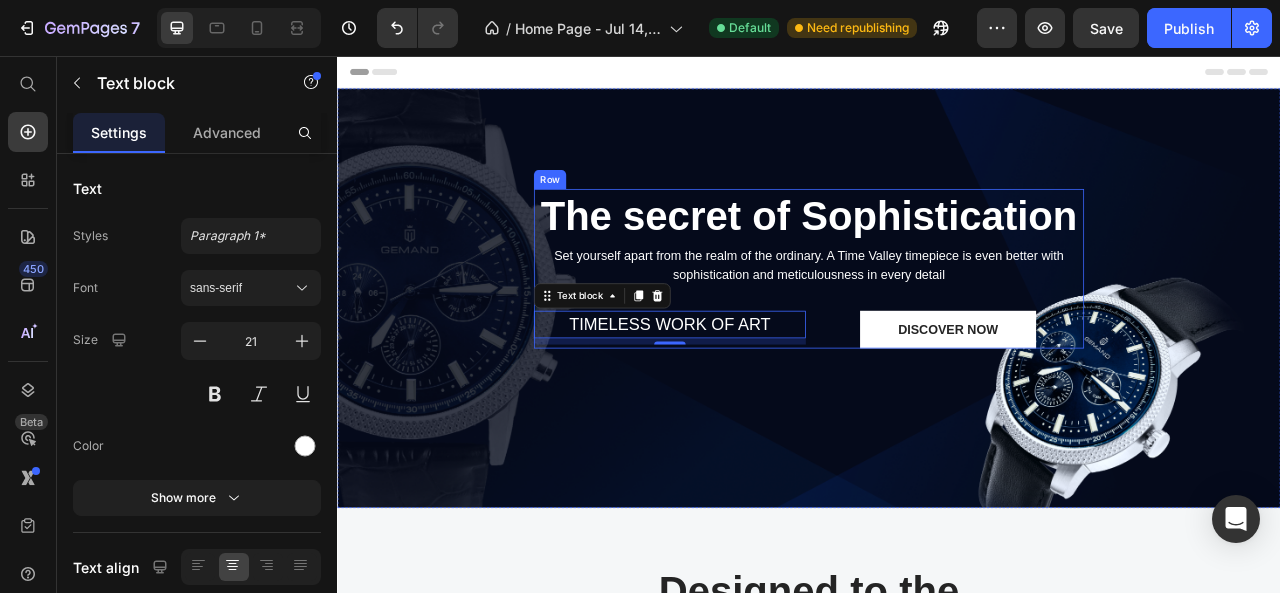 click on "The secret of Sophistication Heading Set yourself apart from the realm of the ordinary. A Time Valley timepiece is even better with sophistication and meticulousness in every detail  Text block   8 DISCOVER NOW Button Row" at bounding box center (937, 326) 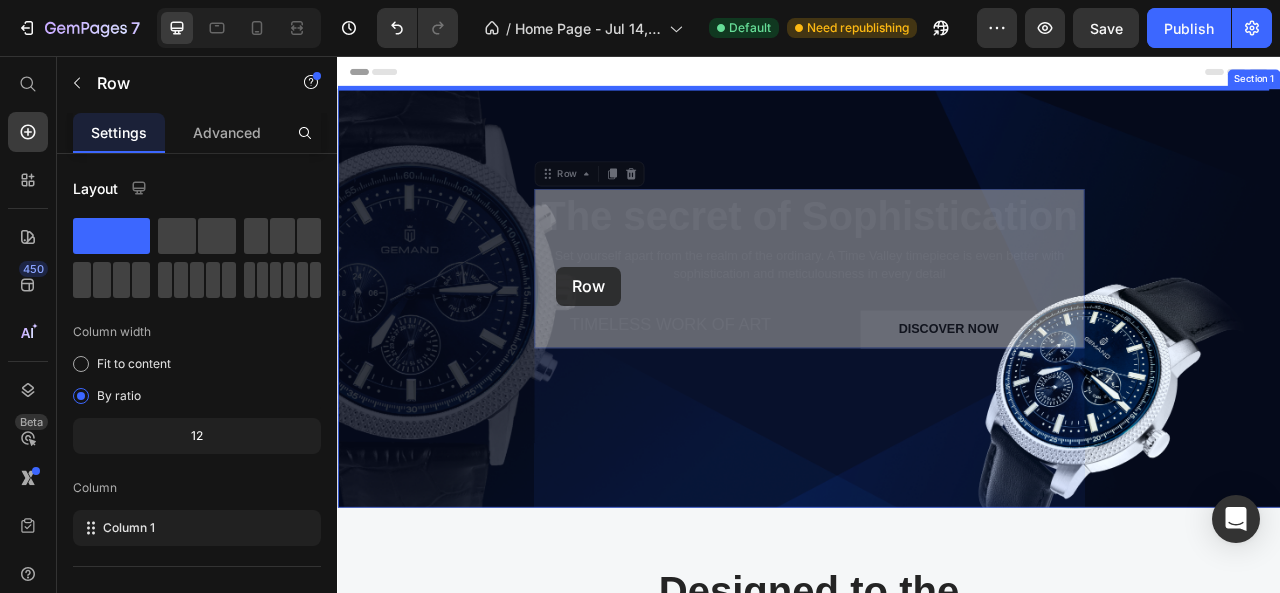 drag, startPoint x: 593, startPoint y: 205, endPoint x: 616, endPoint y: 324, distance: 121.20231 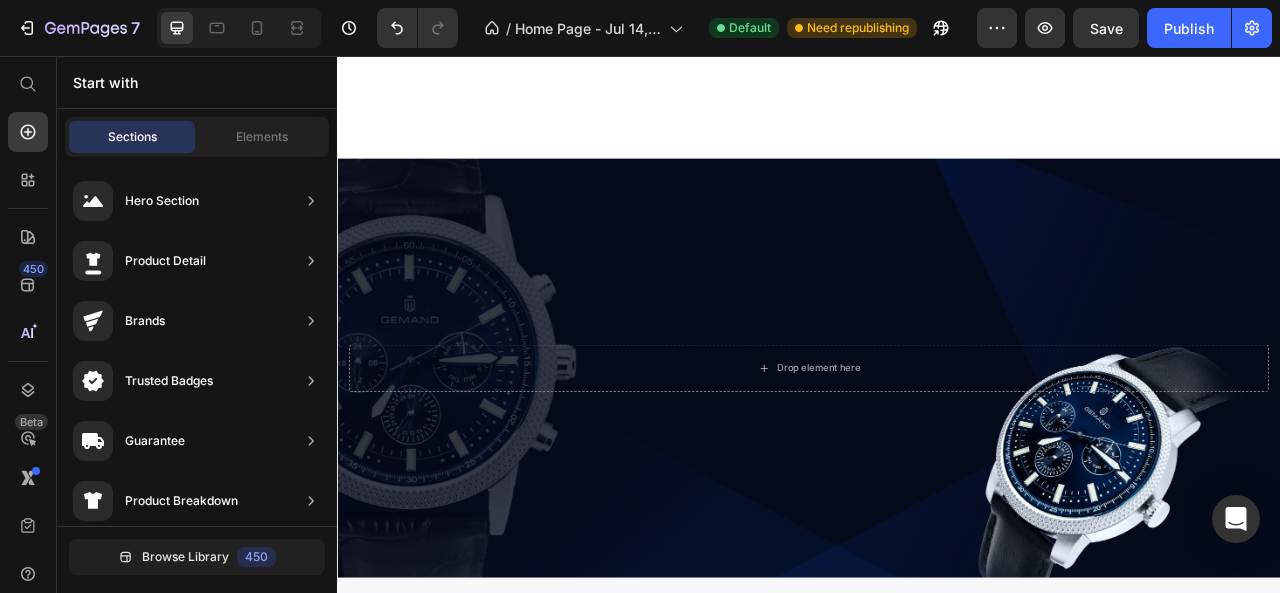 scroll, scrollTop: 0, scrollLeft: 0, axis: both 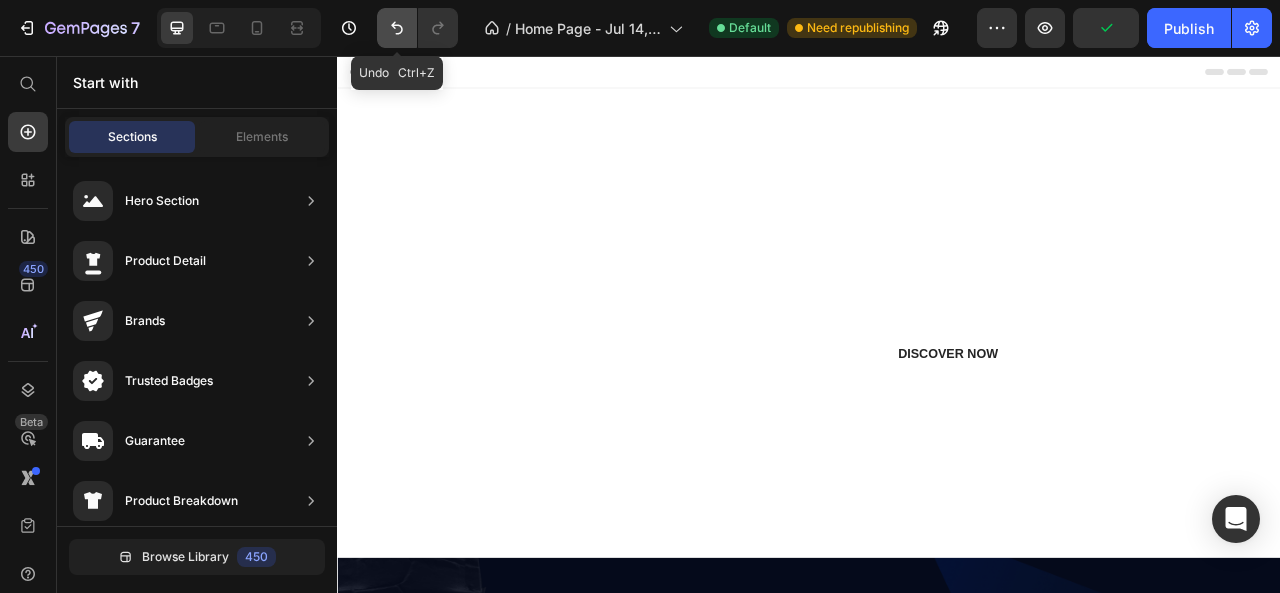 click 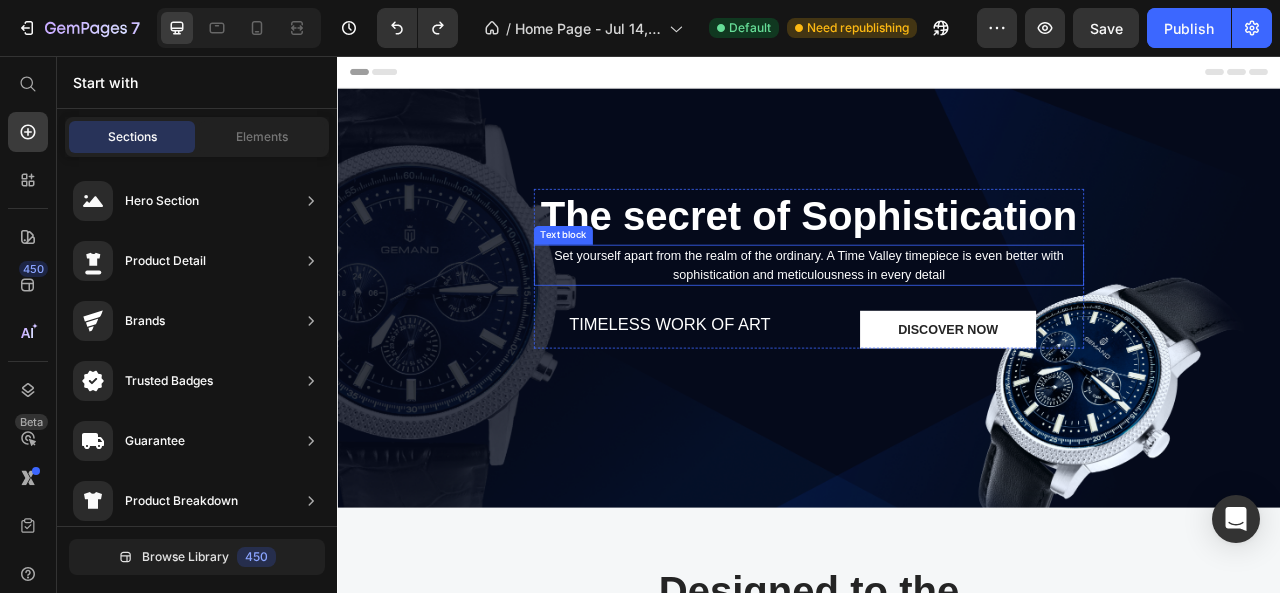 click on "Set yourself apart from the realm of the ordinary. A Time Valley timepiece is even better with sophistication and meticulousness in every detail" at bounding box center [937, 322] 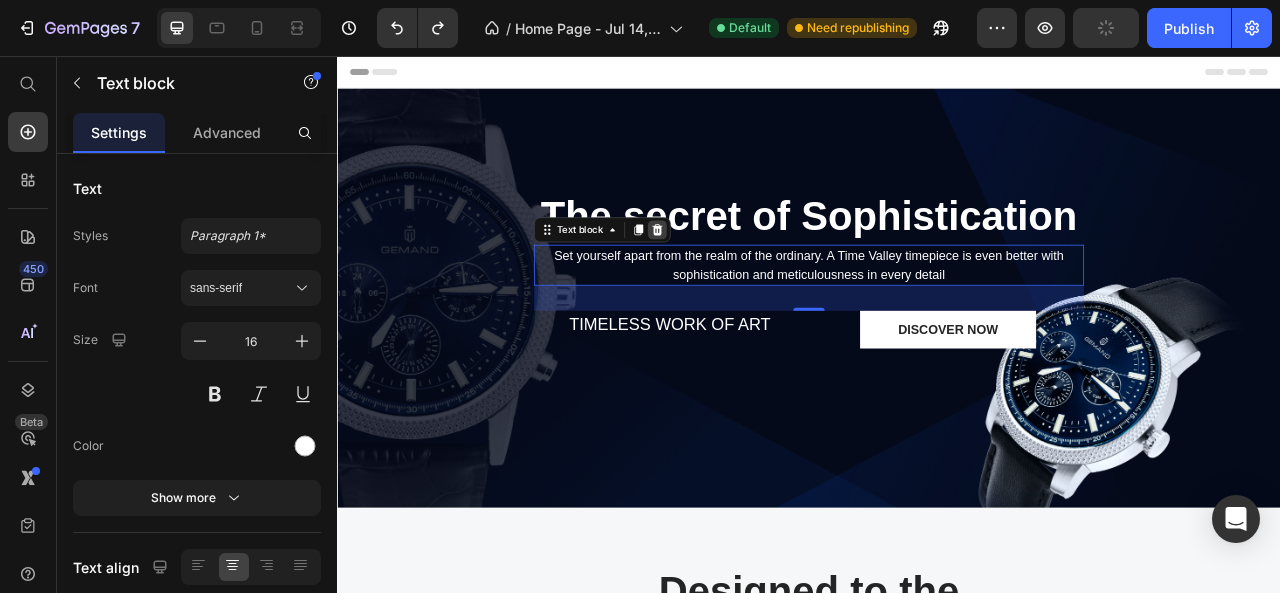 click 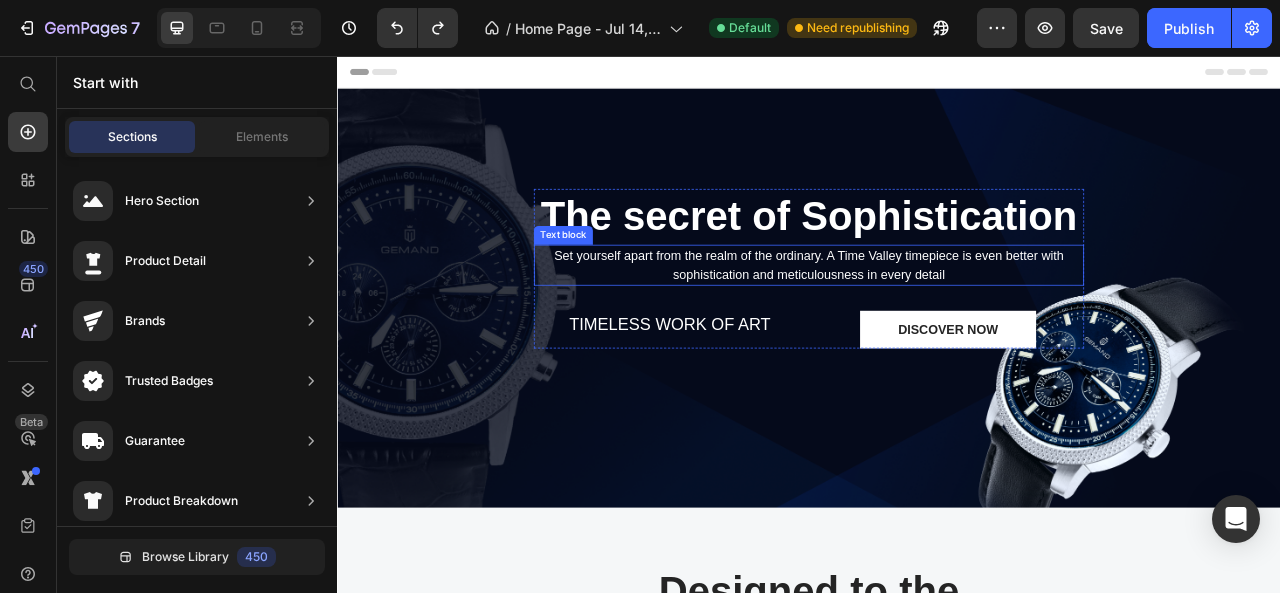 click on "Set yourself apart from the realm of the ordinary. A Time Valley timepiece is even better with sophistication and meticulousness in every detail" at bounding box center (937, 322) 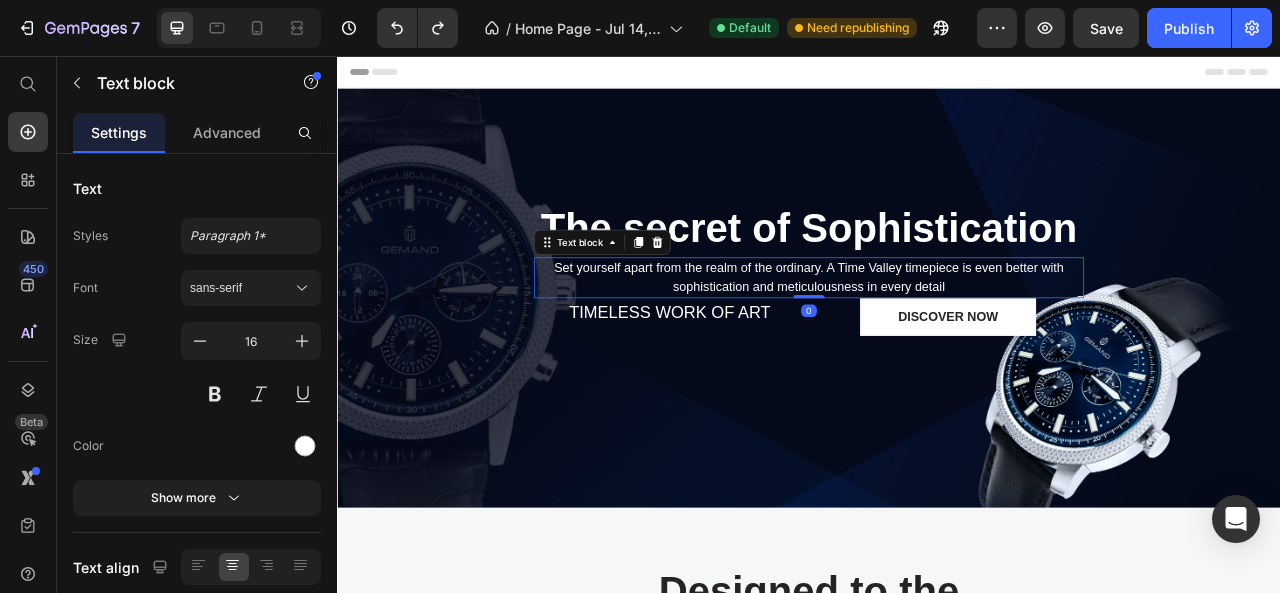 drag, startPoint x: 926, startPoint y: 372, endPoint x: 928, endPoint y: 324, distance: 48.04165 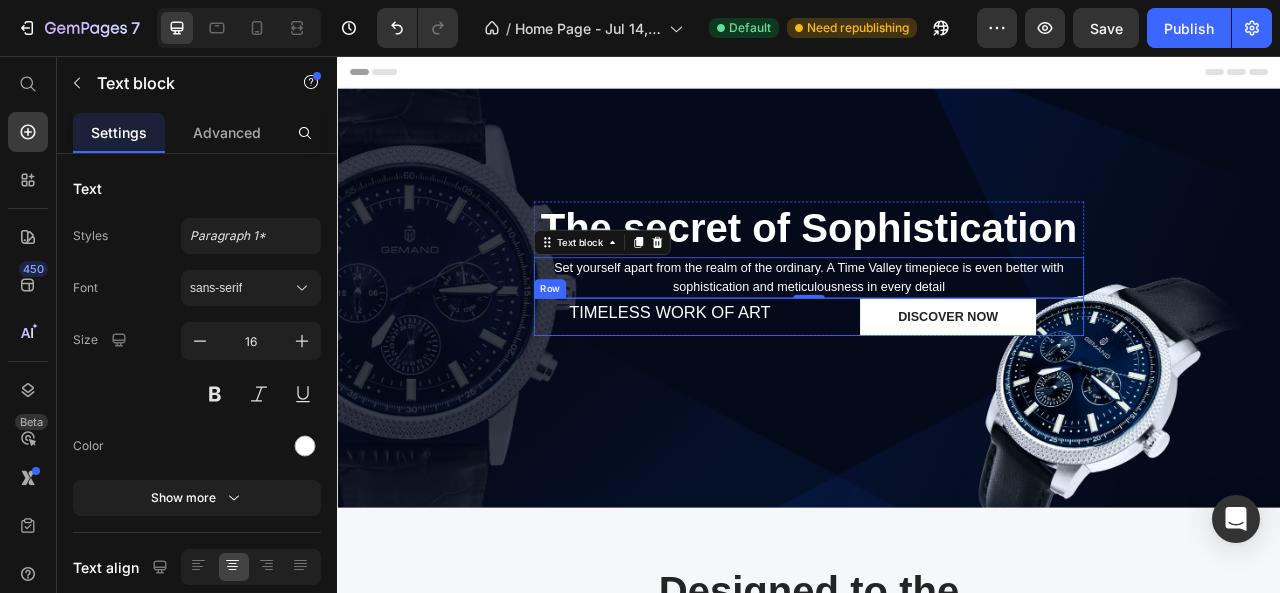 click on "TIMELESS WORK OF ART Text block DISCOVER NOW Button Row" at bounding box center (937, 388) 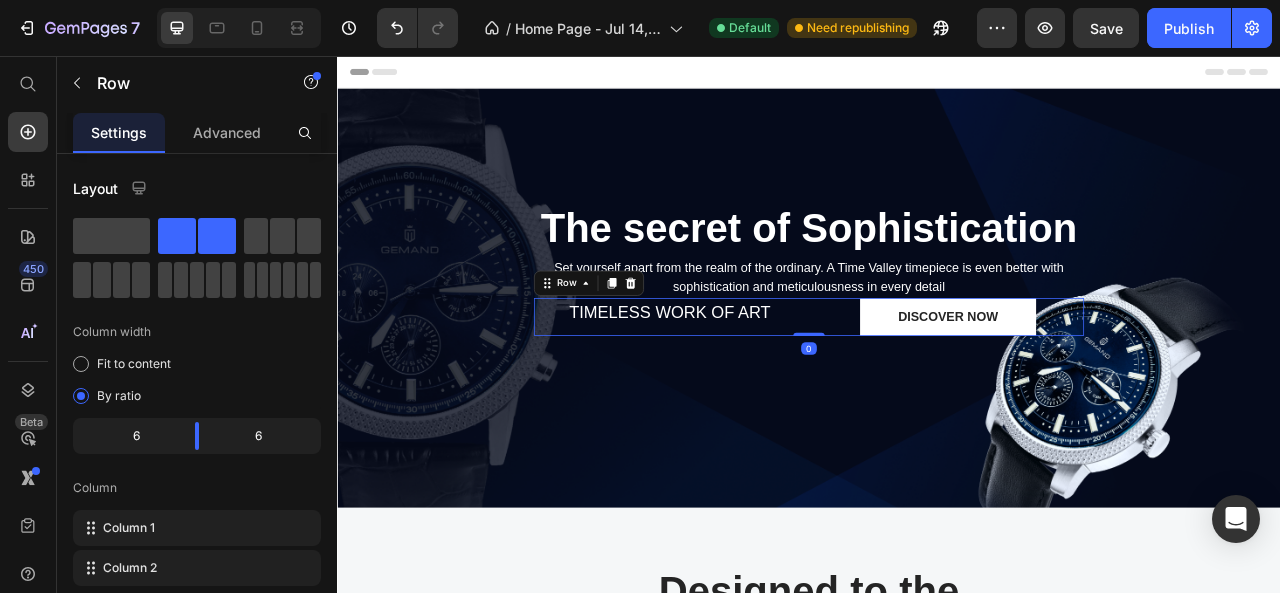 drag, startPoint x: 926, startPoint y: 407, endPoint x: 923, endPoint y: 361, distance: 46.09772 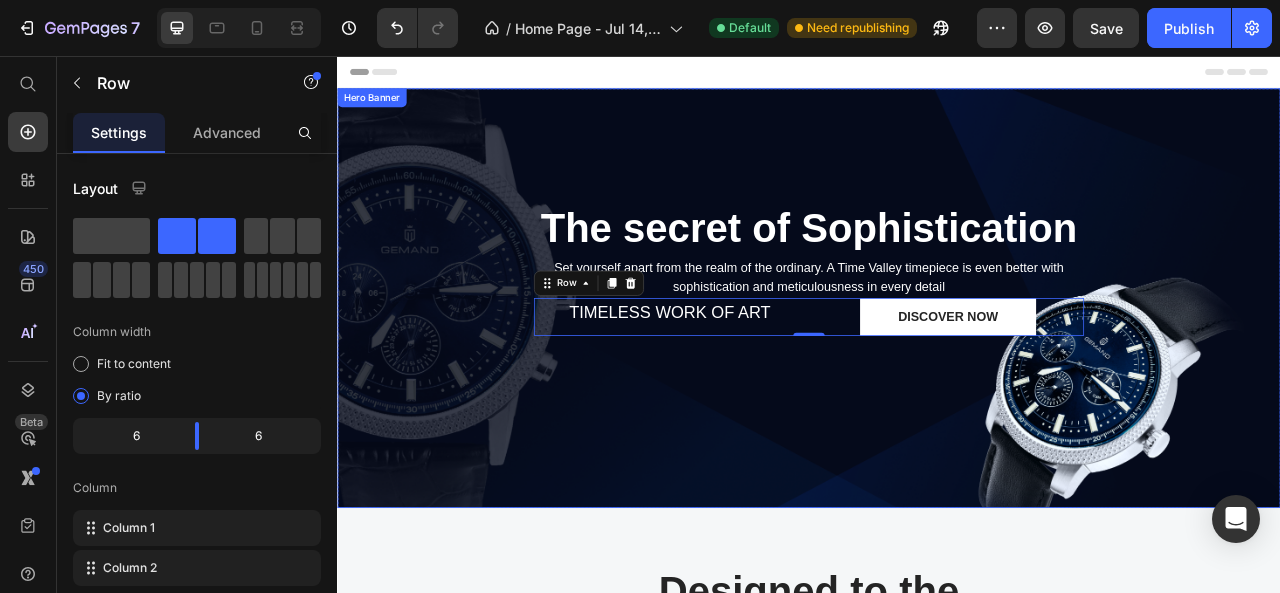 click on "The secret of Sophistication Heading Set yourself apart from the realm of the ordinary. A Time Valley timepiece is even better with sophistication and meticulousness in every detail  Text block TIMELESS WORK OF ART Text block DISCOVER NOW Button Row   0 Row" at bounding box center (937, 363) 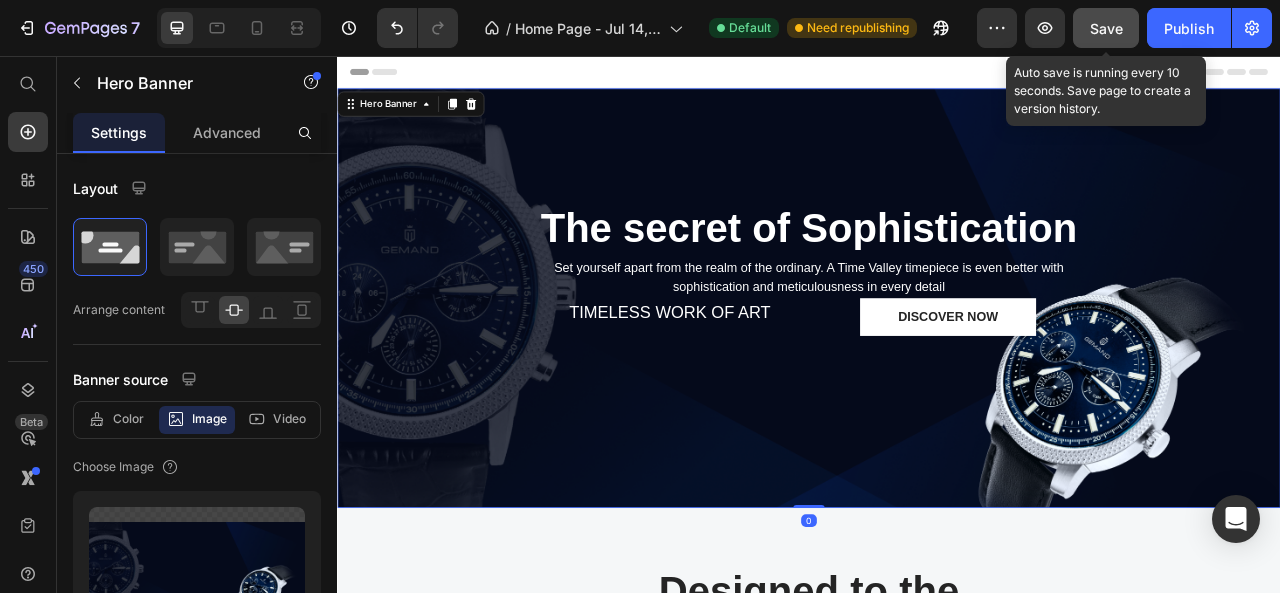 click on "Save" 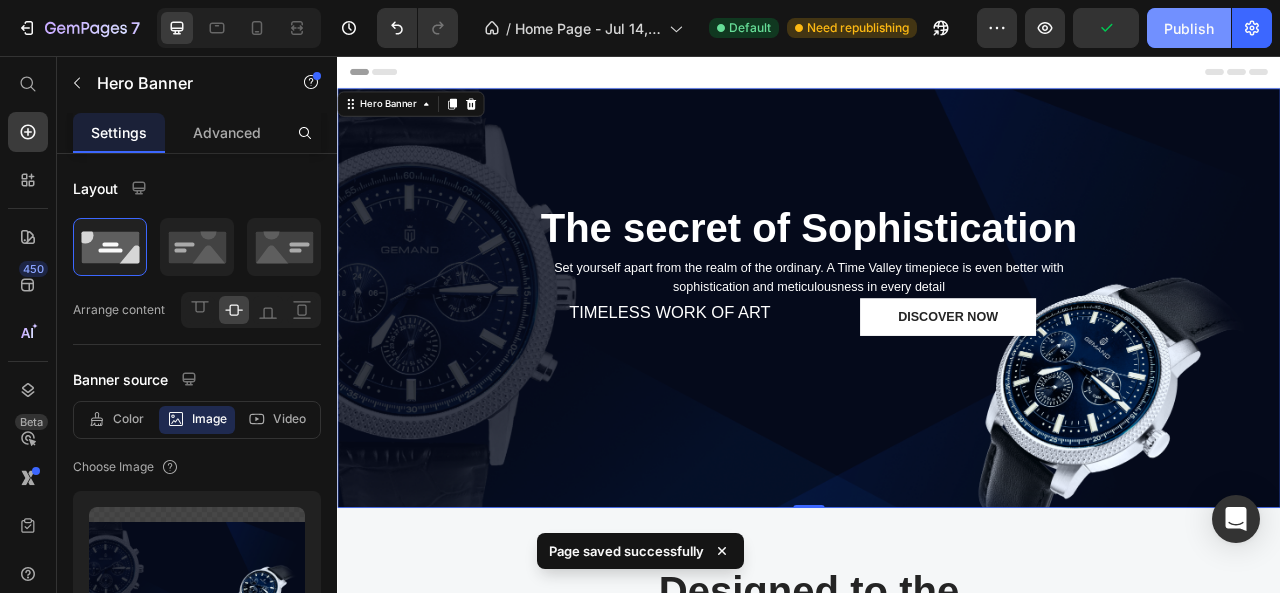 click on "Publish" 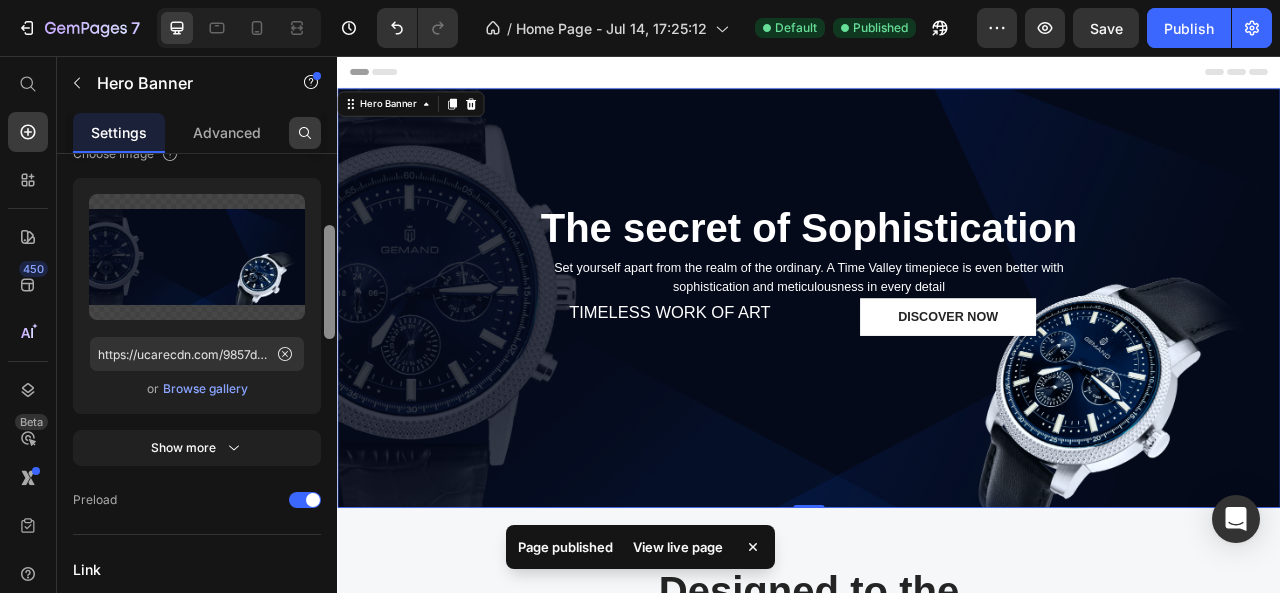 scroll, scrollTop: 0, scrollLeft: 0, axis: both 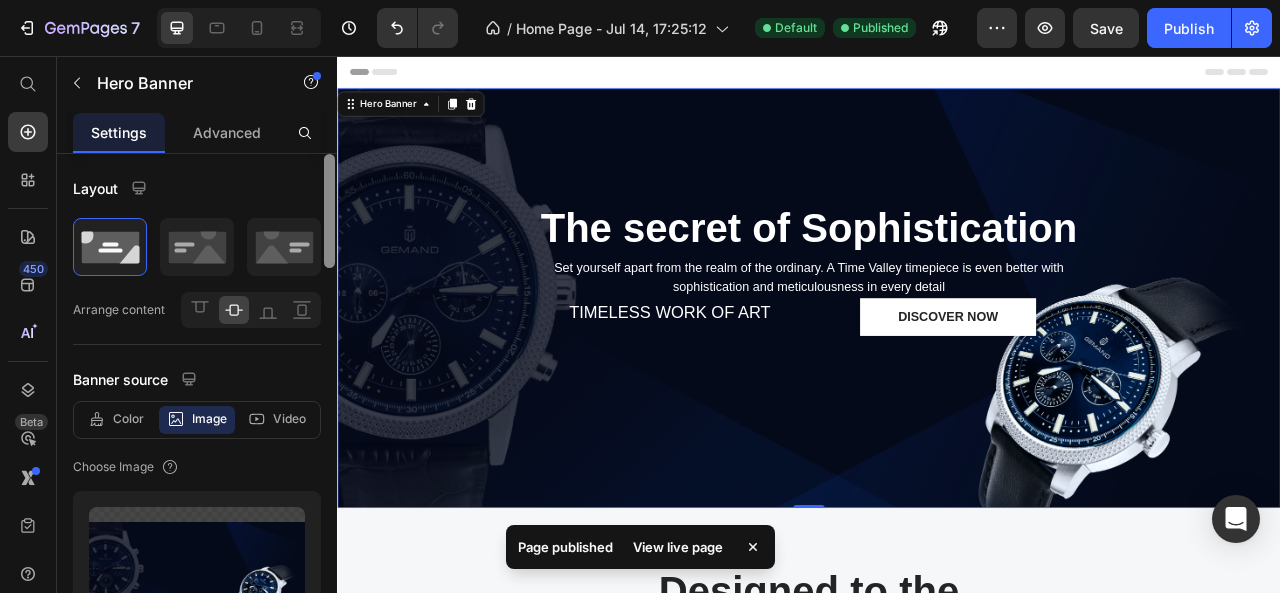 drag, startPoint x: 333, startPoint y: 183, endPoint x: 314, endPoint y: 113, distance: 72.53275 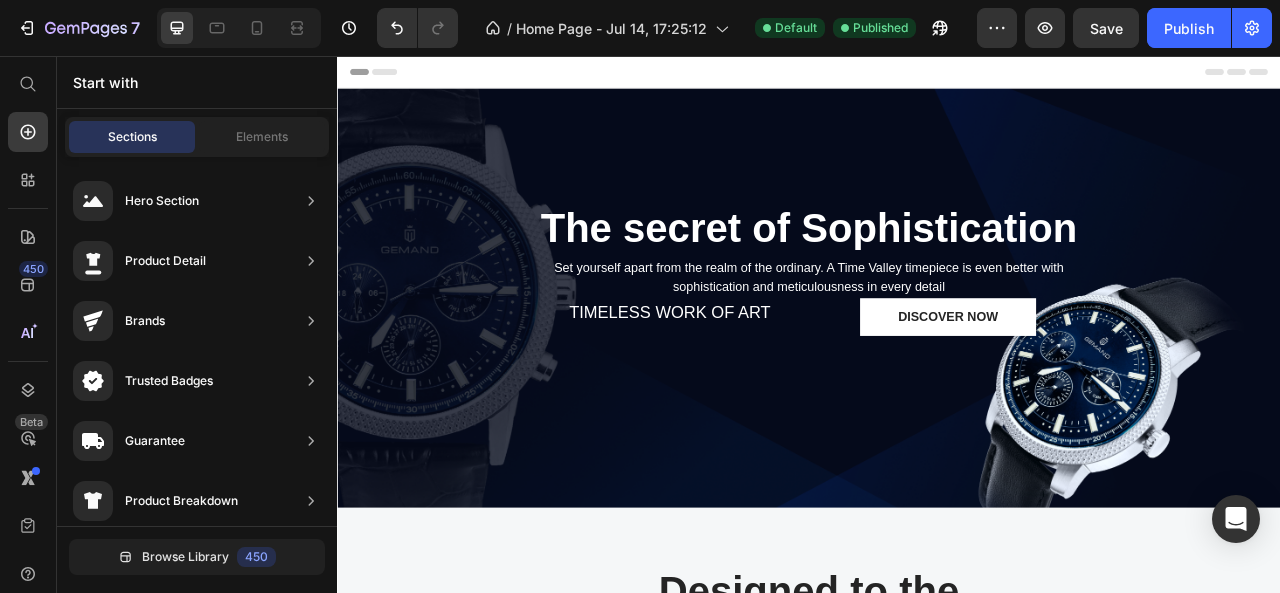 scroll, scrollTop: 262, scrollLeft: 0, axis: vertical 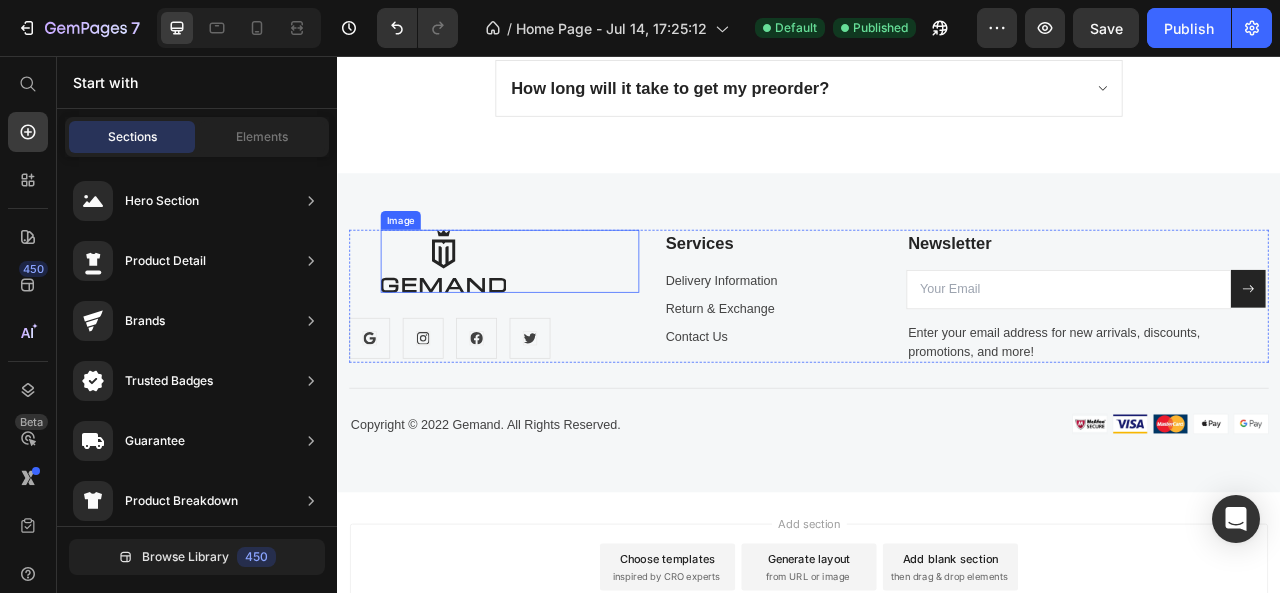 click at bounding box center [556, 317] 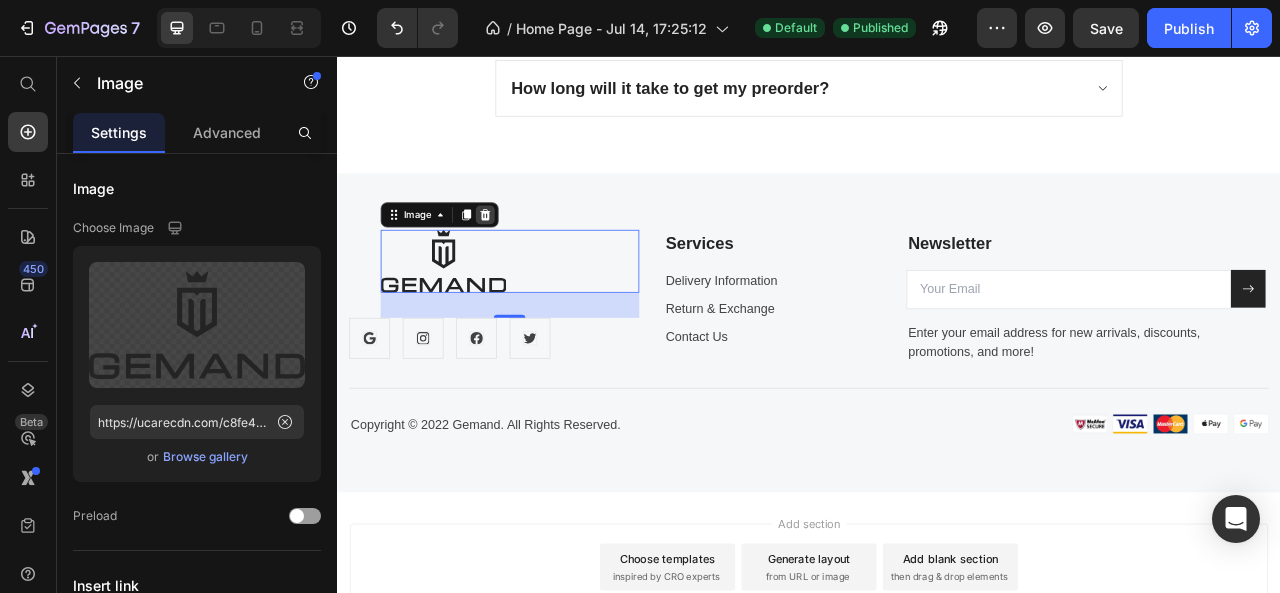 click 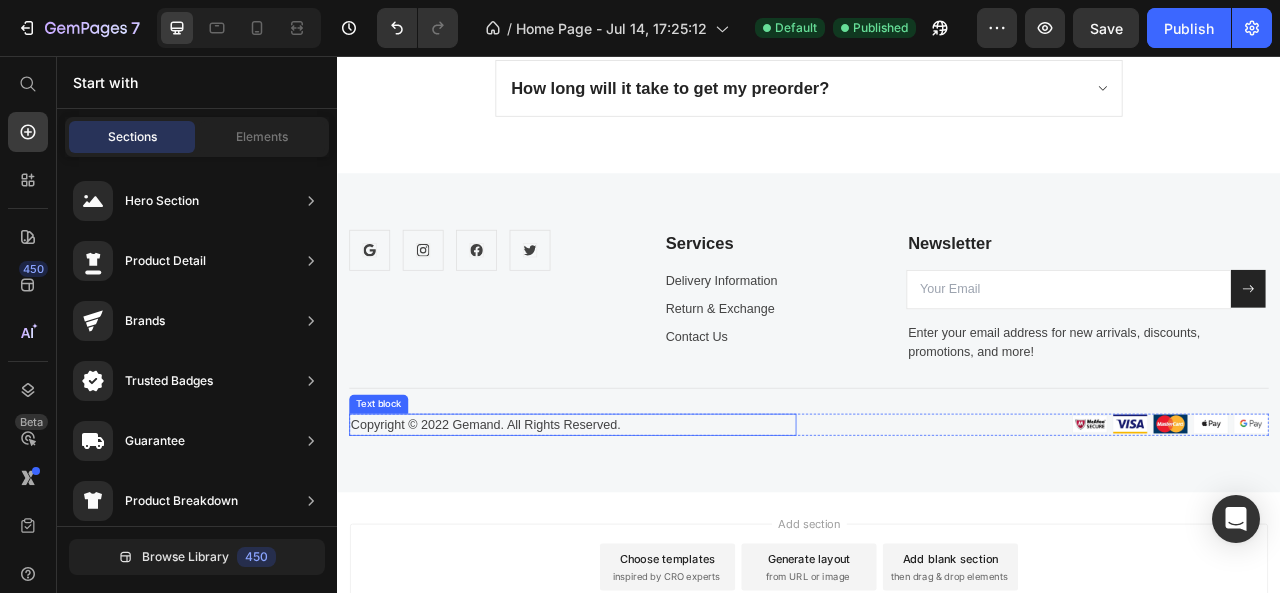 click on "Copyright © 2022 Gemand. All Rights Reserved." at bounding box center (636, 525) 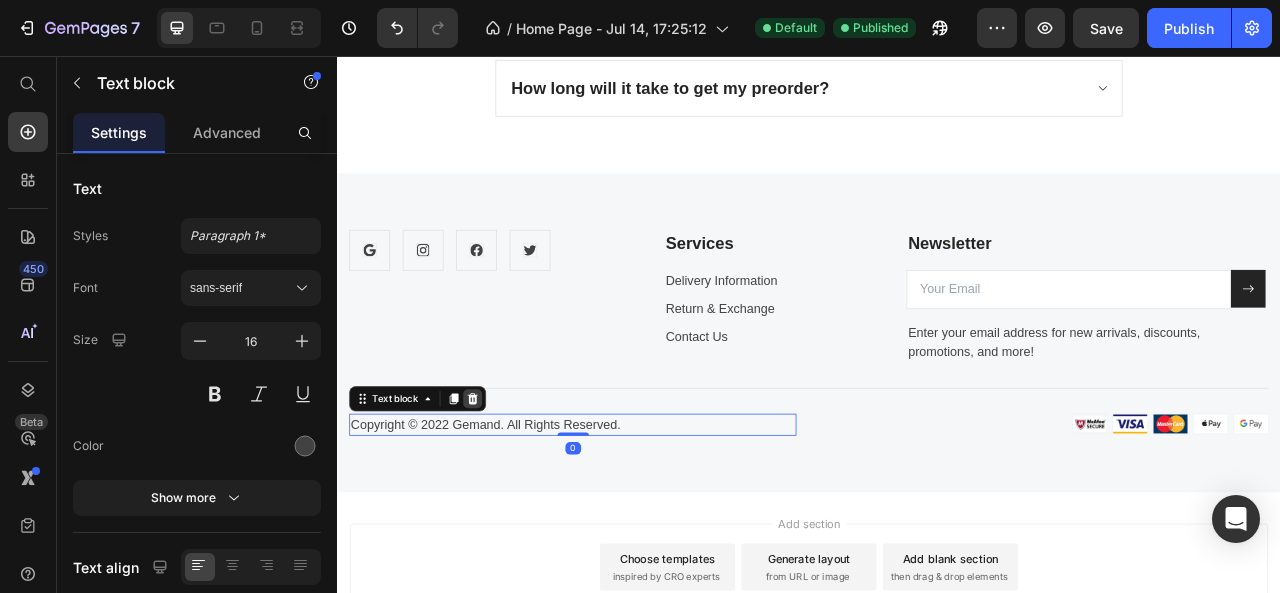 click 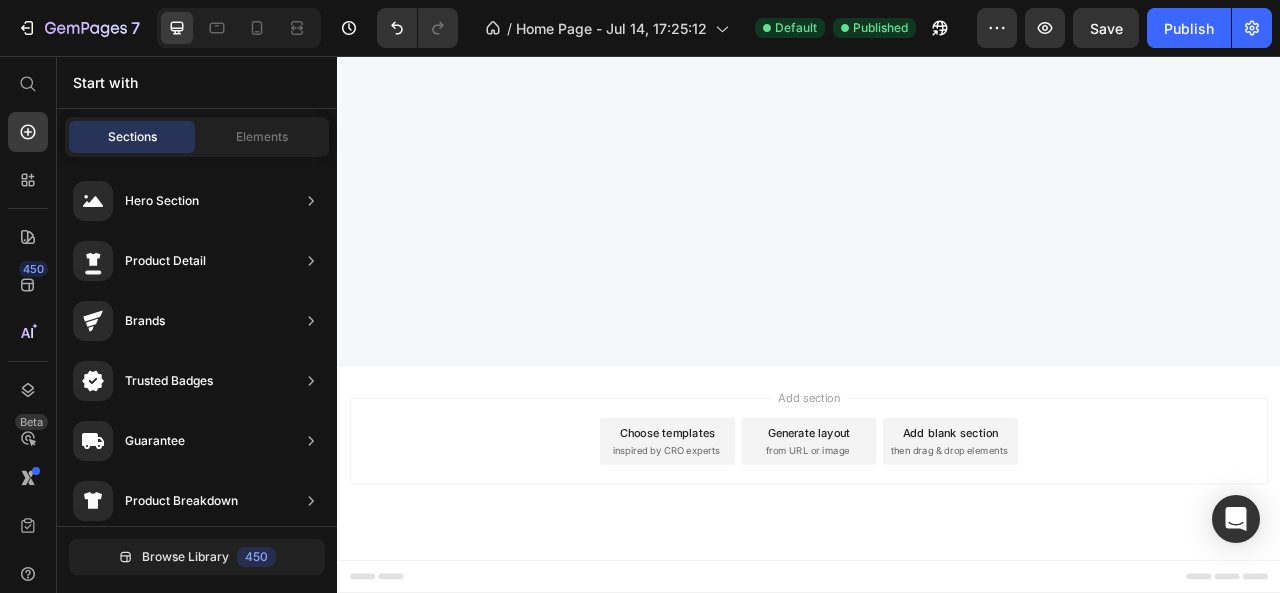 scroll, scrollTop: 5212, scrollLeft: 0, axis: vertical 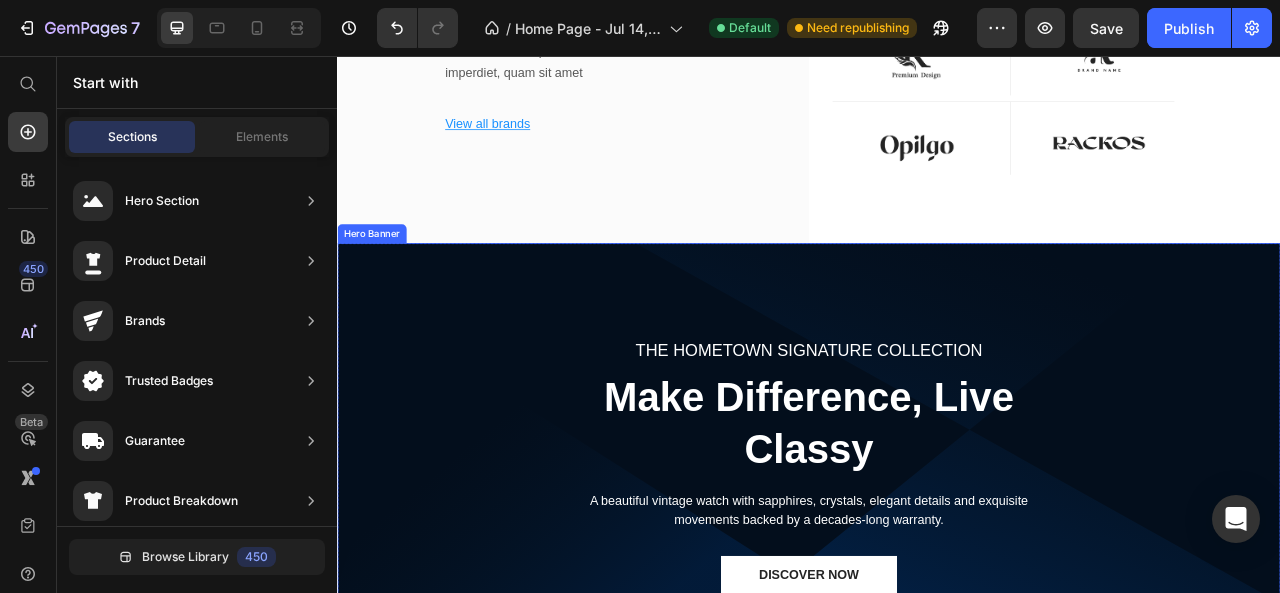 click on "THE HOMETOWN SIGNATURE COLLECTION Text block Make Difference, Live Classy Heading A beautiful vintage watch with sapphires, crystals, elegant details and exquisite movements backed by a decades-long warranty. Text block DISCOVER NOW Button Row Image Image" at bounding box center [937, 553] 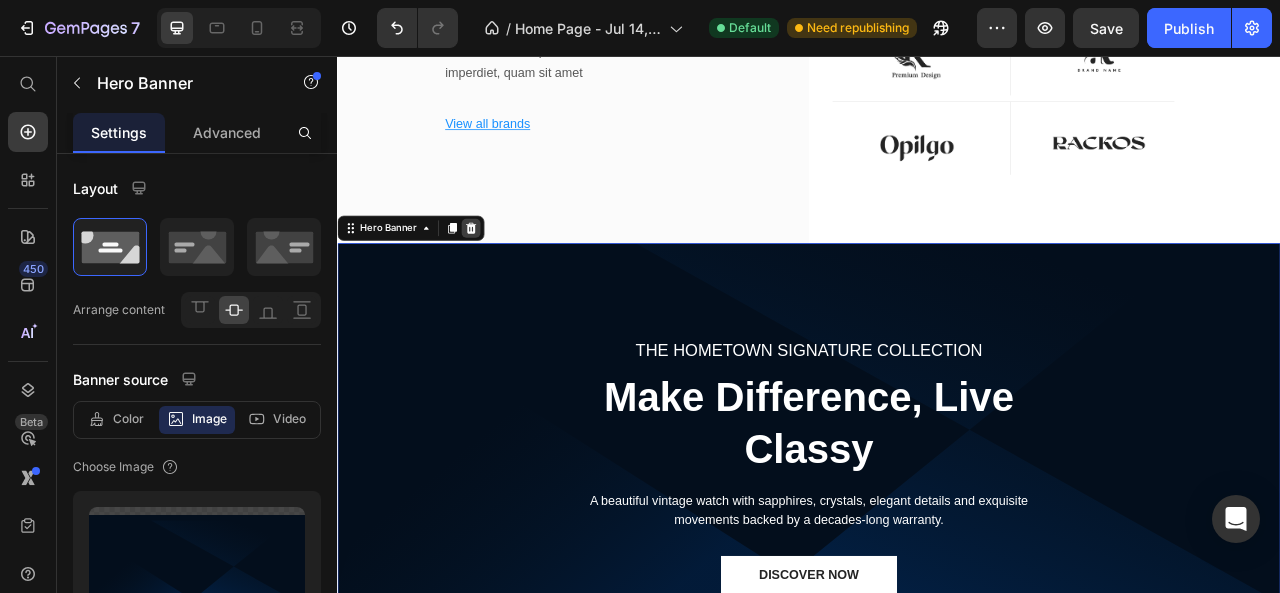 click 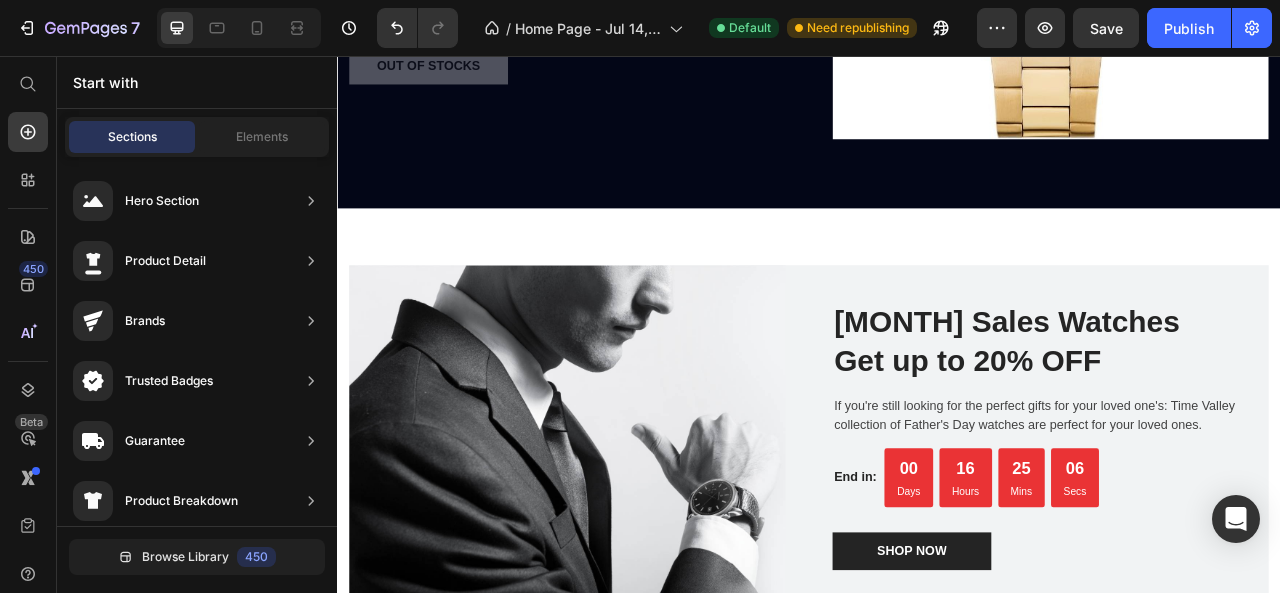 scroll, scrollTop: 2878, scrollLeft: 0, axis: vertical 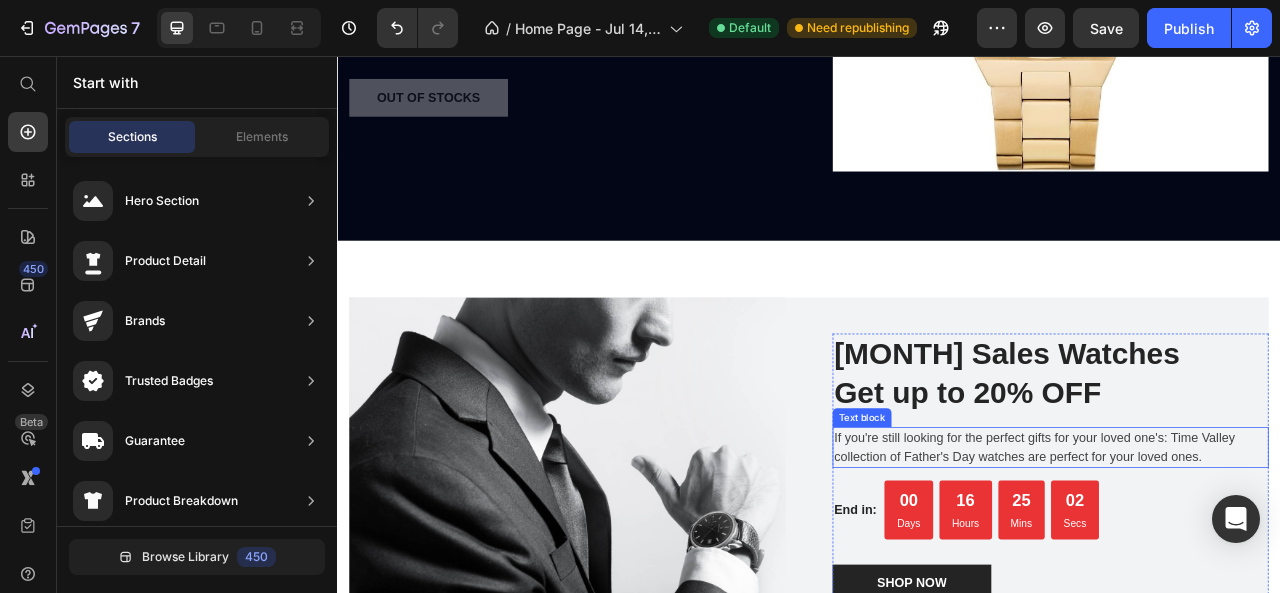 click on "If you're still looking for the perfect gifts for your loved one's: Time Valley collection of Father's Day watches are perfect for your loved ones." at bounding box center [1244, 554] 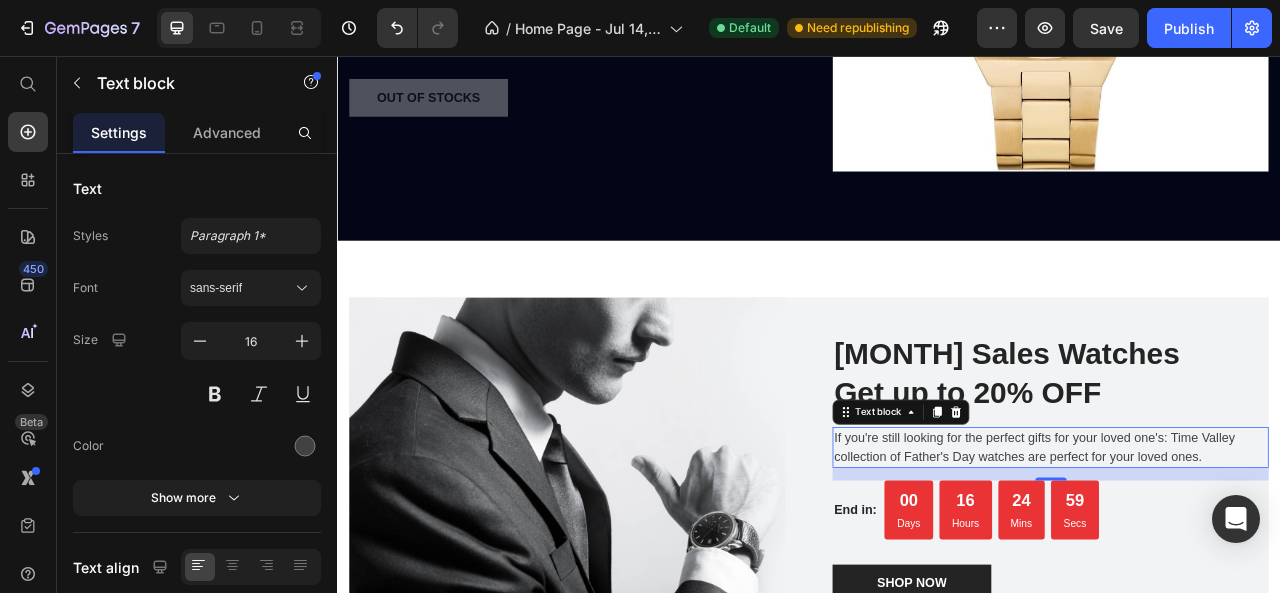 click on "If you're still looking for the perfect gifts for your loved one's: Time Valley collection of Father's Day watches are perfect for your loved ones." at bounding box center [1244, 554] 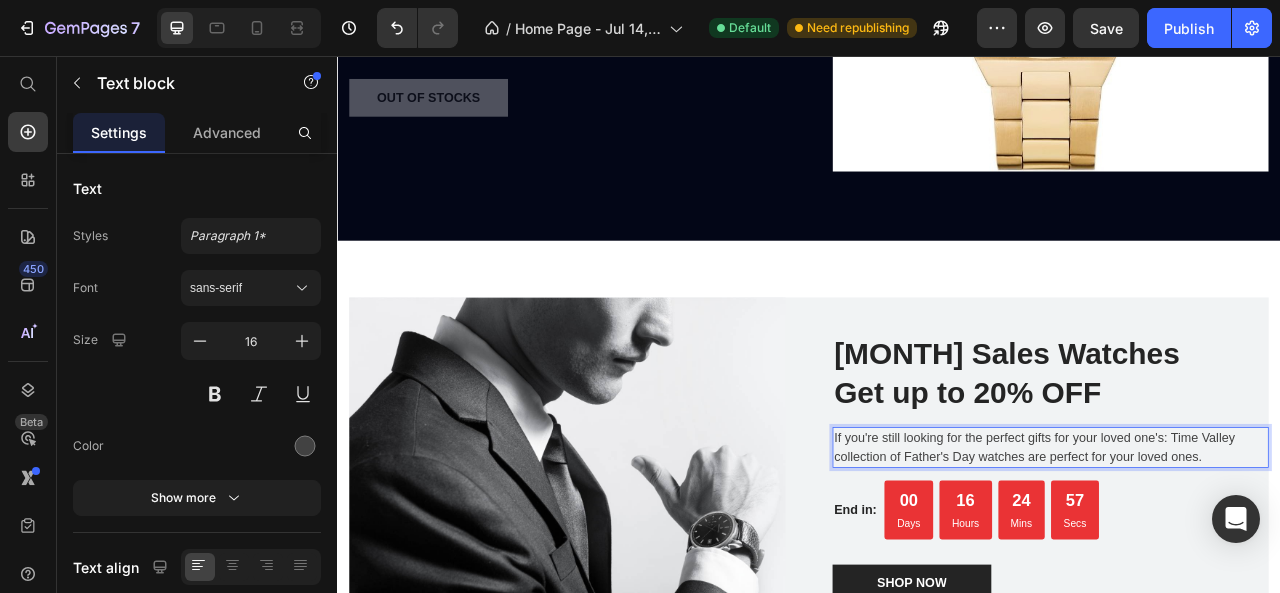 click on "If you're still looking for the perfect gifts for your loved one's: Time Valley collection of Father's Day watches are perfect for your loved ones." at bounding box center [1244, 554] 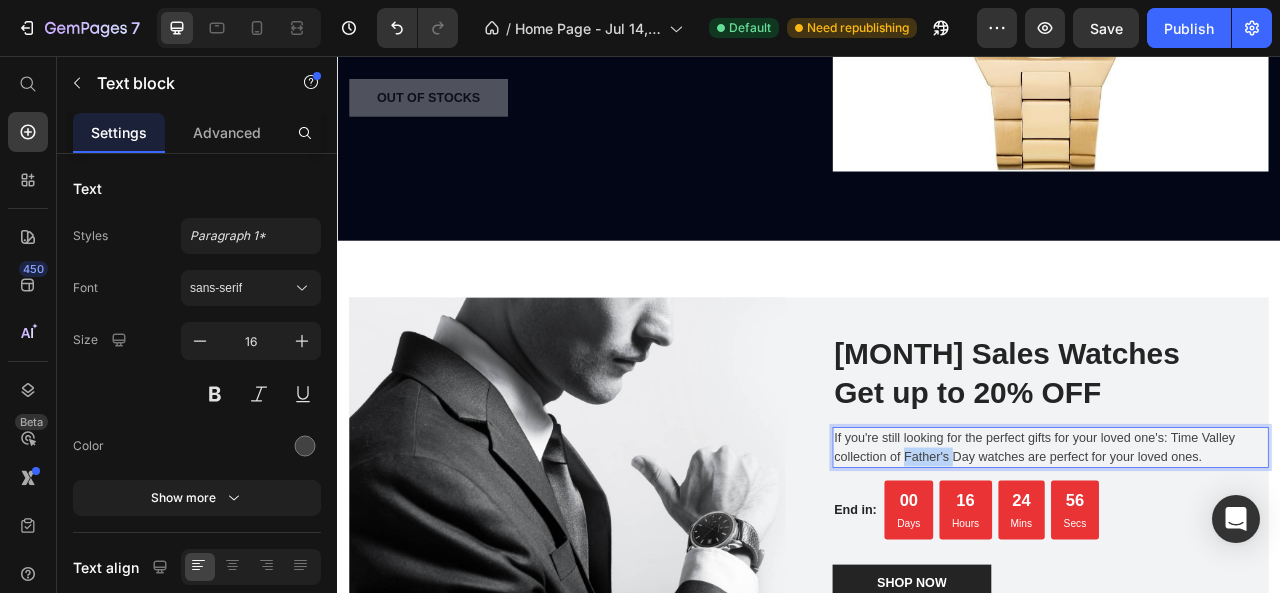 click on "If you're still looking for the perfect gifts for your loved one's: Time Valley collection of Father's Day watches are perfect for your loved ones." at bounding box center [1244, 554] 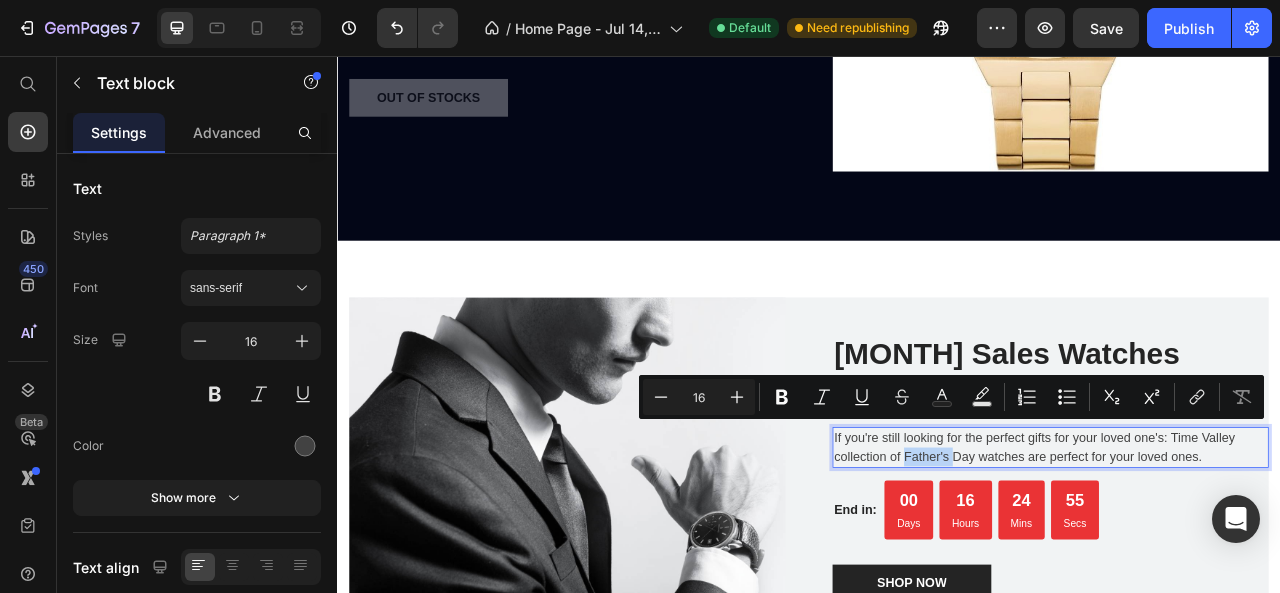 click on "If you're still looking for the perfect gifts for your loved one's: Time Valley collection of Father's Day watches are perfect for your loved ones." at bounding box center [1244, 554] 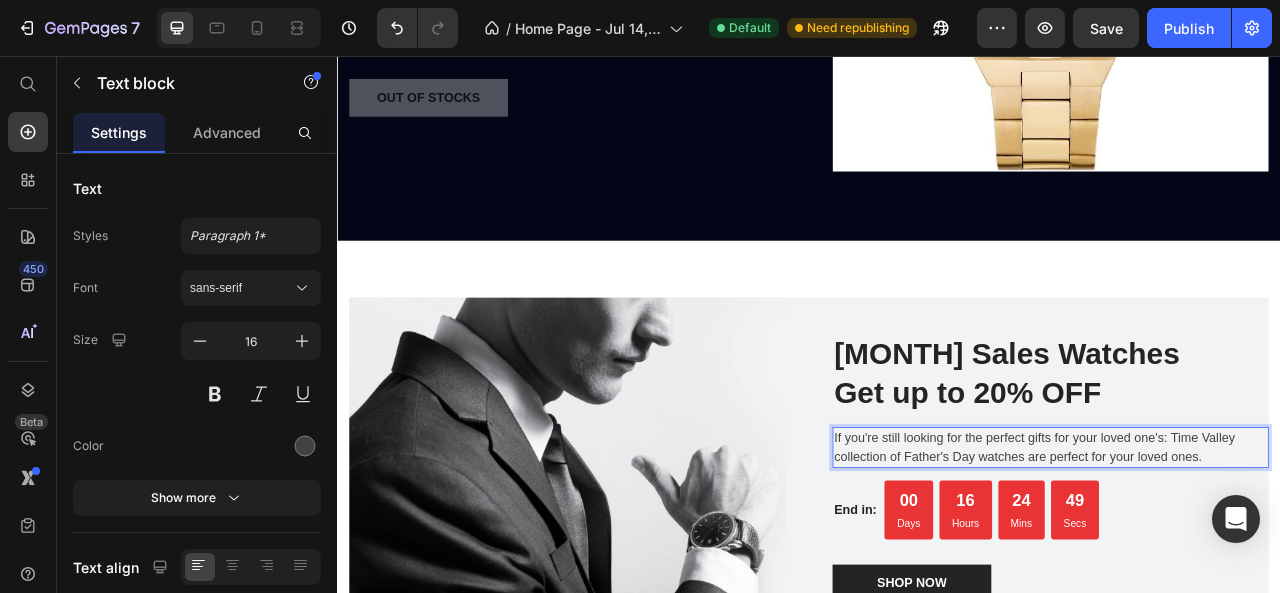 click on "If you're still looking for the perfect gifts for your loved one's: Time Valley collection of Father's Day watches are perfect for your loved ones." at bounding box center [1244, 554] 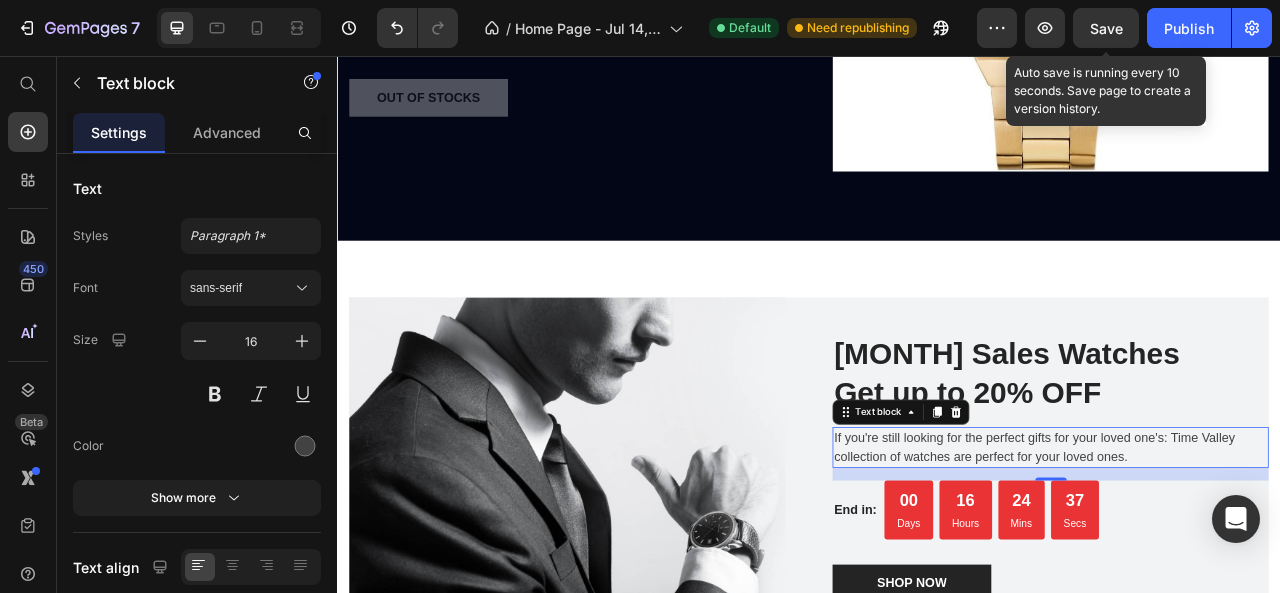 click on "Save" at bounding box center (1106, 28) 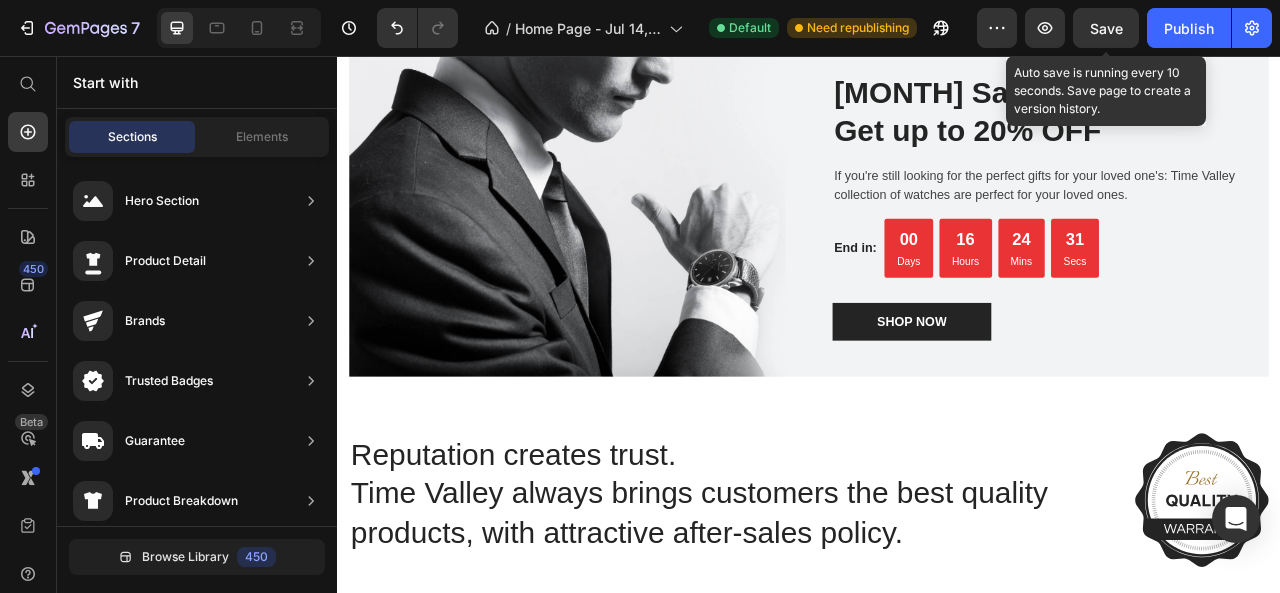 scroll, scrollTop: 2802, scrollLeft: 0, axis: vertical 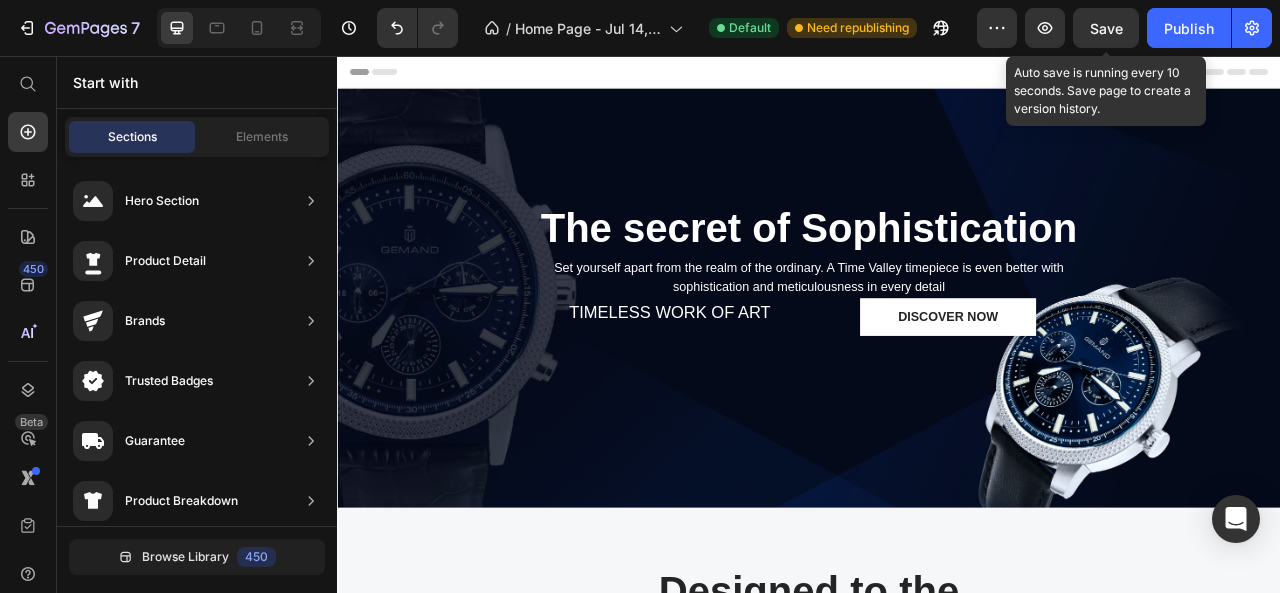 drag, startPoint x: 1529, startPoint y: 117, endPoint x: 1584, endPoint y: 93, distance: 60.00833 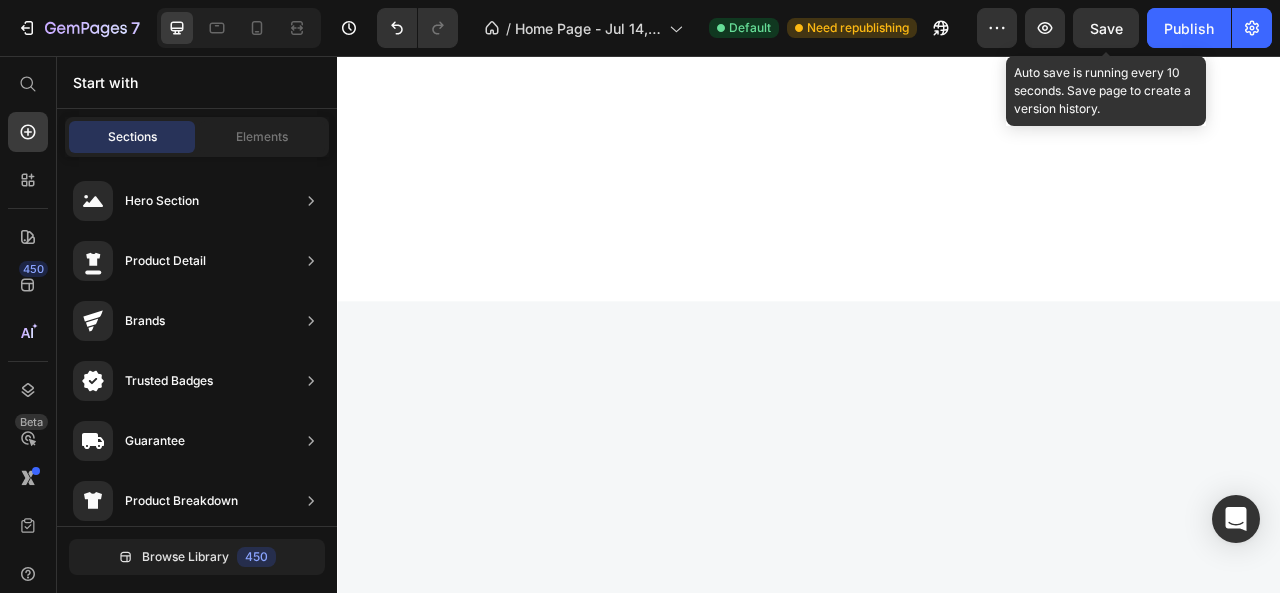 scroll, scrollTop: 5272, scrollLeft: 0, axis: vertical 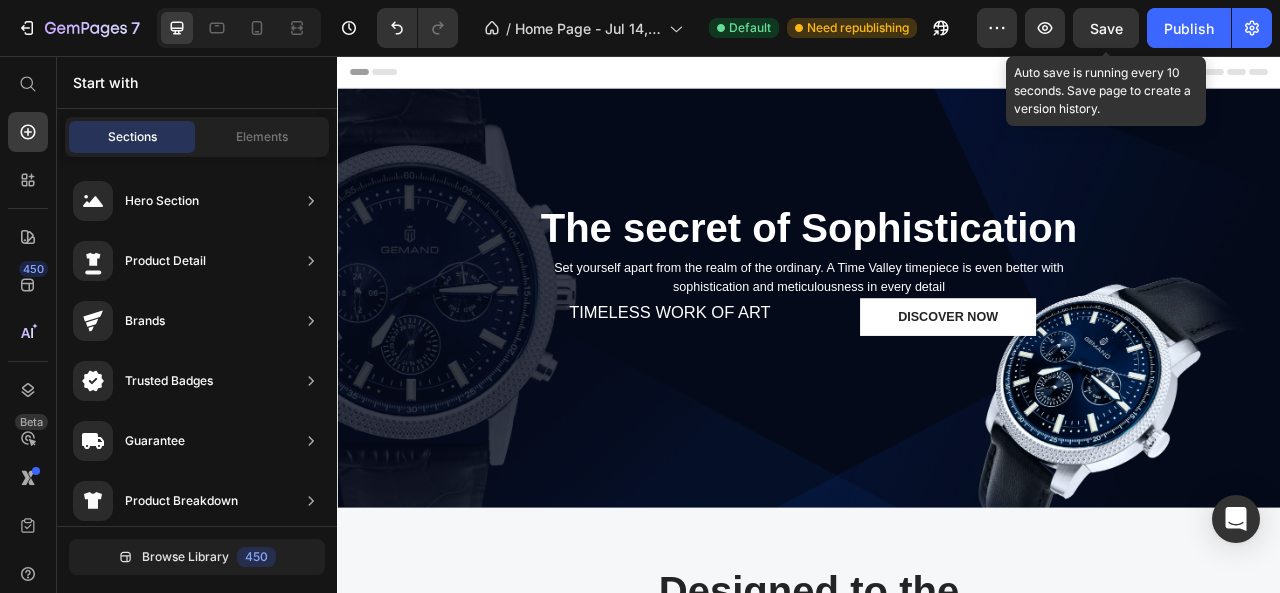 drag, startPoint x: 1523, startPoint y: 460, endPoint x: 1040, endPoint y: 84, distance: 612.0989 